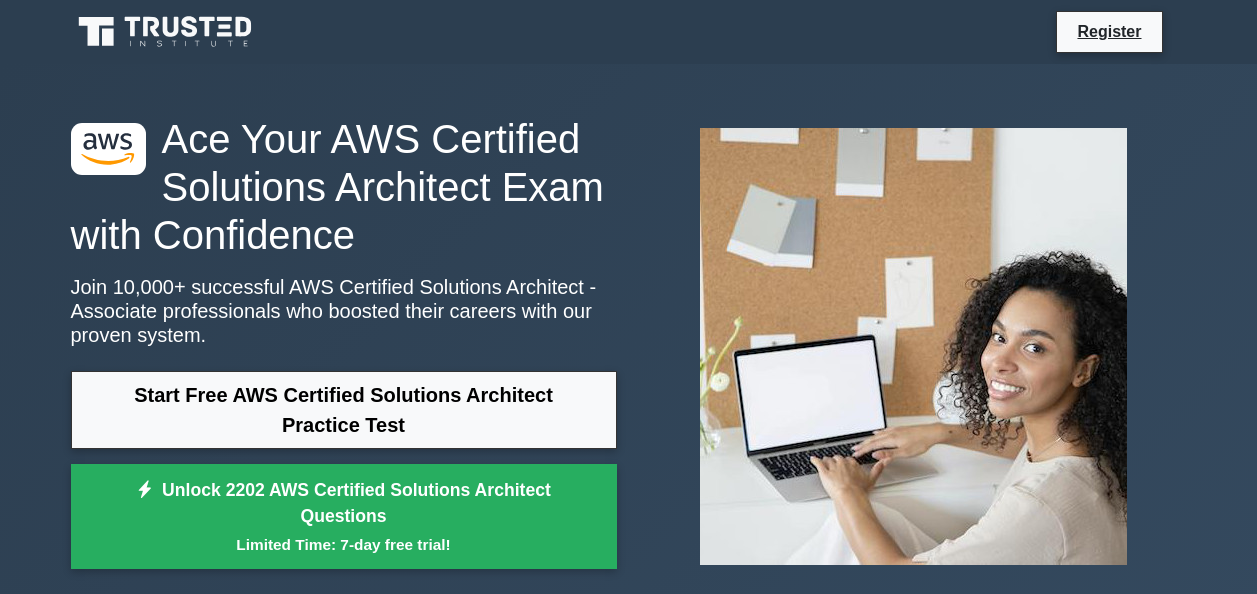 scroll, scrollTop: 1005, scrollLeft: 0, axis: vertical 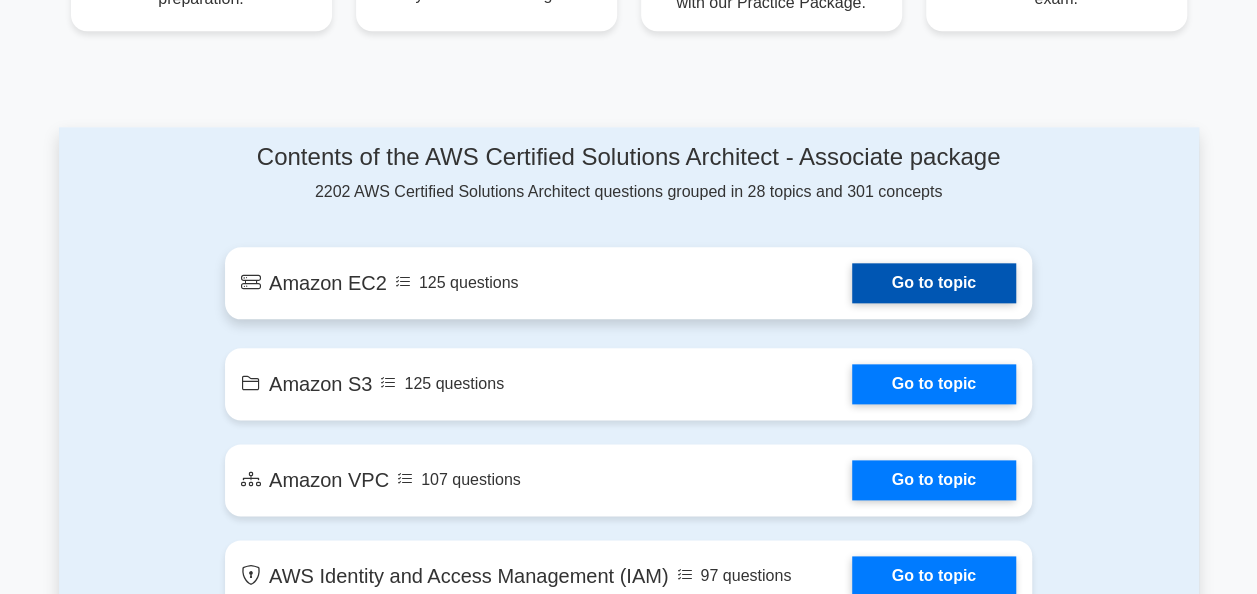 click on "Go to topic" at bounding box center [934, 283] 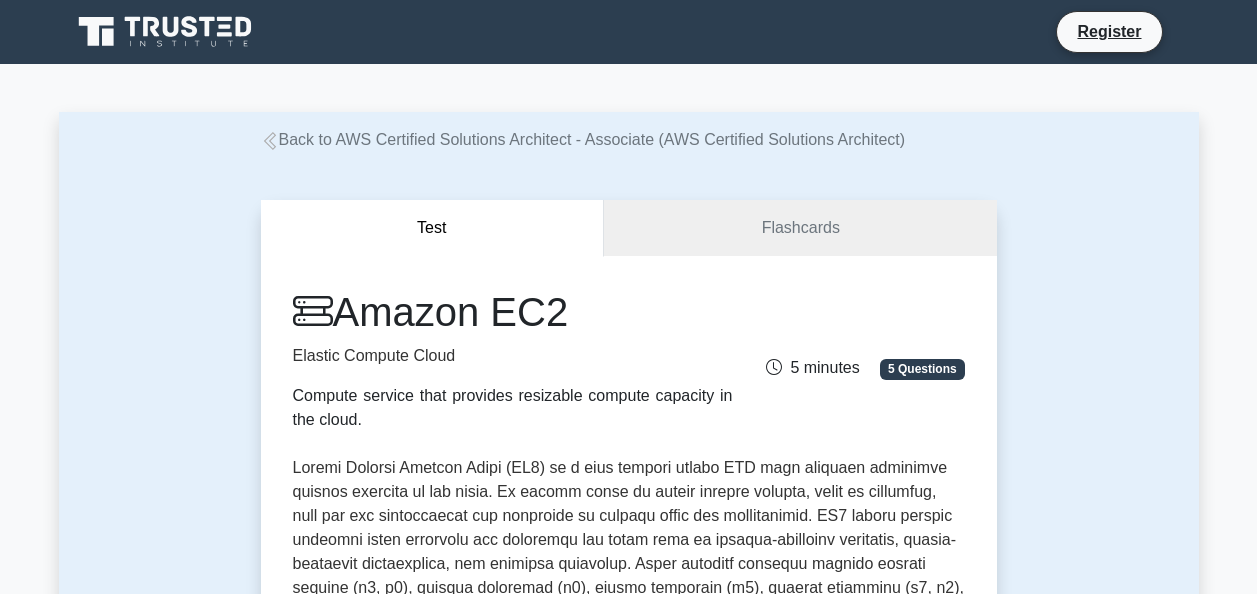 scroll, scrollTop: 0, scrollLeft: 0, axis: both 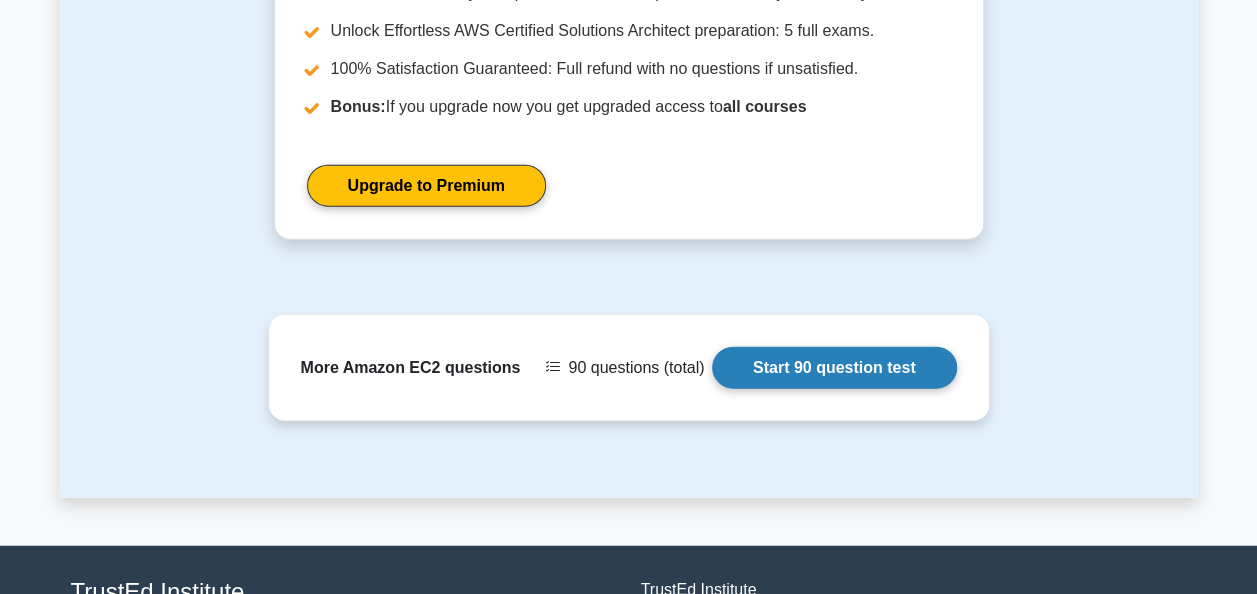 click on "Start 90 question test" at bounding box center [834, 368] 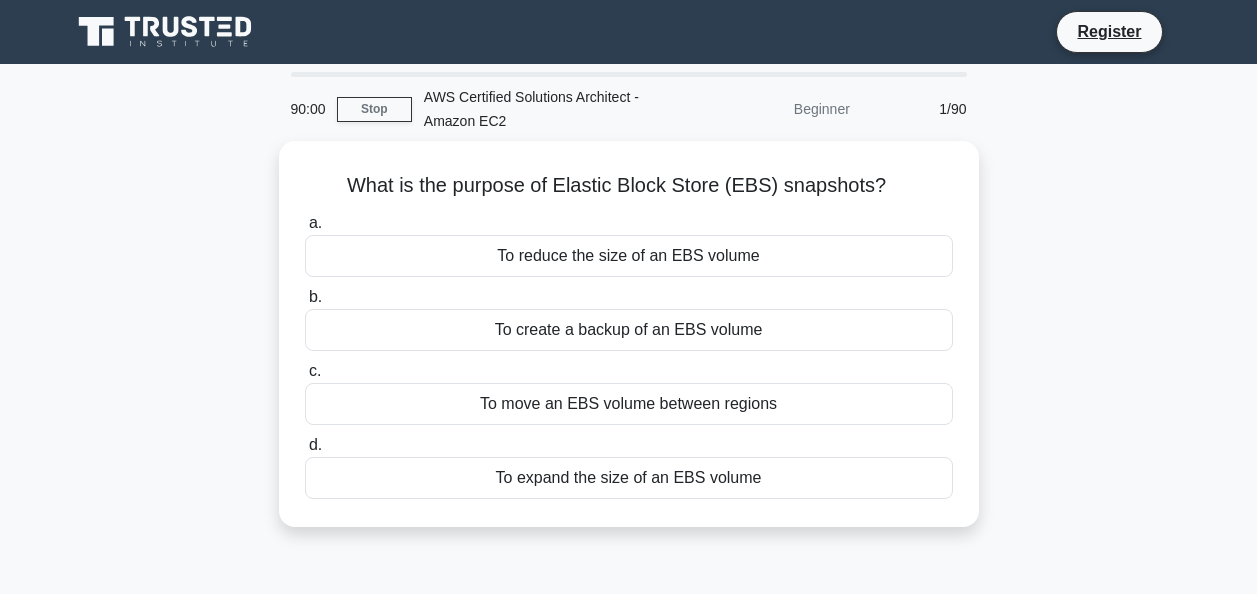 scroll, scrollTop: 0, scrollLeft: 0, axis: both 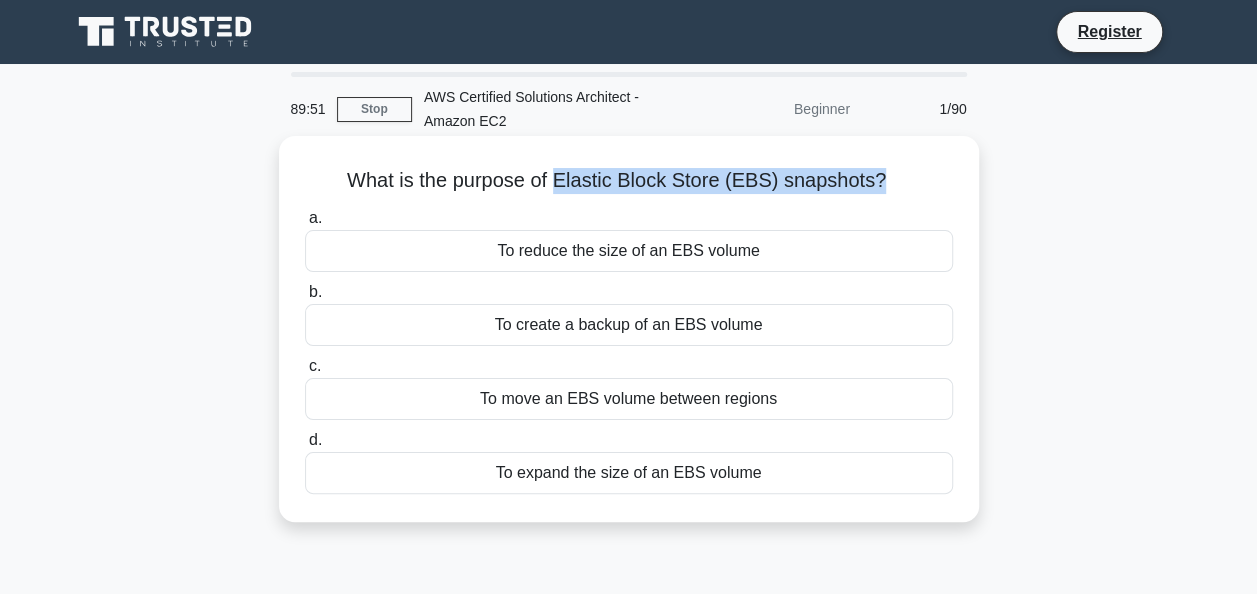 drag, startPoint x: 558, startPoint y: 180, endPoint x: 880, endPoint y: 174, distance: 322.0559 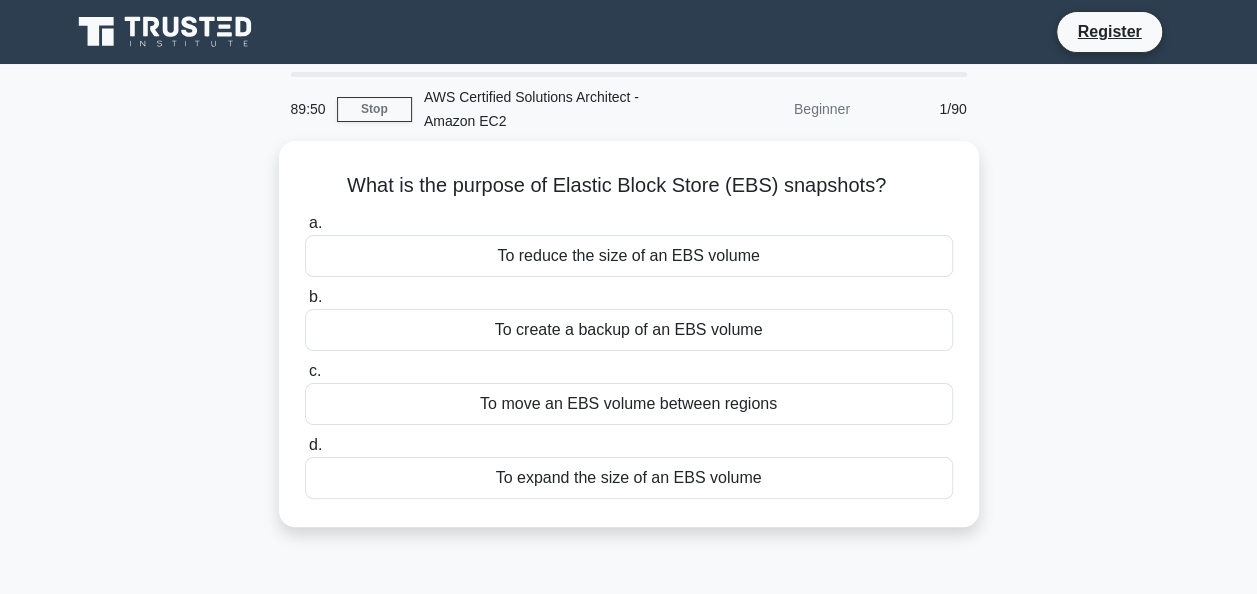 drag, startPoint x: 880, startPoint y: 174, endPoint x: 1024, endPoint y: 250, distance: 162.82506 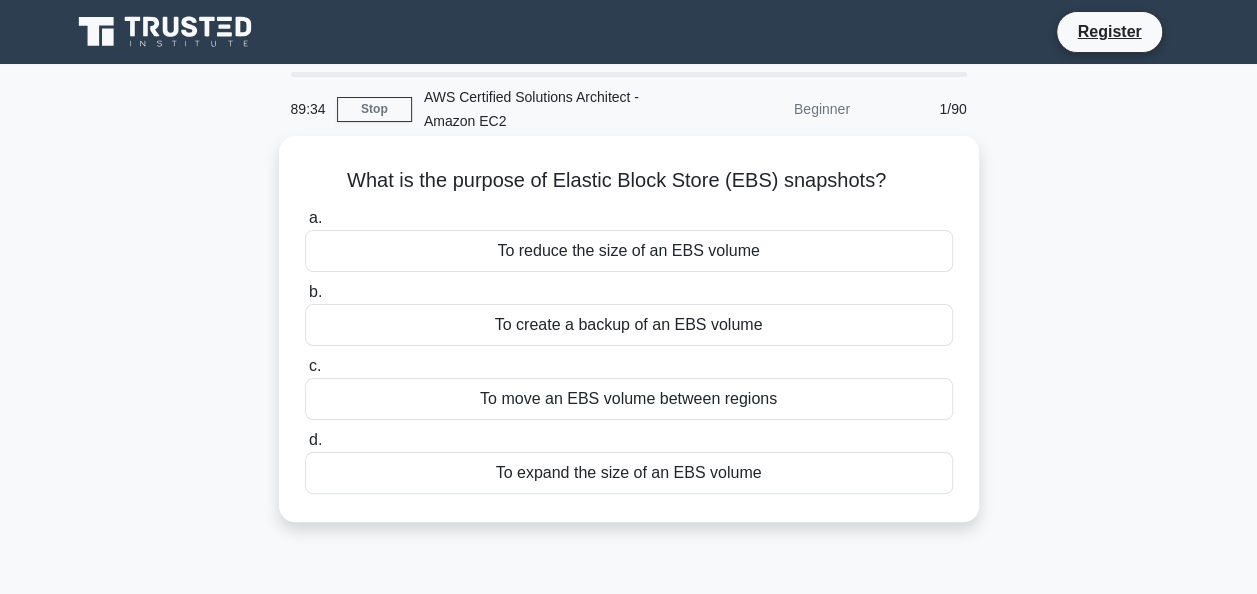 click on "To create a backup of an EBS volume" at bounding box center [629, 325] 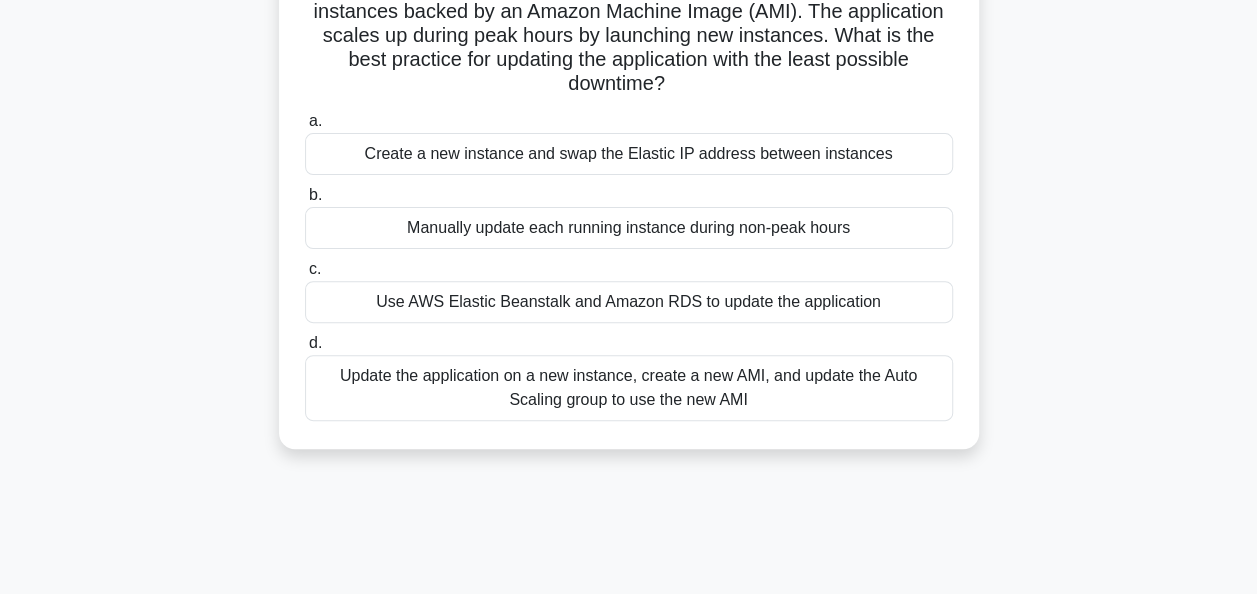 scroll, scrollTop: 200, scrollLeft: 0, axis: vertical 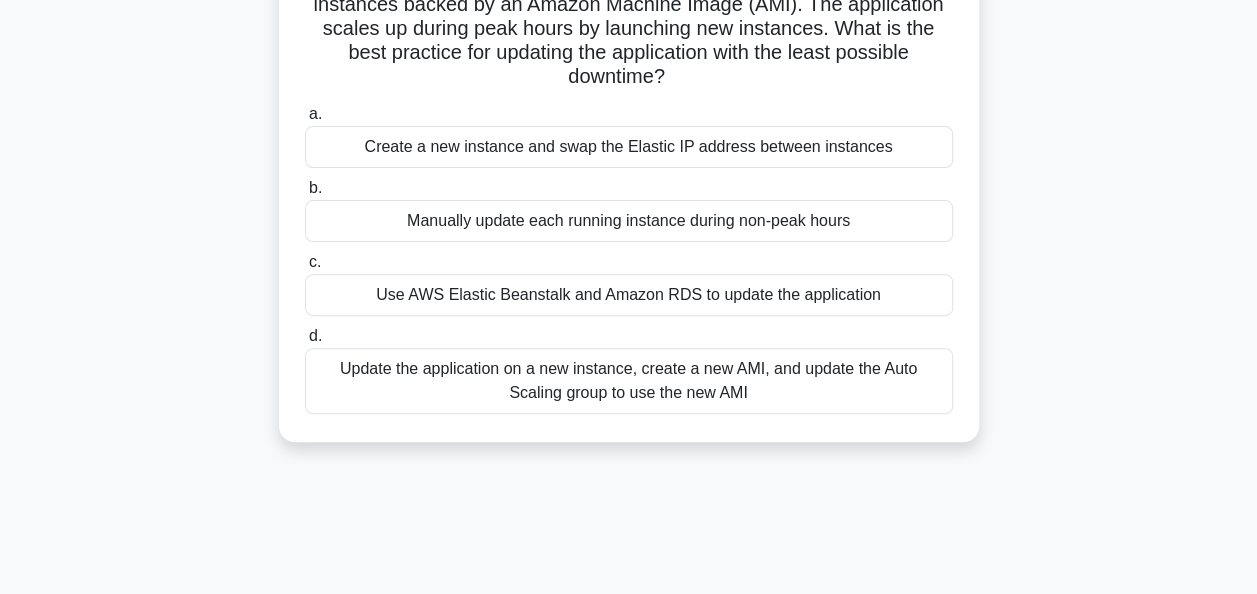 click on "Update the application on a new instance, create a new AMI, and update the Auto Scaling group to use the new AMI" at bounding box center [629, 381] 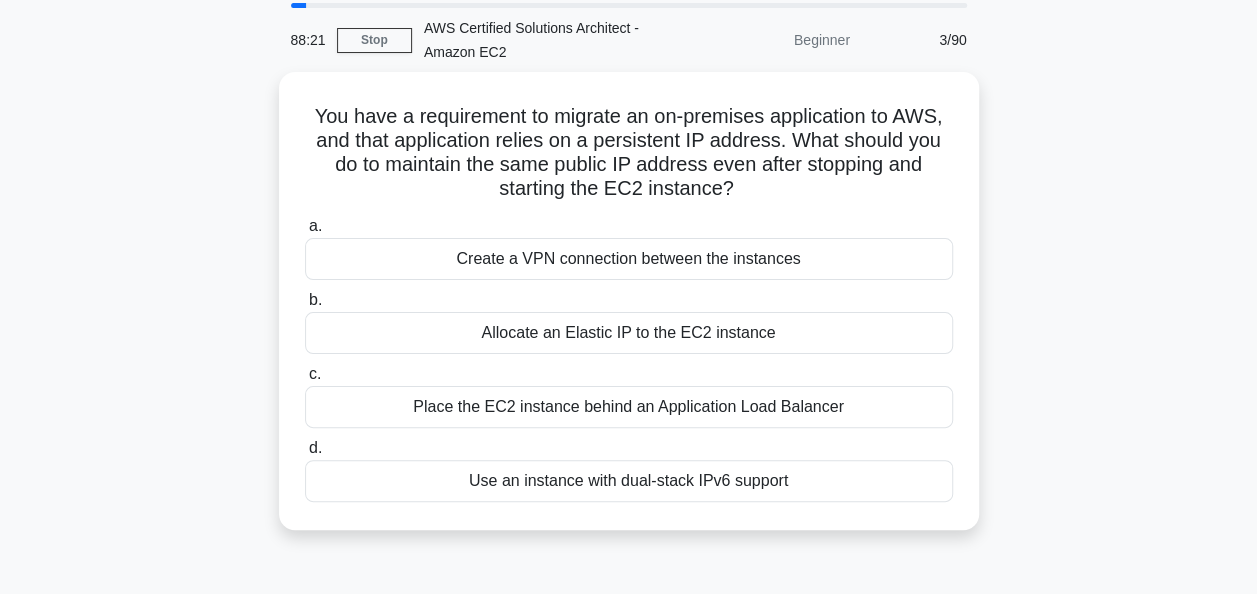scroll, scrollTop: 100, scrollLeft: 0, axis: vertical 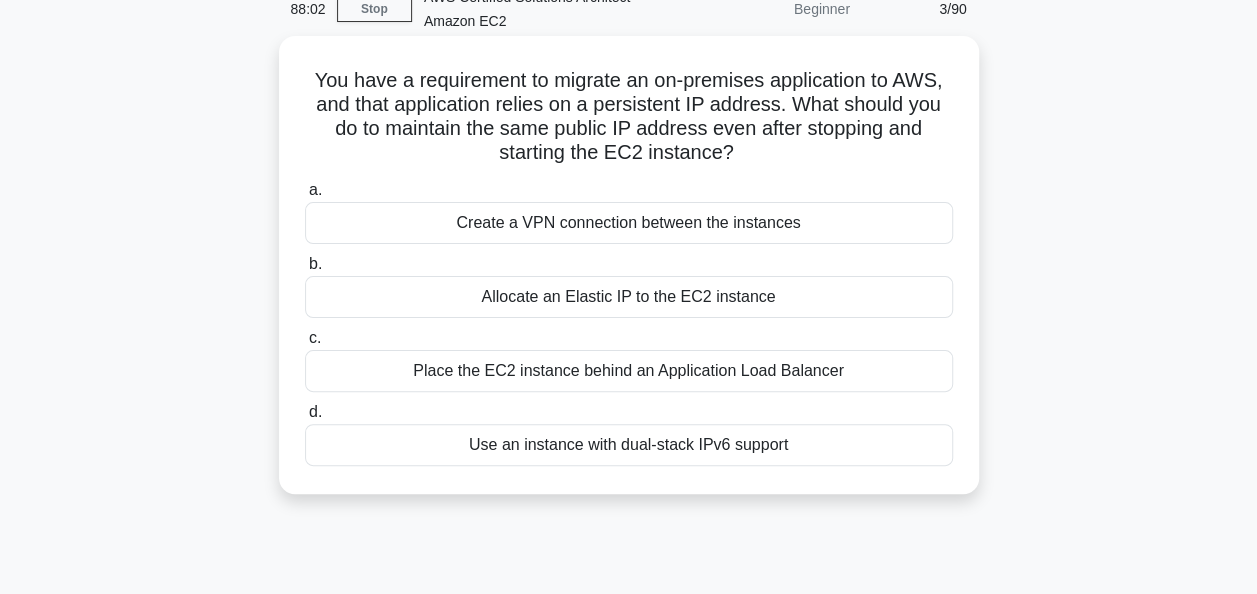 click on "Allocate an Elastic IP to the EC2 instance" at bounding box center [629, 297] 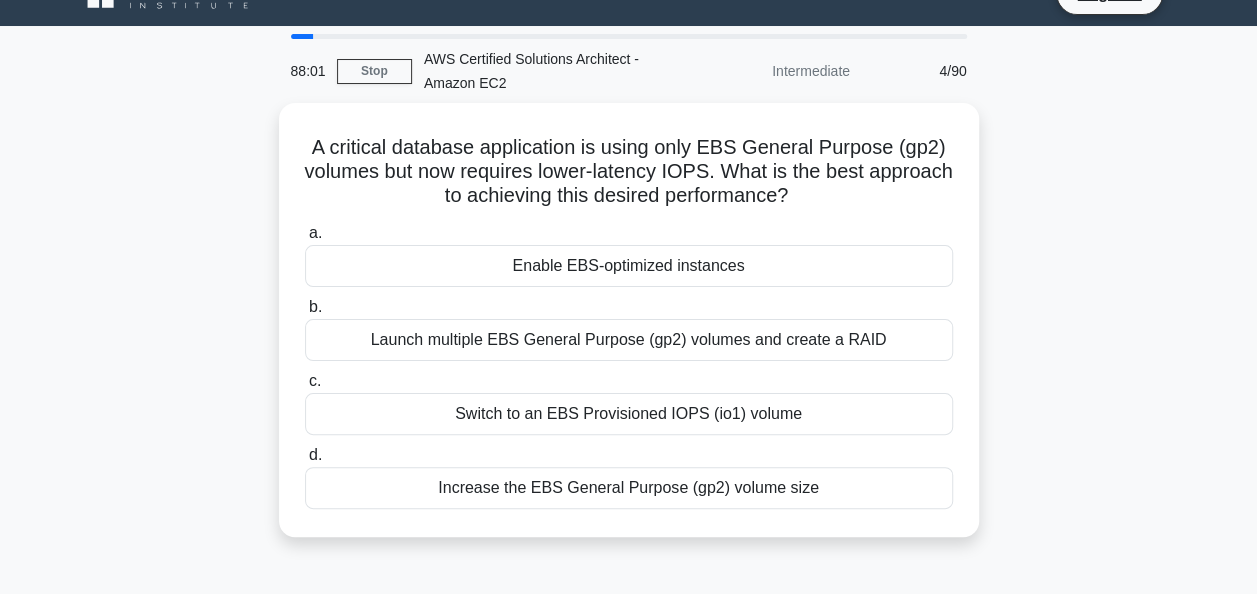 scroll, scrollTop: 0, scrollLeft: 0, axis: both 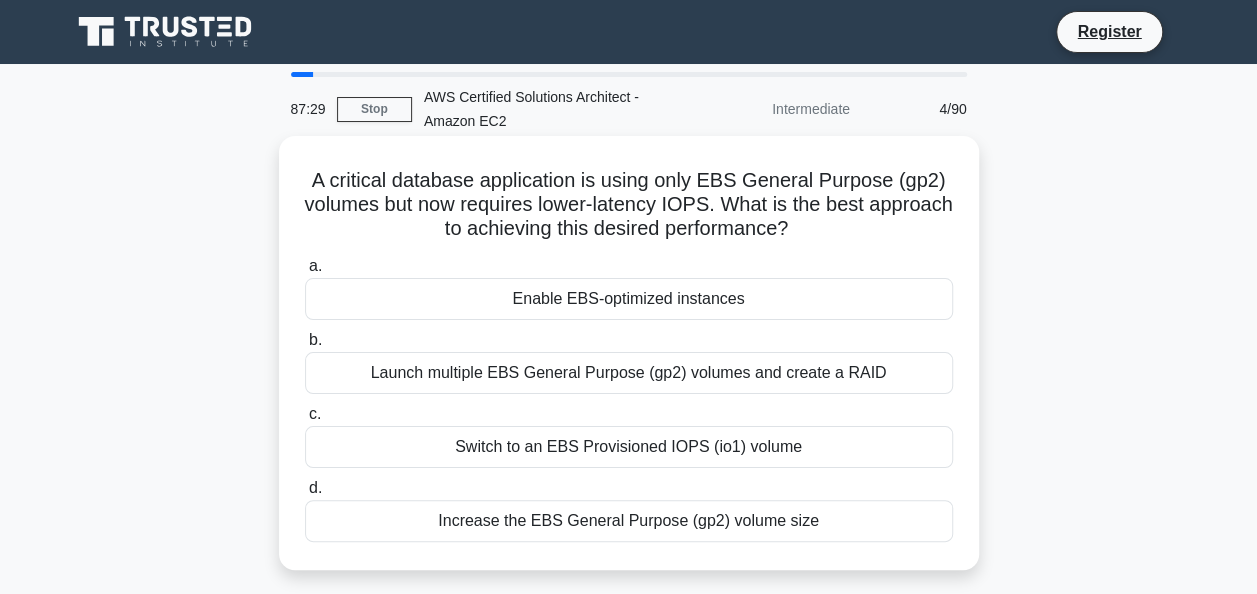 click on "Switch to an EBS Provisioned IOPS (io1) volume" at bounding box center [629, 447] 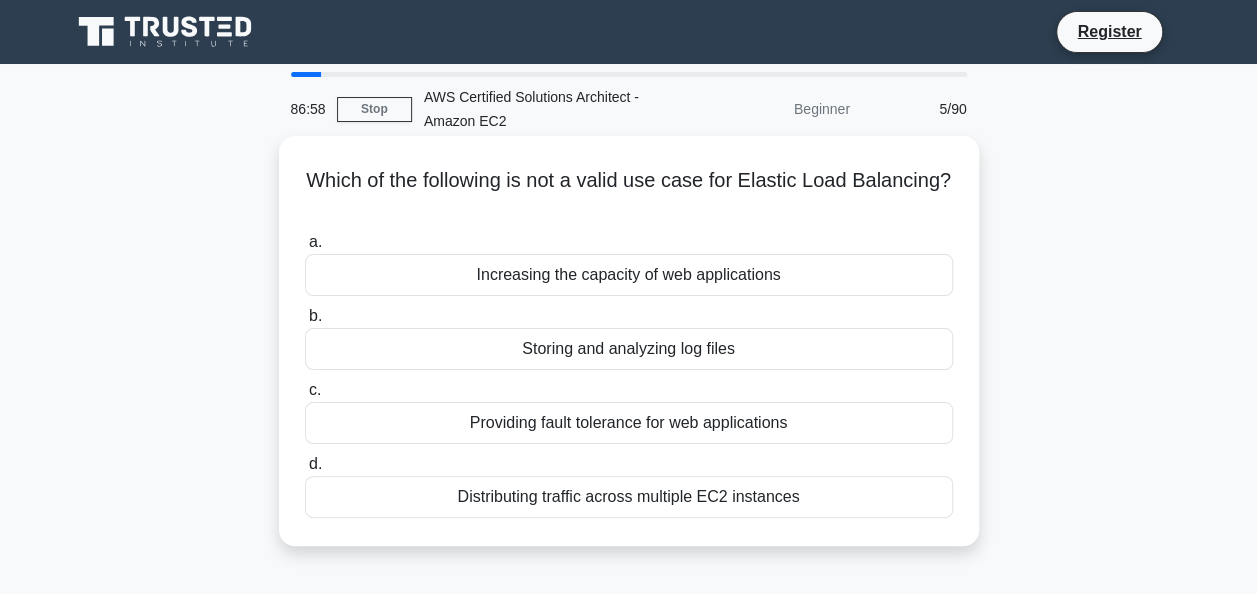 click on "Storing and analyzing log files" at bounding box center (629, 349) 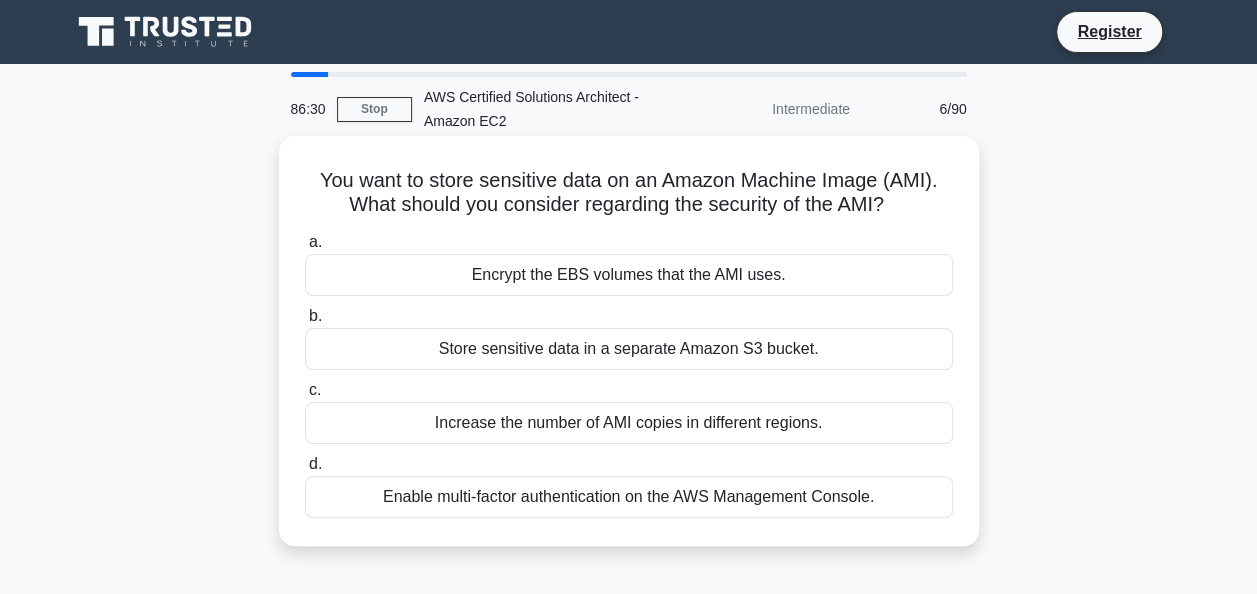click on "Encrypt the EBS volumes that the AMI uses." at bounding box center (629, 275) 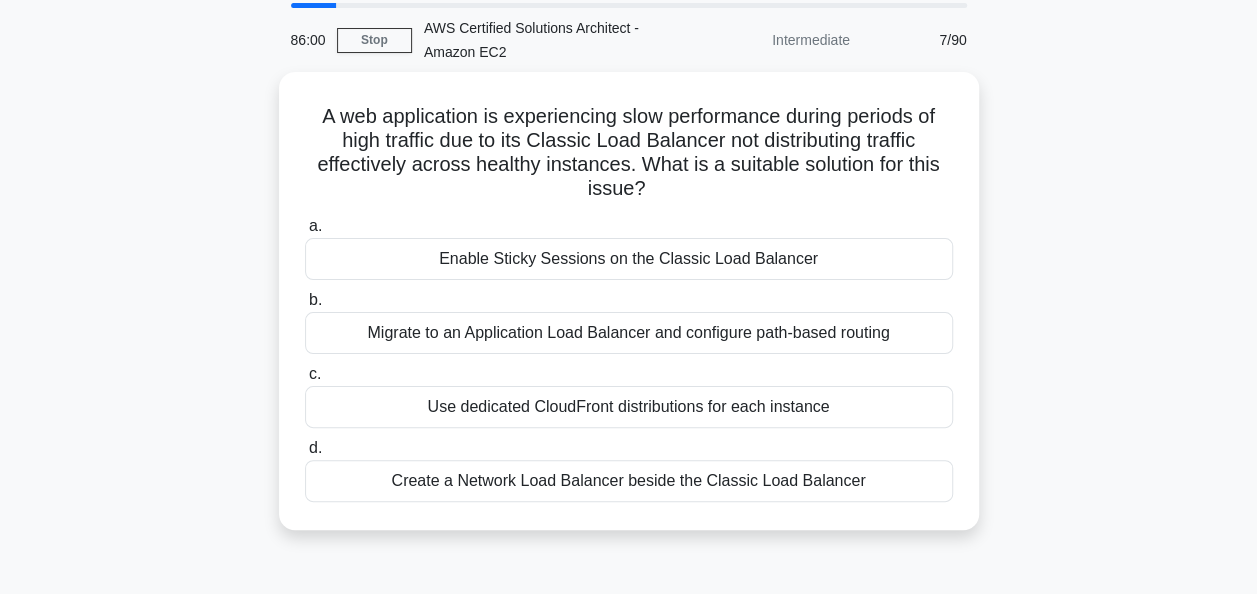 scroll, scrollTop: 100, scrollLeft: 0, axis: vertical 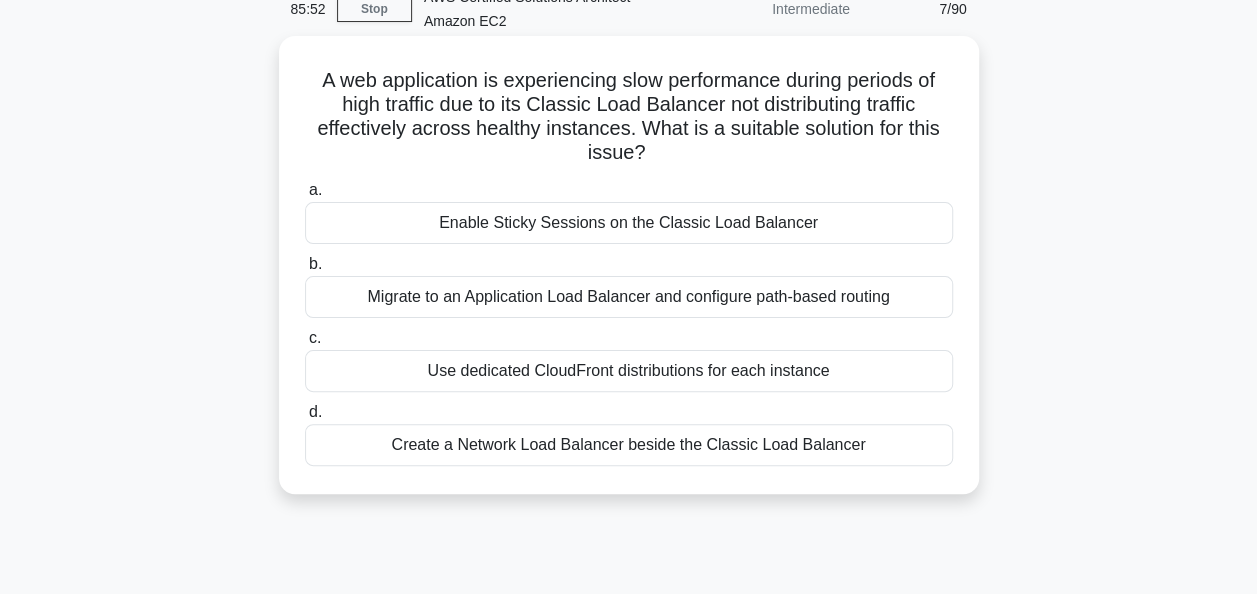 click on "Migrate to an Application Load Balancer and configure path-based routing" at bounding box center [629, 297] 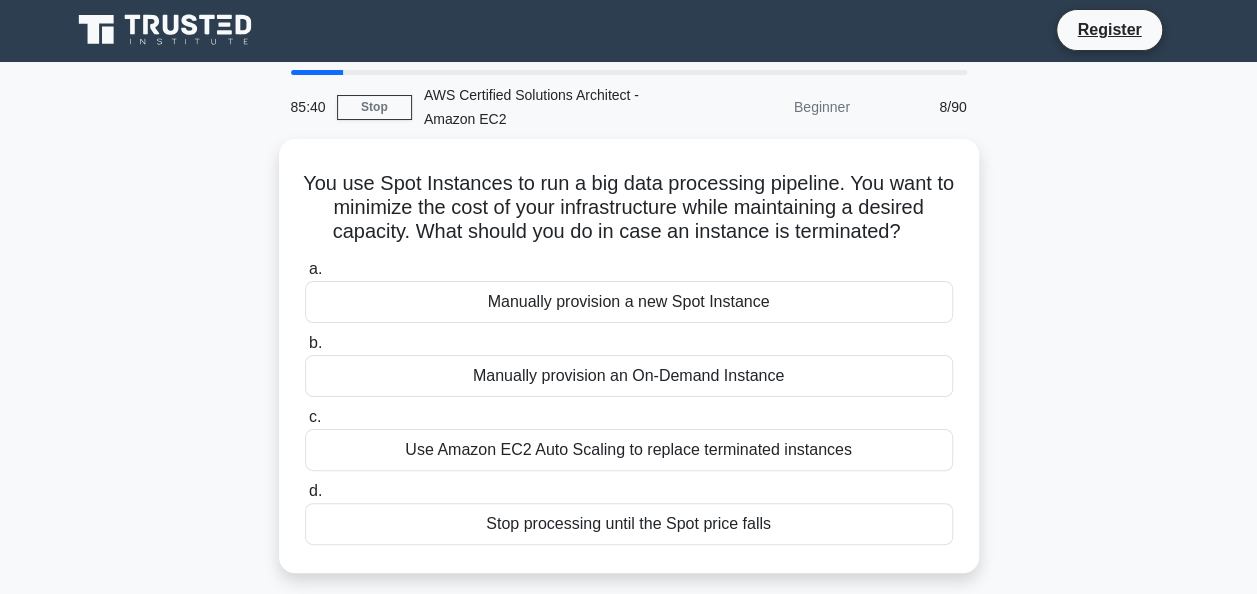 scroll, scrollTop: 0, scrollLeft: 0, axis: both 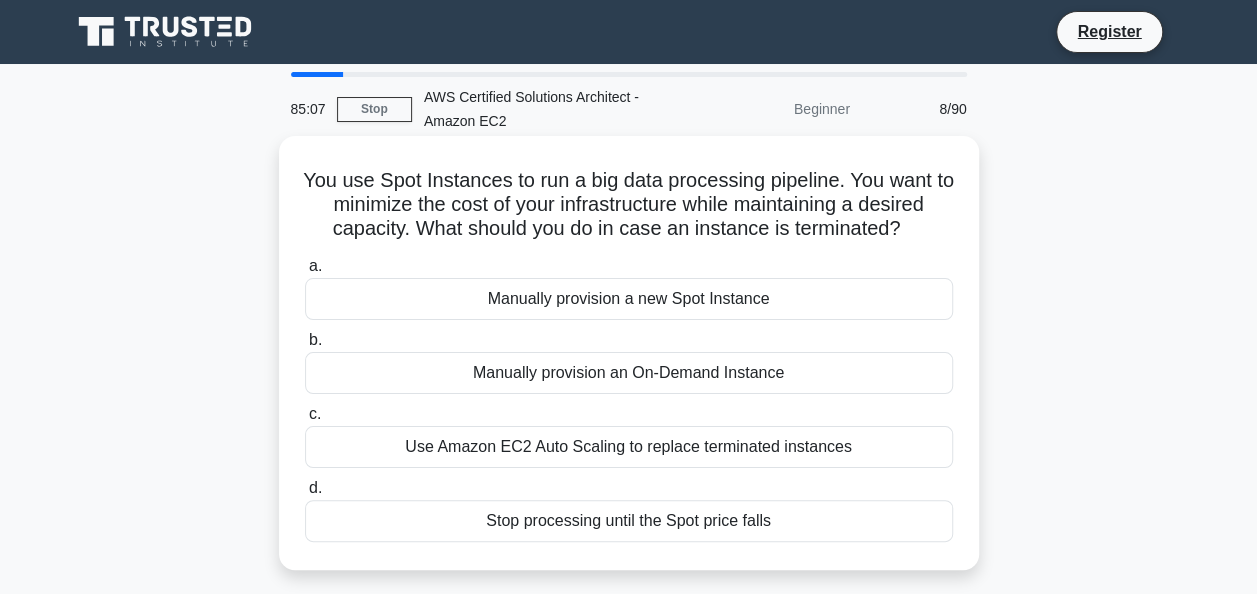 click on "Use Amazon EC2 Auto Scaling to replace terminated instances" at bounding box center (629, 447) 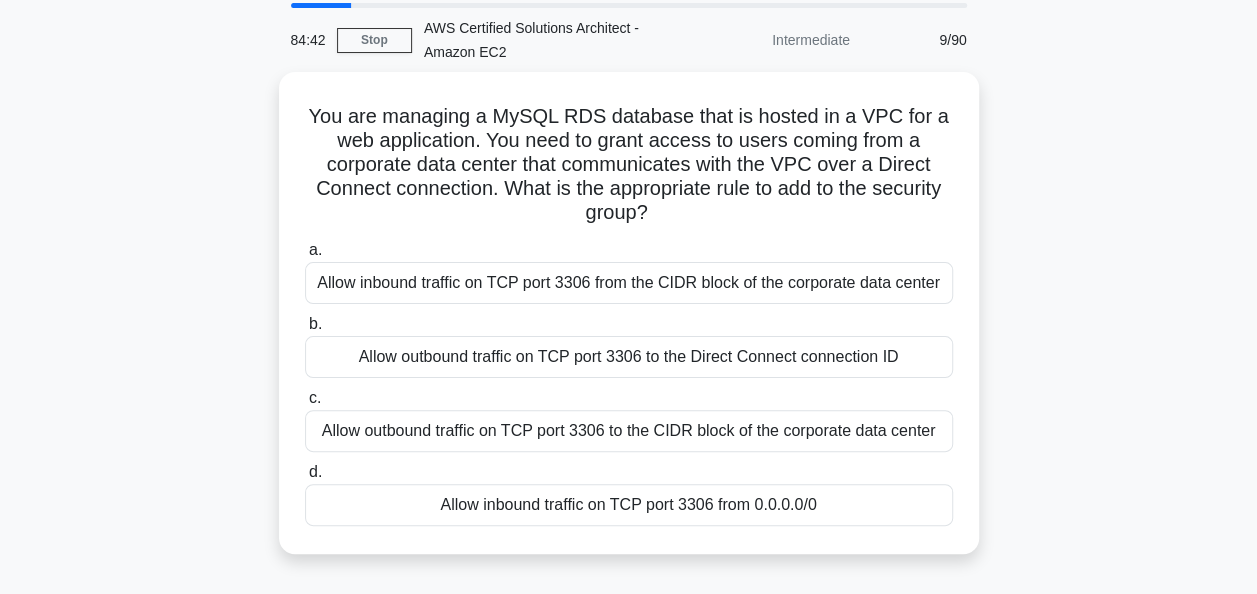 scroll, scrollTop: 100, scrollLeft: 0, axis: vertical 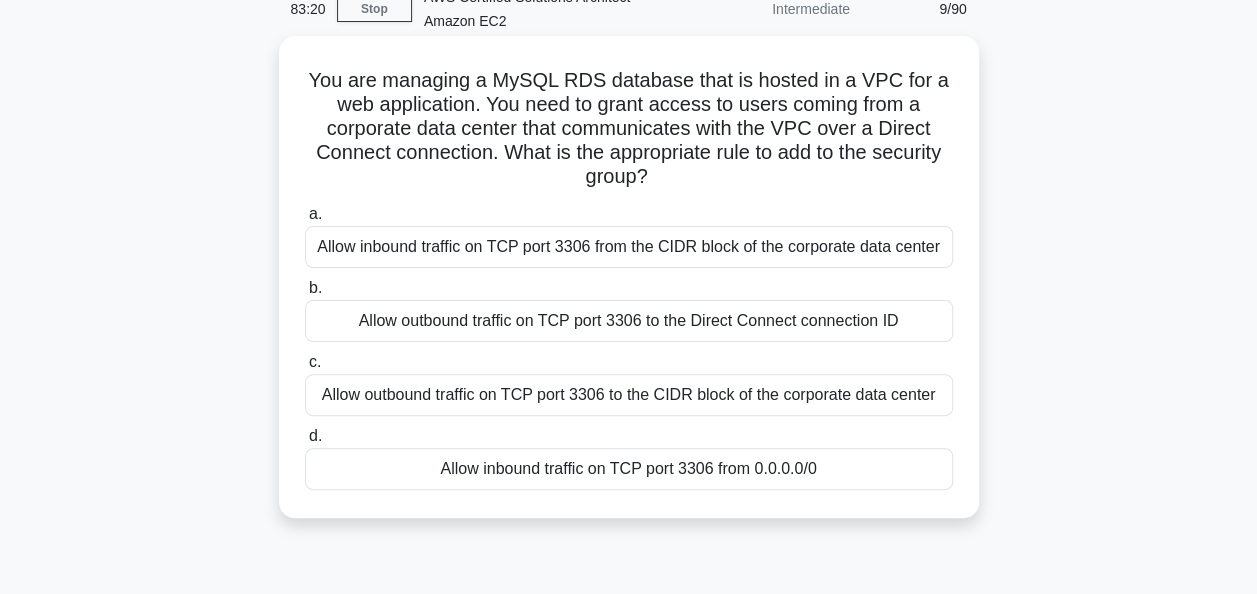 click on "Allow inbound traffic on TCP port 3306 from the CIDR block of the corporate data center" at bounding box center (629, 247) 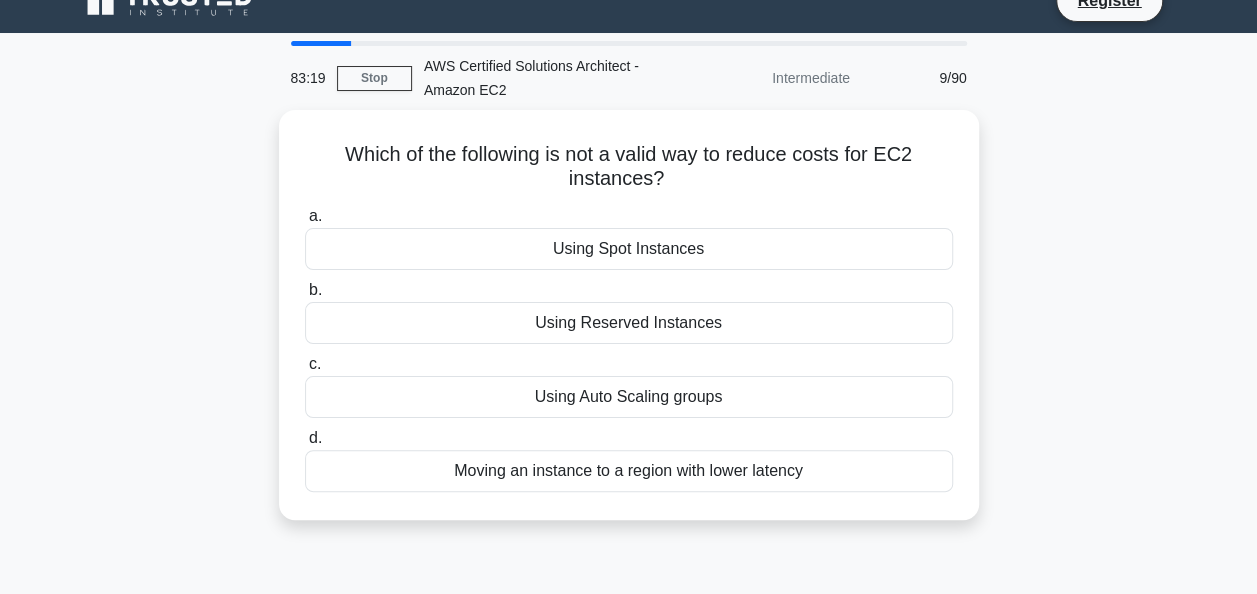 scroll, scrollTop: 0, scrollLeft: 0, axis: both 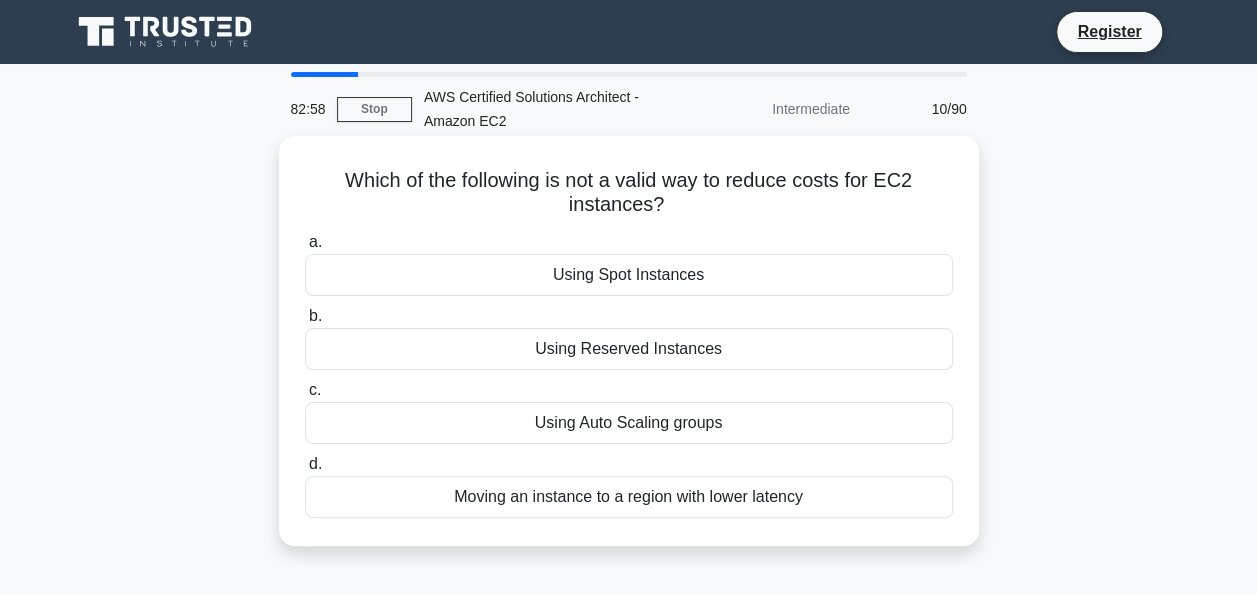 click on "Moving an instance to a region with lower latency" at bounding box center (629, 497) 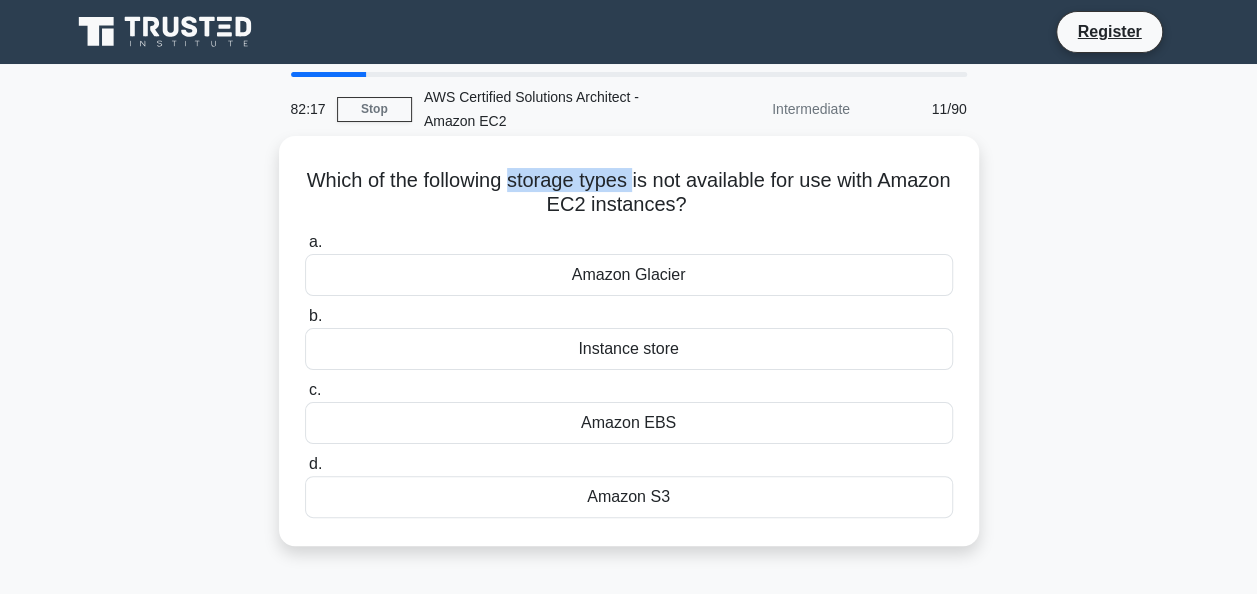 drag, startPoint x: 546, startPoint y: 183, endPoint x: 673, endPoint y: 181, distance: 127.01575 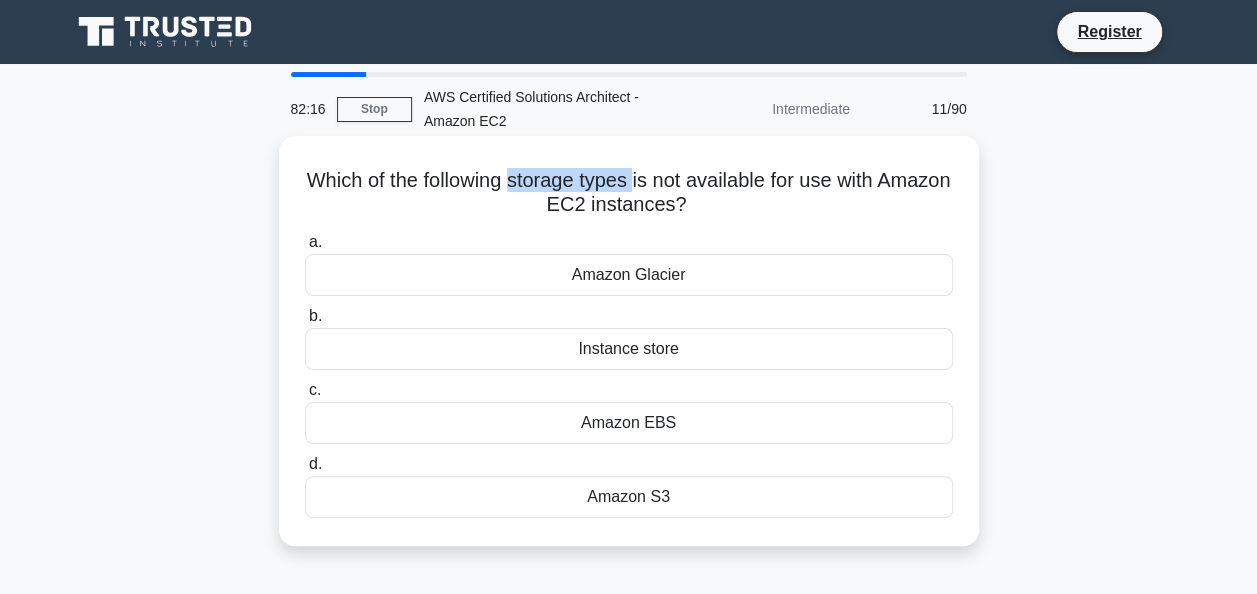 drag, startPoint x: 673, startPoint y: 181, endPoint x: 585, endPoint y: 178, distance: 88.051125 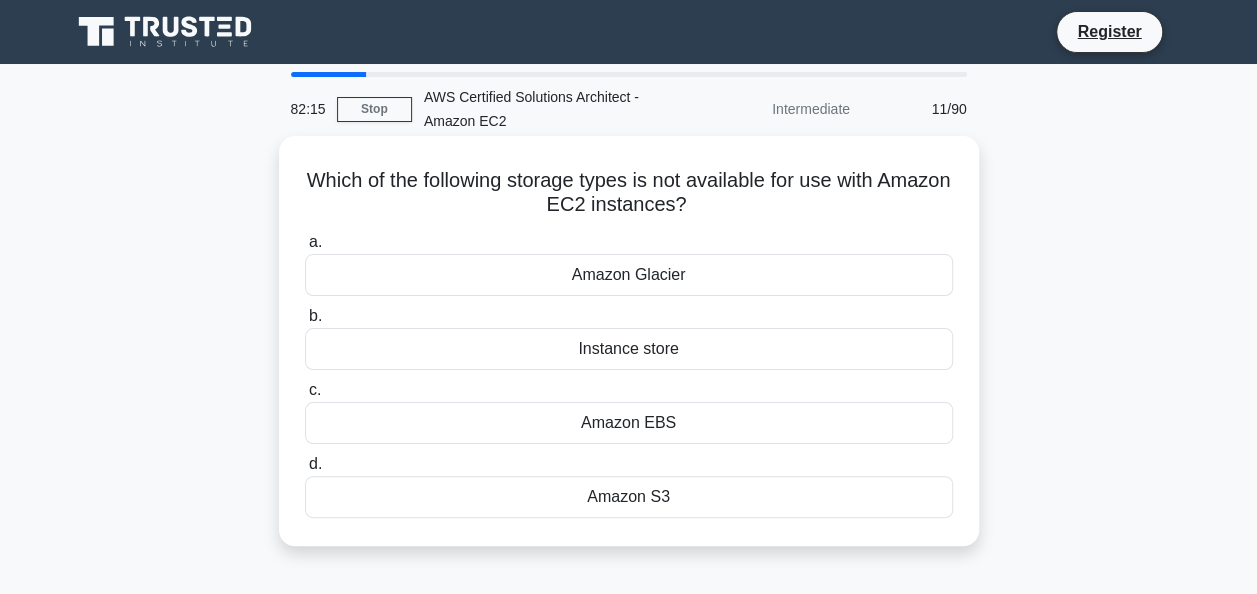 click on "Which of the following storage types is not available for use with Amazon EC2 instances?
.spinner_0XTQ{transform-origin:center;animation:spinner_y6GP .75s linear infinite}@keyframes spinner_y6GP{100%{transform:rotate(360deg)}}" at bounding box center [629, 193] 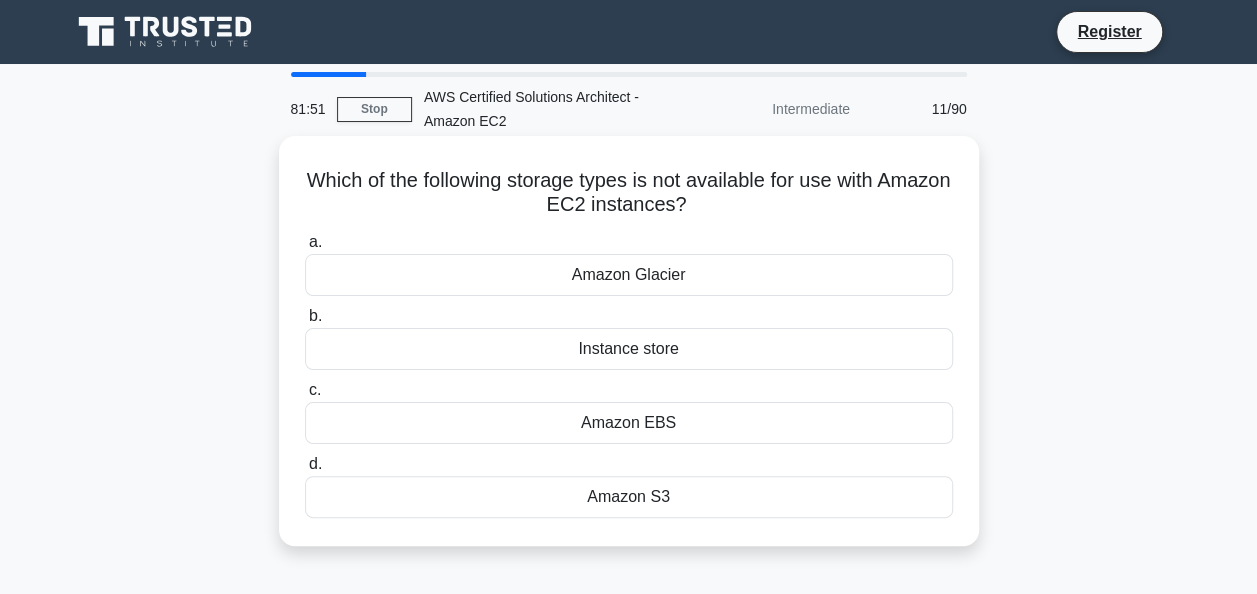 drag, startPoint x: 327, startPoint y: 176, endPoint x: 723, endPoint y: 501, distance: 512.29 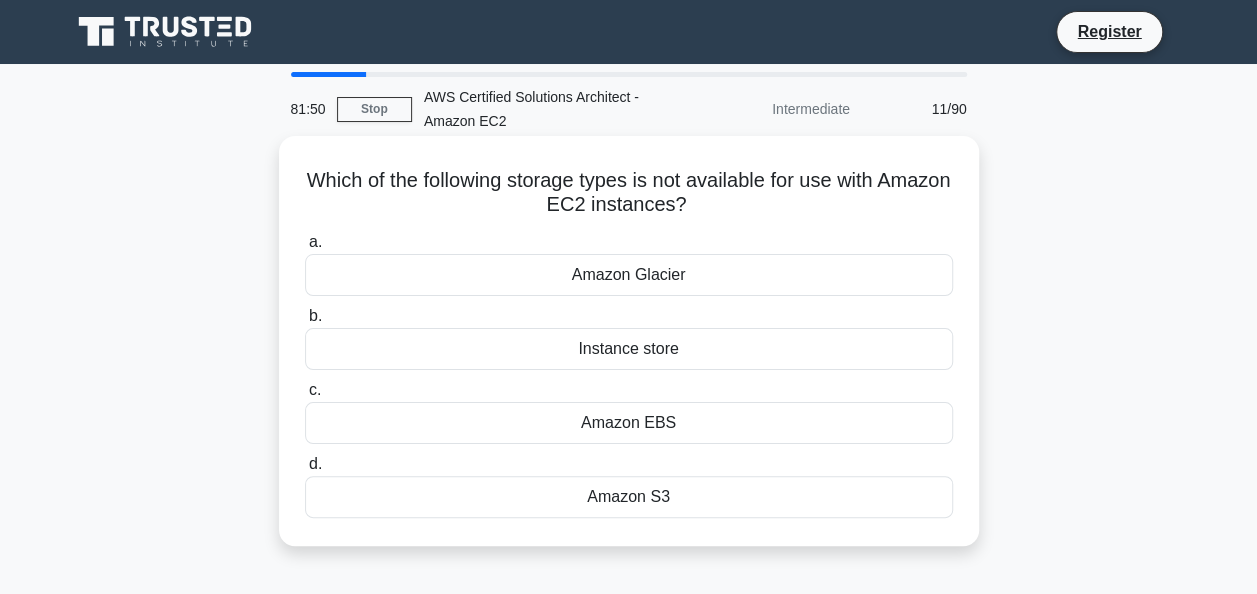 copy on "Which of the following storage types is not available for use with Amazon EC2 instances?
.spinner_0XTQ{transform-origin:center;animation:spinner_y6GP .75s linear infinite}@keyframes spinner_y6GP{100%{transform:rotate(360deg)}}
a.
Amazon Glacier
b.
Instance store
c.
Amazon EBS
d.
Amazon S3" 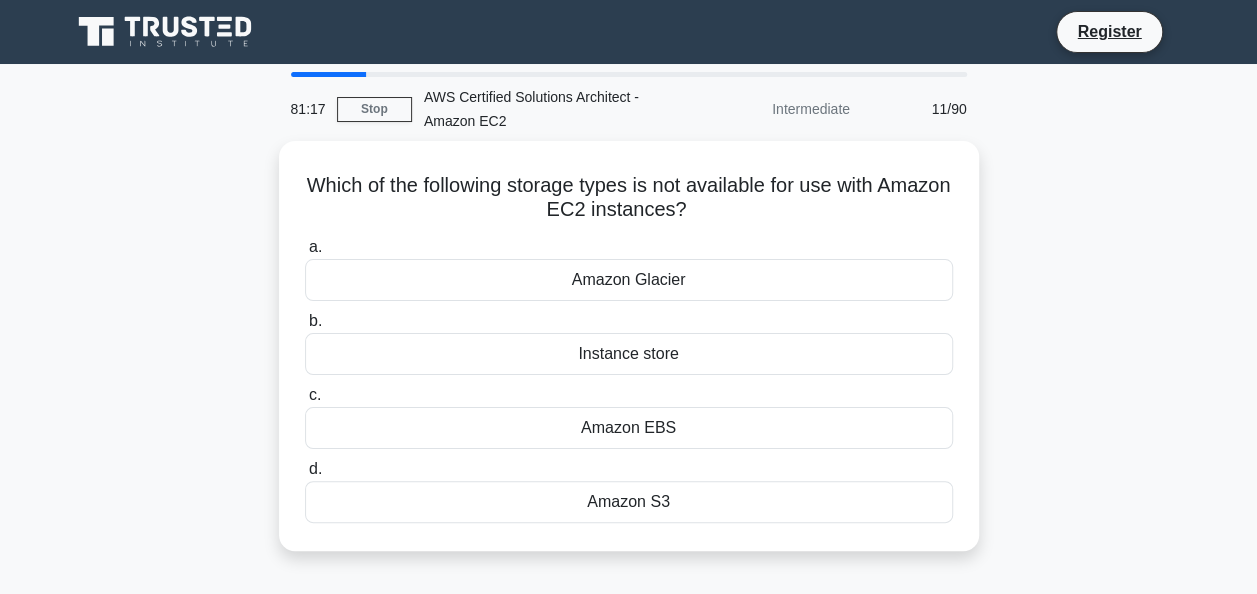 click on "Which of the following storage types is not available for use with Amazon EC2 instances?
.spinner_0XTQ{transform-origin:center;animation:spinner_y6GP .75s linear infinite}@keyframes spinner_y6GP{100%{transform:rotate(360deg)}}
a.
Amazon Glacier
b. c. d." at bounding box center [629, 358] 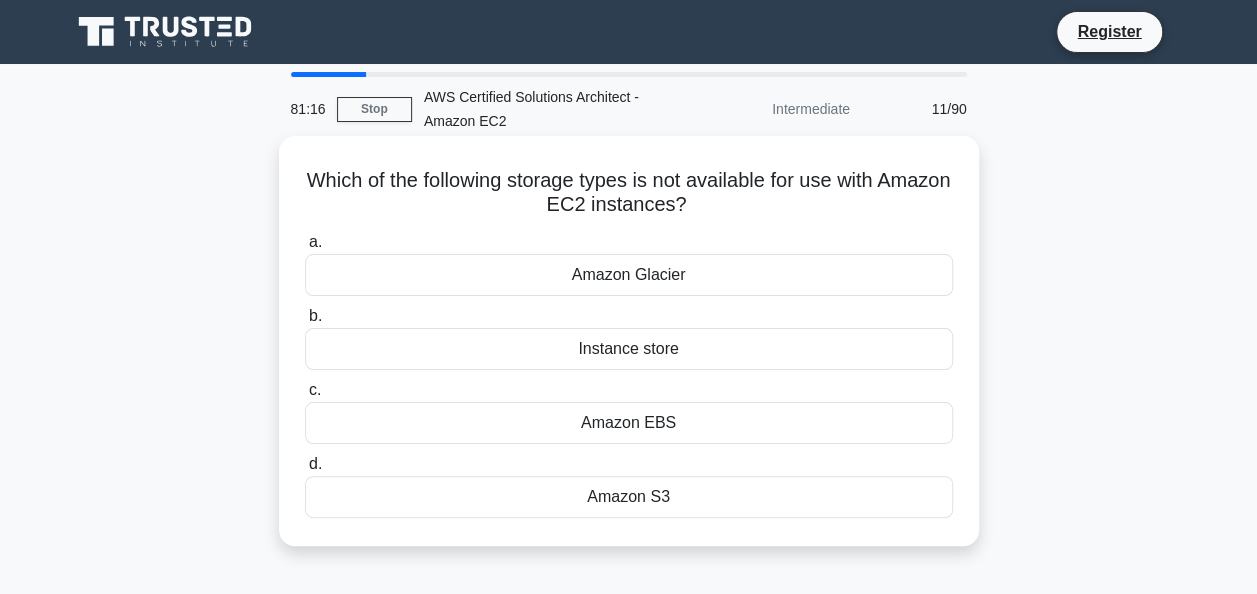 click on "Amazon Glacier" at bounding box center (629, 275) 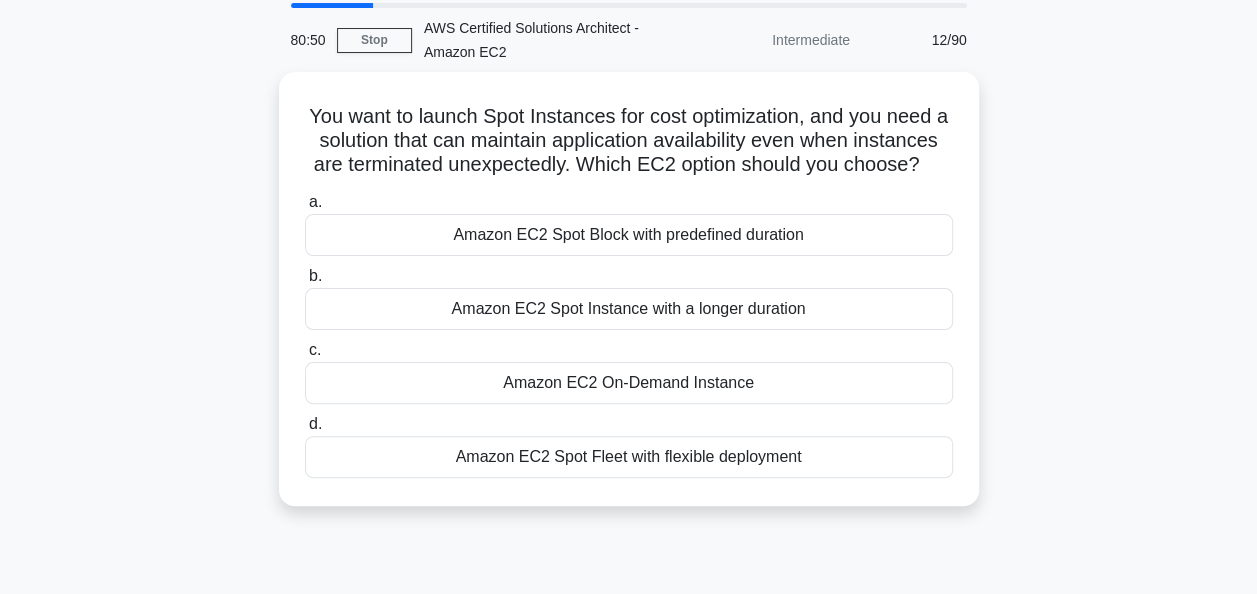 scroll, scrollTop: 100, scrollLeft: 0, axis: vertical 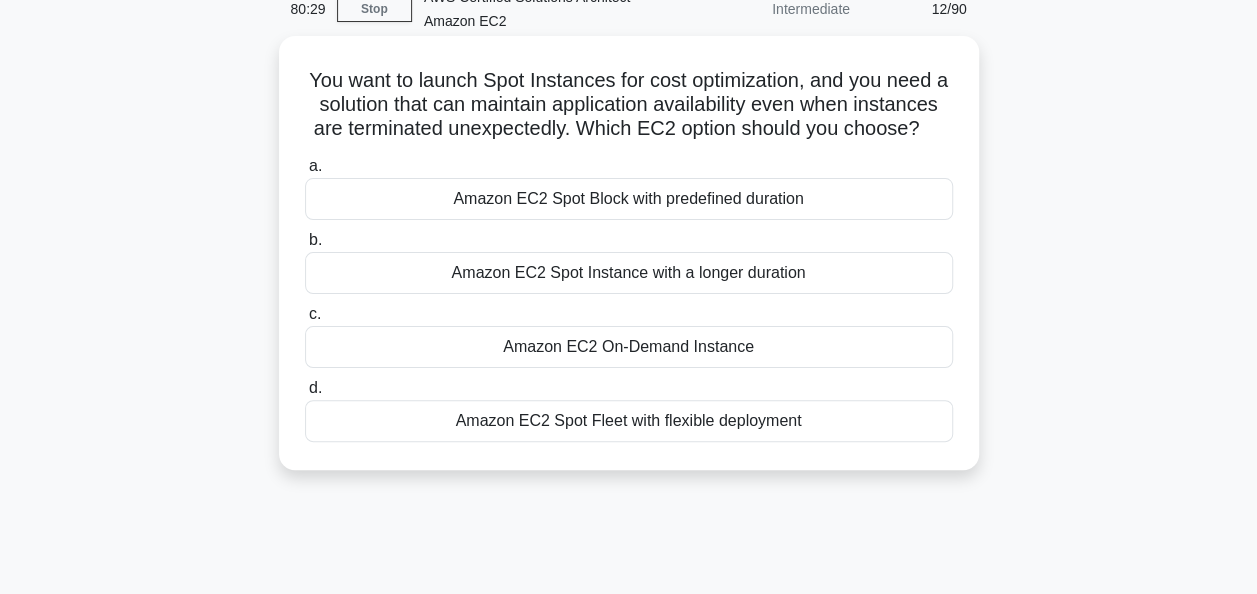 click on "Amazon EC2 Spot Instance with a longer duration" at bounding box center [629, 273] 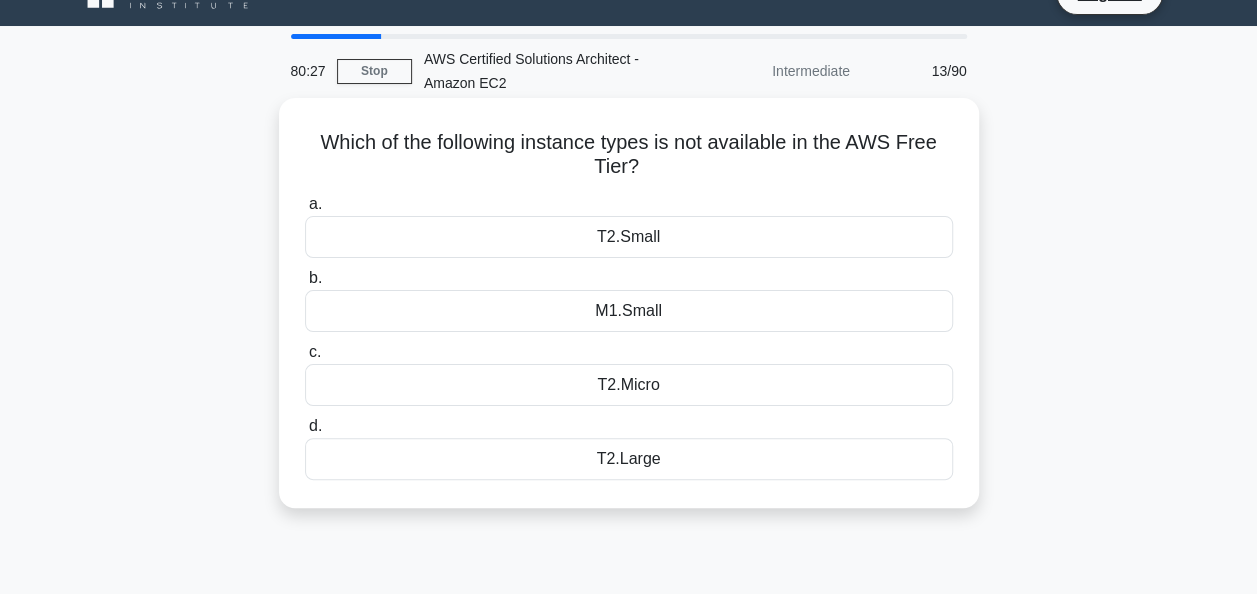 scroll, scrollTop: 0, scrollLeft: 0, axis: both 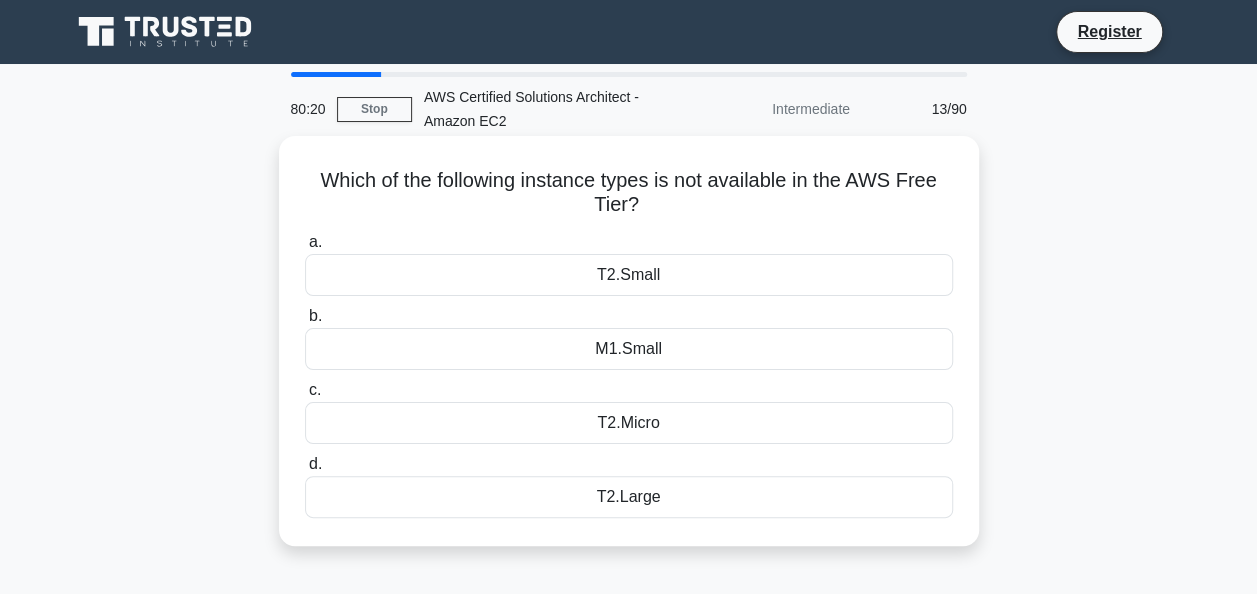 click on "T2.Large" at bounding box center [629, 497] 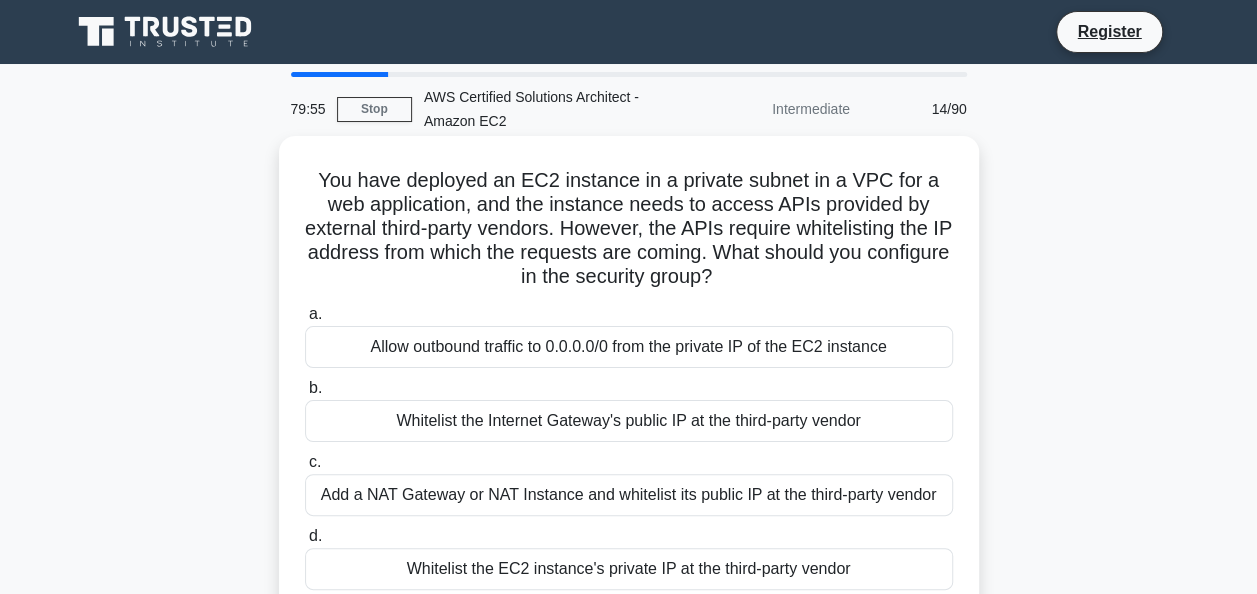 scroll, scrollTop: 100, scrollLeft: 0, axis: vertical 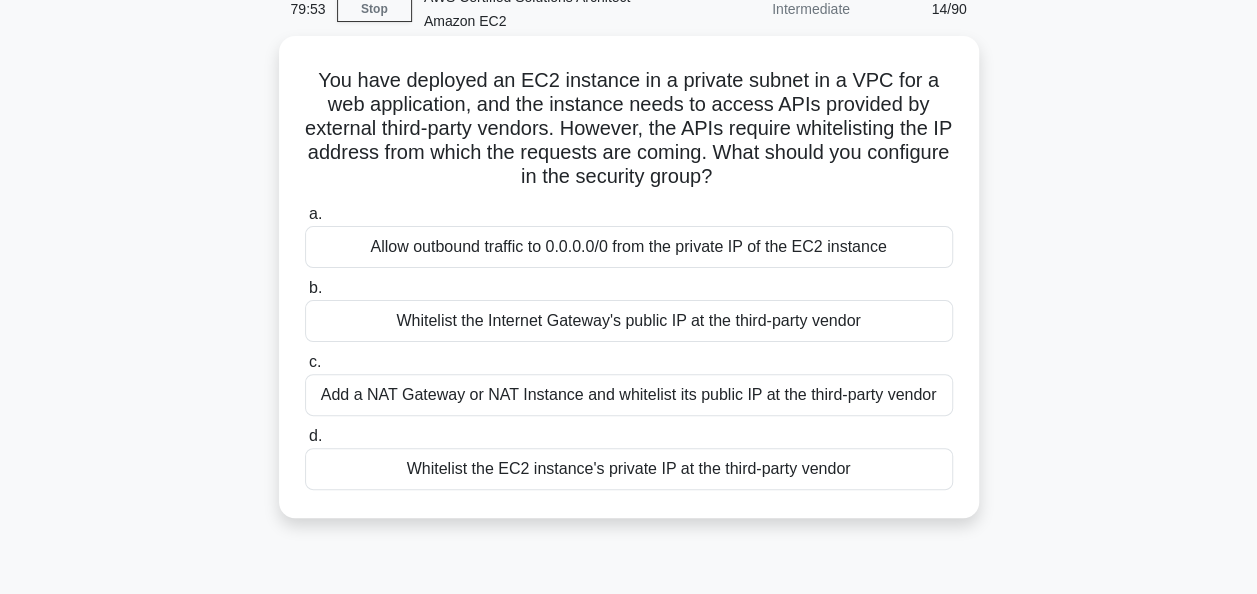 click on "Add a NAT Gateway or NAT Instance and whitelist its public IP at the third-party vendor" at bounding box center (629, 395) 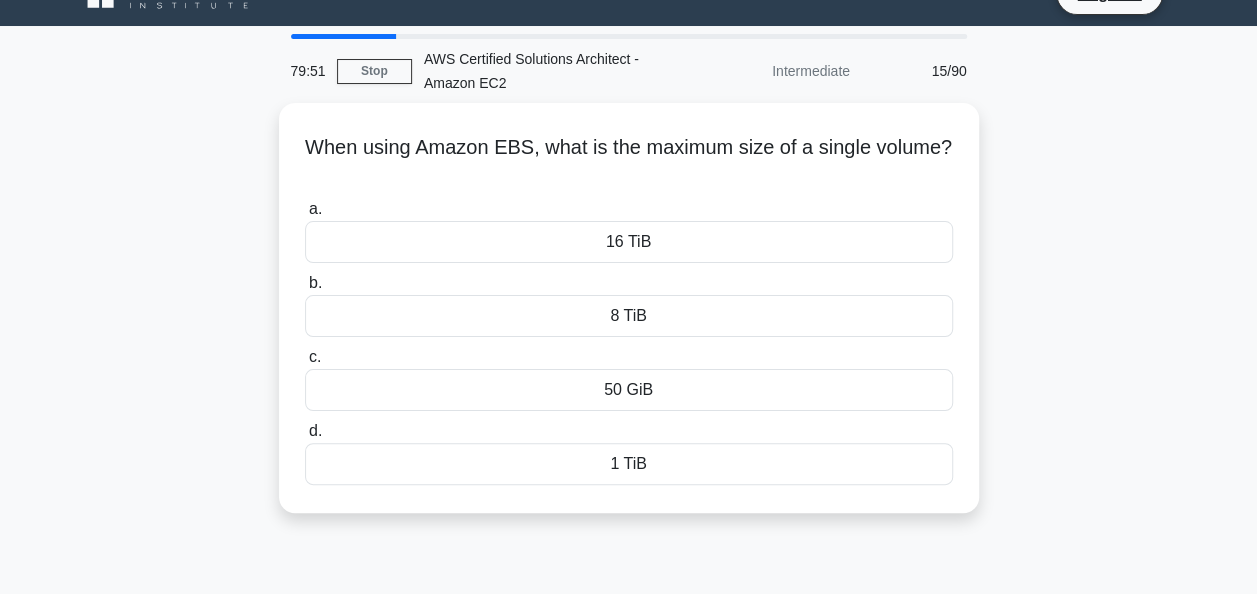 scroll, scrollTop: 0, scrollLeft: 0, axis: both 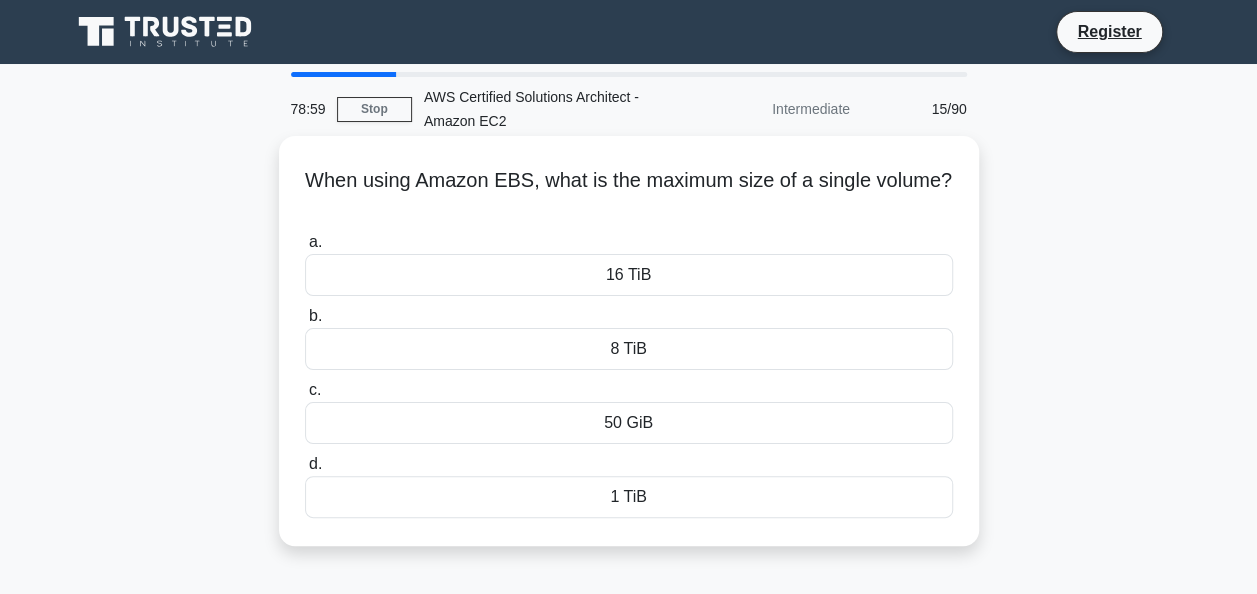 click on "16 TiB" at bounding box center (629, 275) 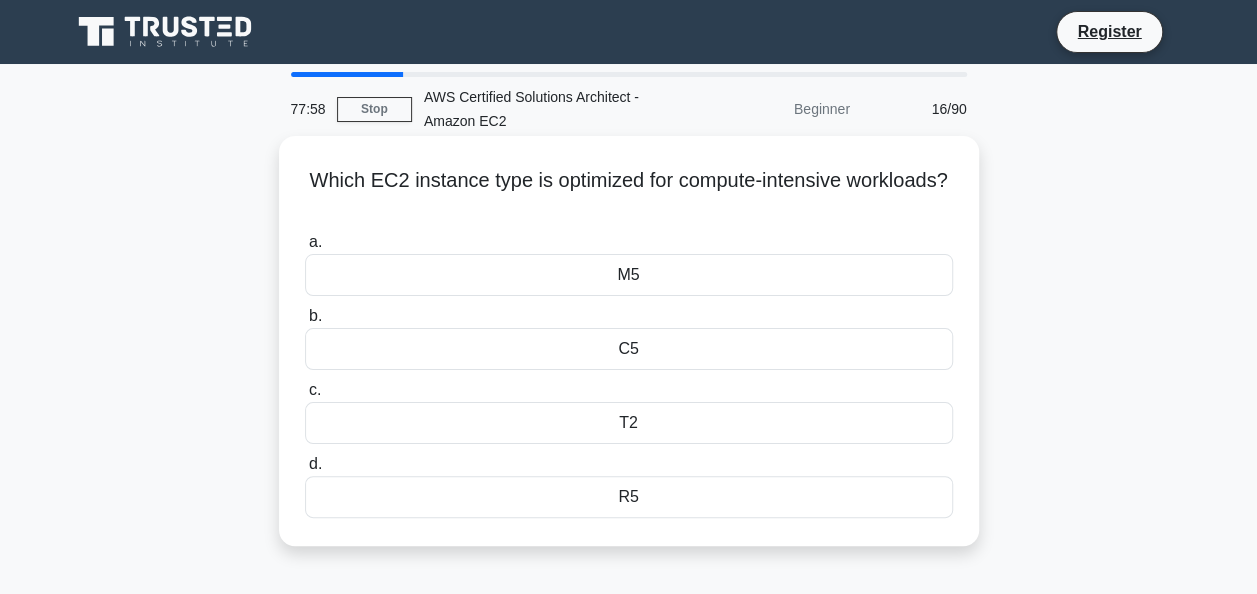 click on "C5" at bounding box center [629, 349] 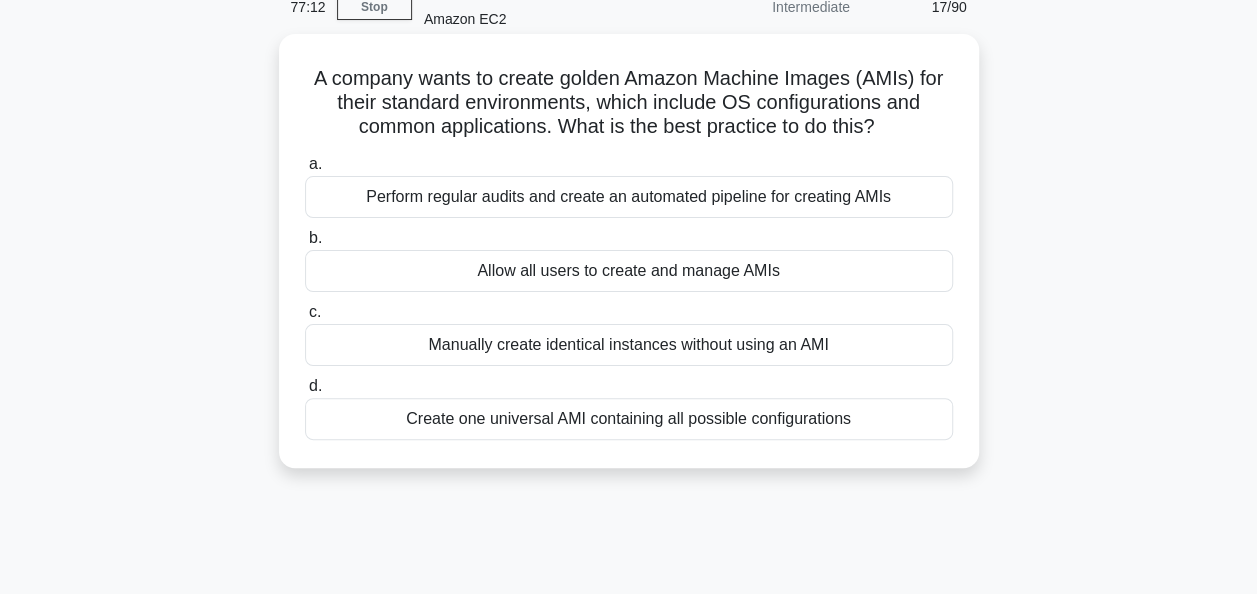 scroll, scrollTop: 200, scrollLeft: 0, axis: vertical 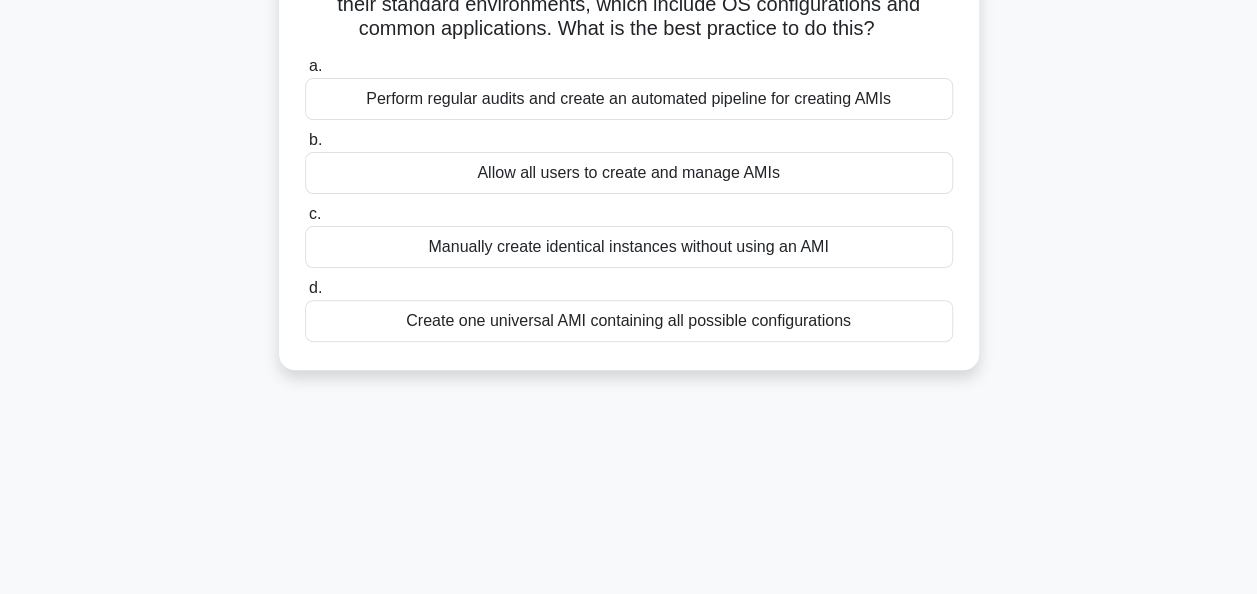 click on "Create one universal AMI containing all possible configurations" at bounding box center (629, 321) 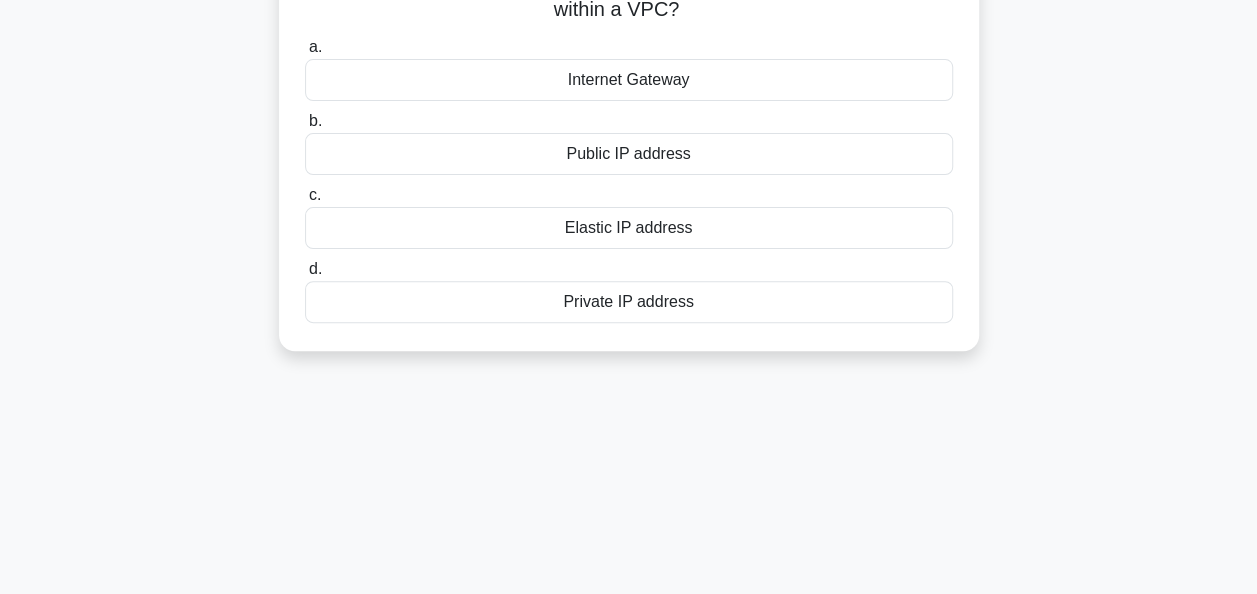 scroll, scrollTop: 0, scrollLeft: 0, axis: both 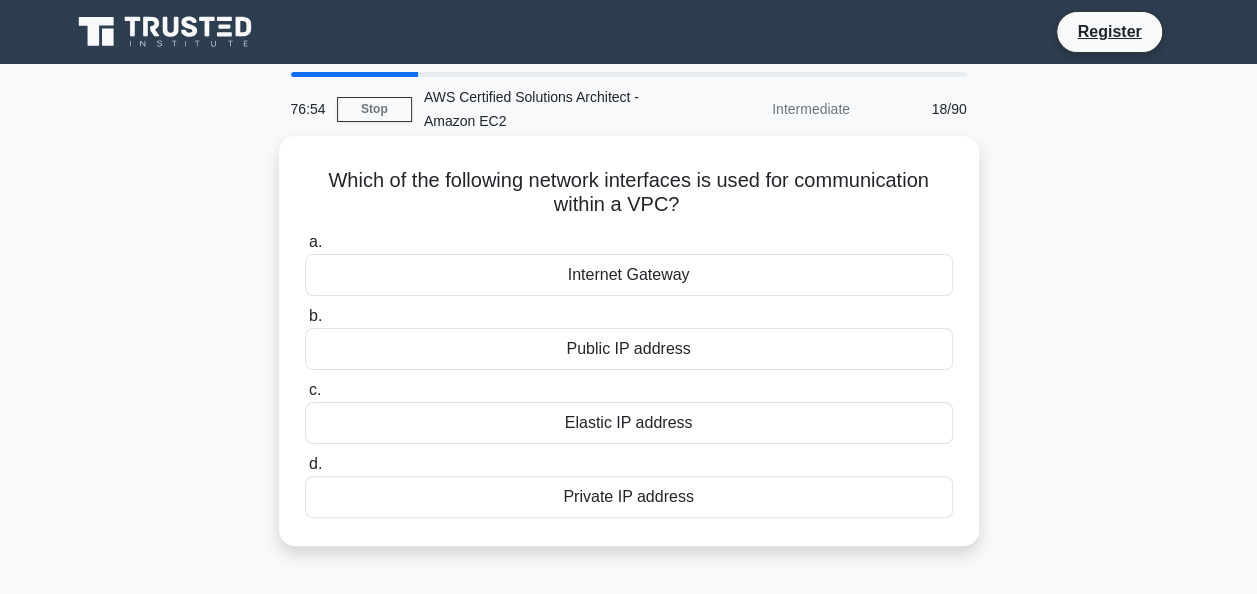 click on "Internet Gateway" at bounding box center [629, 275] 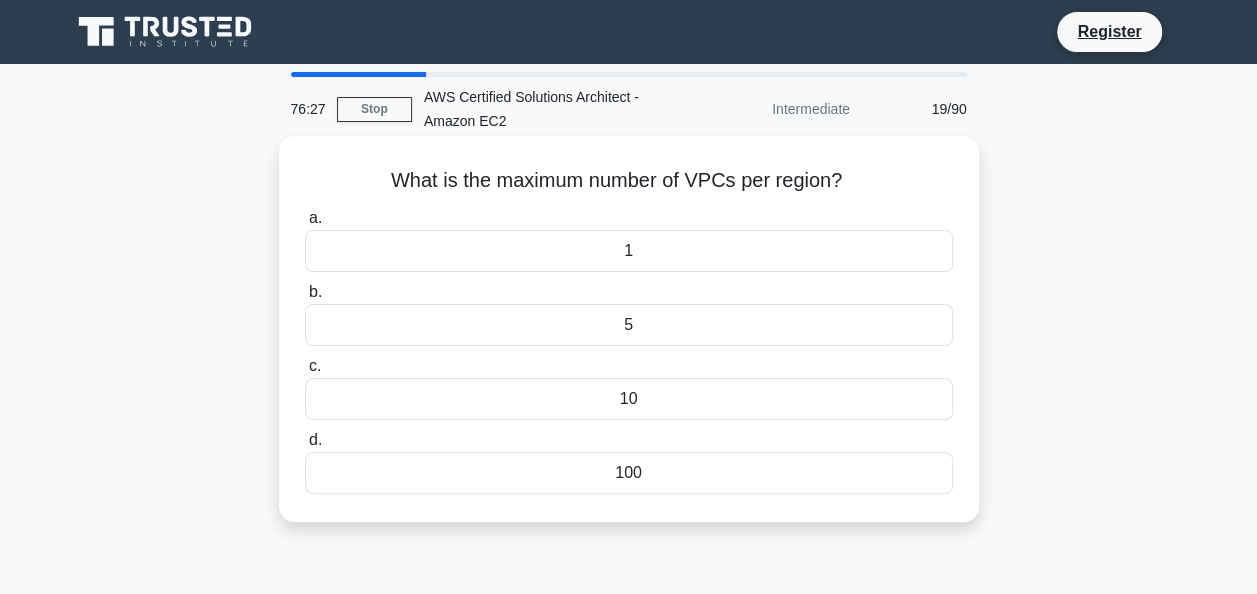click on "5" at bounding box center (629, 325) 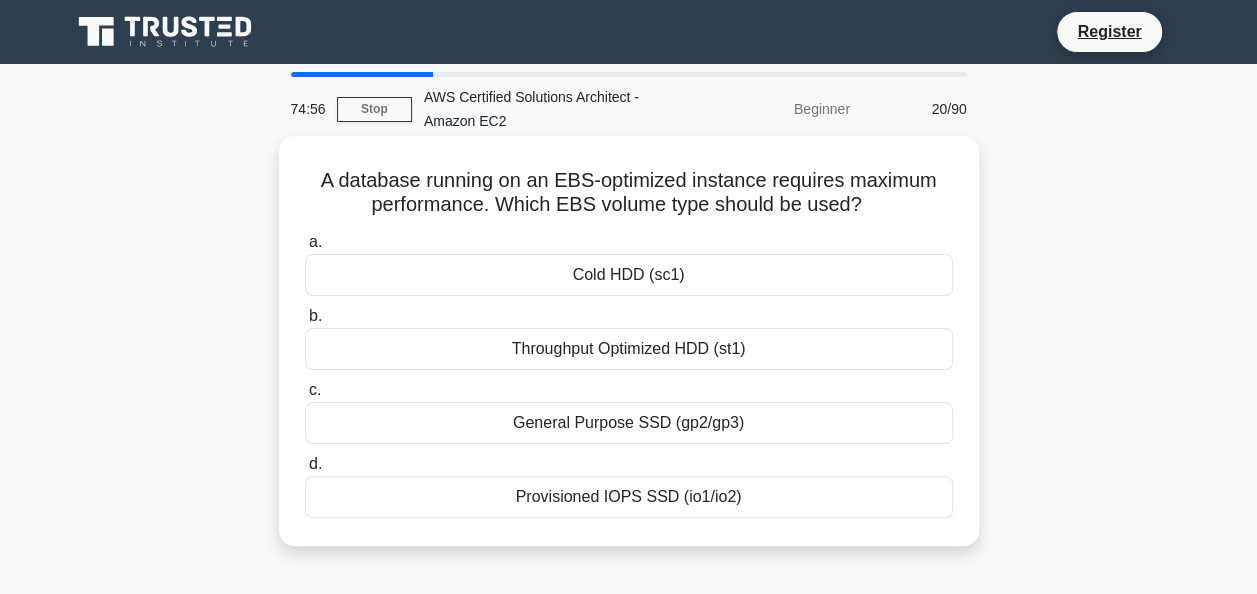 click on "Provisioned IOPS SSD (io1/io2)" at bounding box center [629, 497] 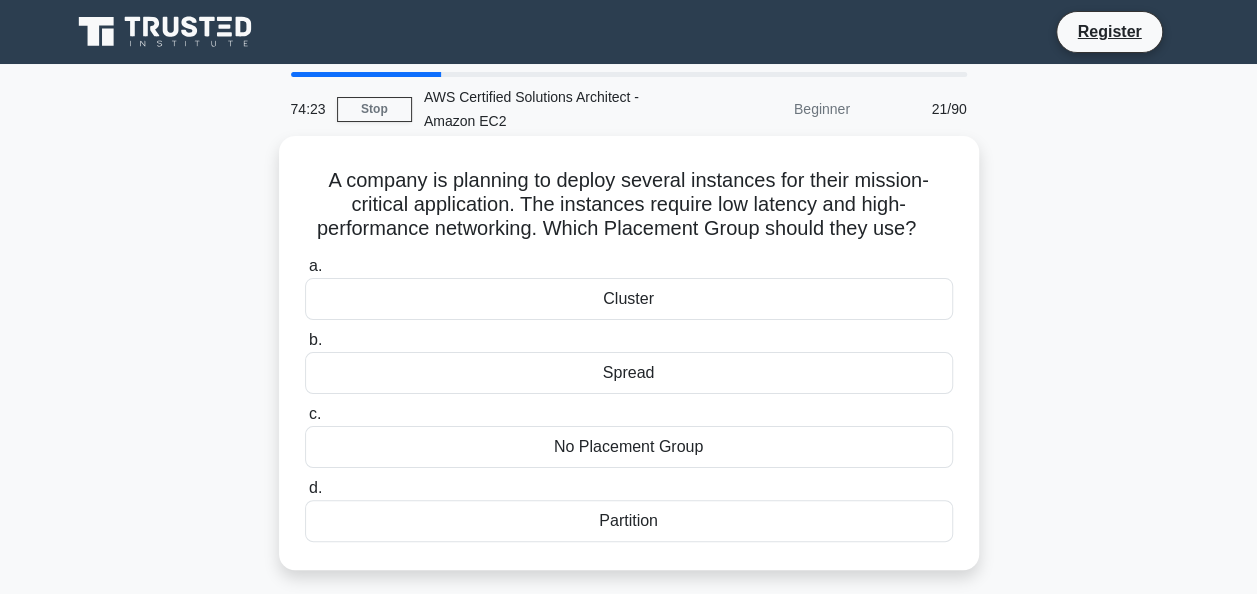 click on "Cluster" at bounding box center [629, 299] 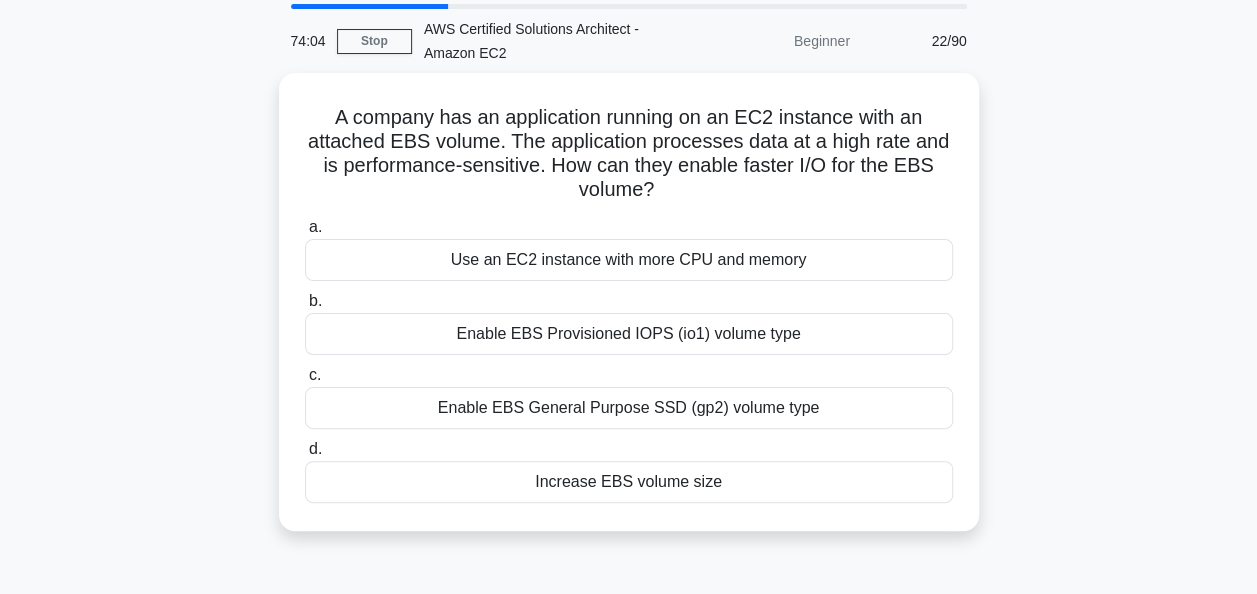 scroll, scrollTop: 100, scrollLeft: 0, axis: vertical 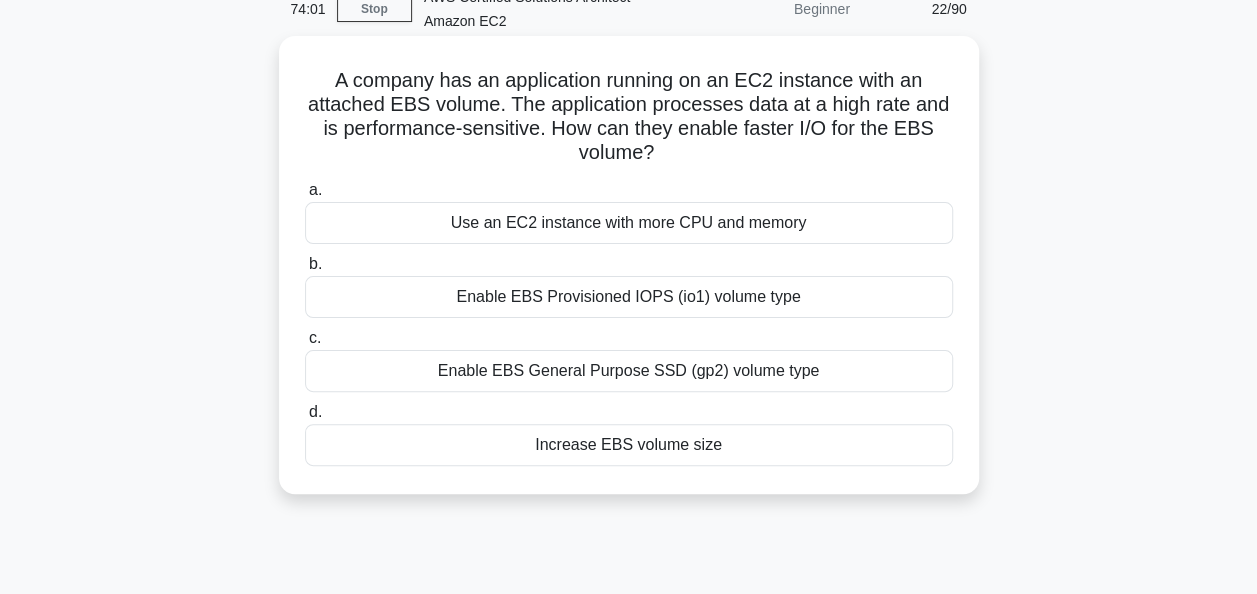 click on "Enable EBS Provisioned IOPS (io1) volume type" at bounding box center [629, 297] 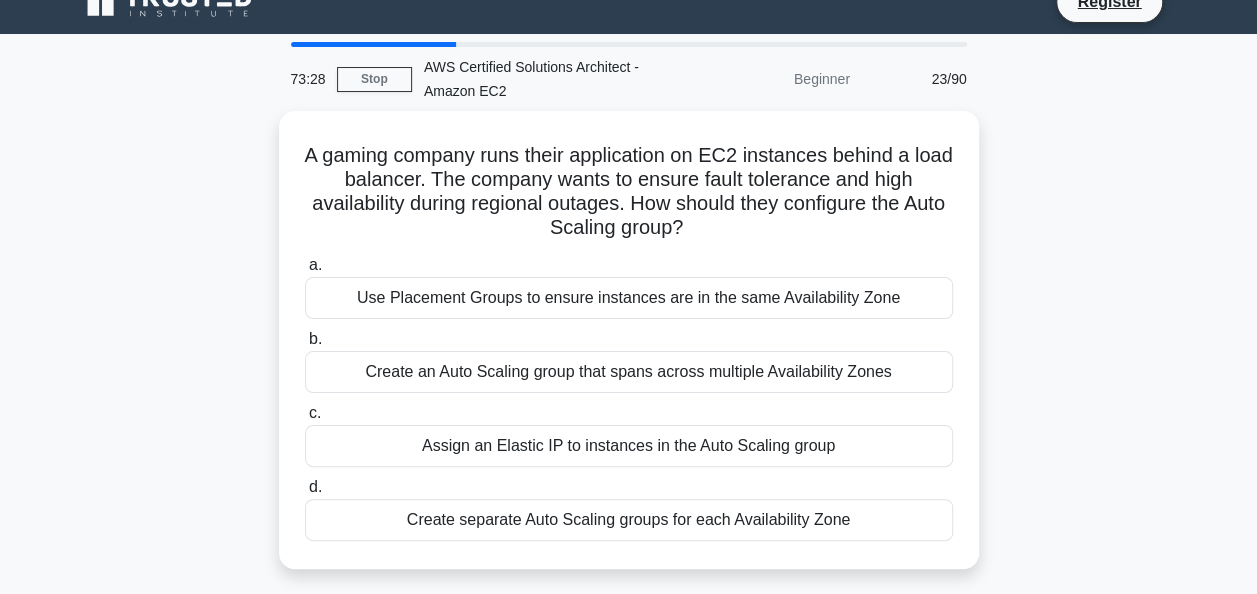scroll, scrollTop: 0, scrollLeft: 0, axis: both 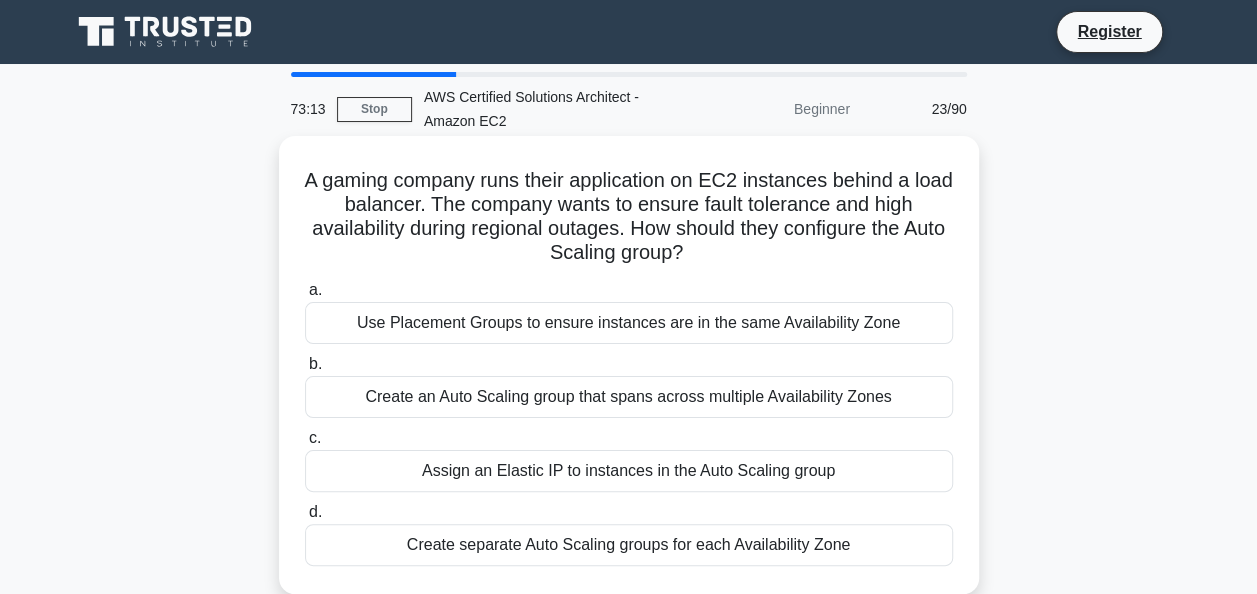 click on "Create an Auto Scaling group that spans across multiple Availability Zones" at bounding box center [629, 397] 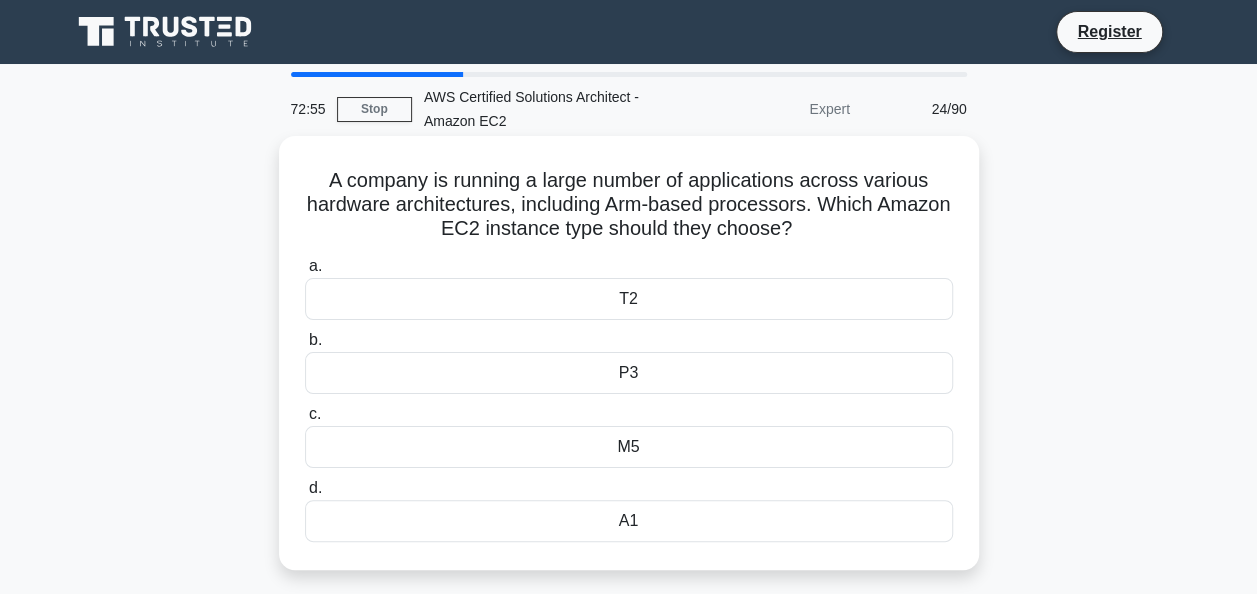 drag, startPoint x: 321, startPoint y: 180, endPoint x: 796, endPoint y: 520, distance: 584.14465 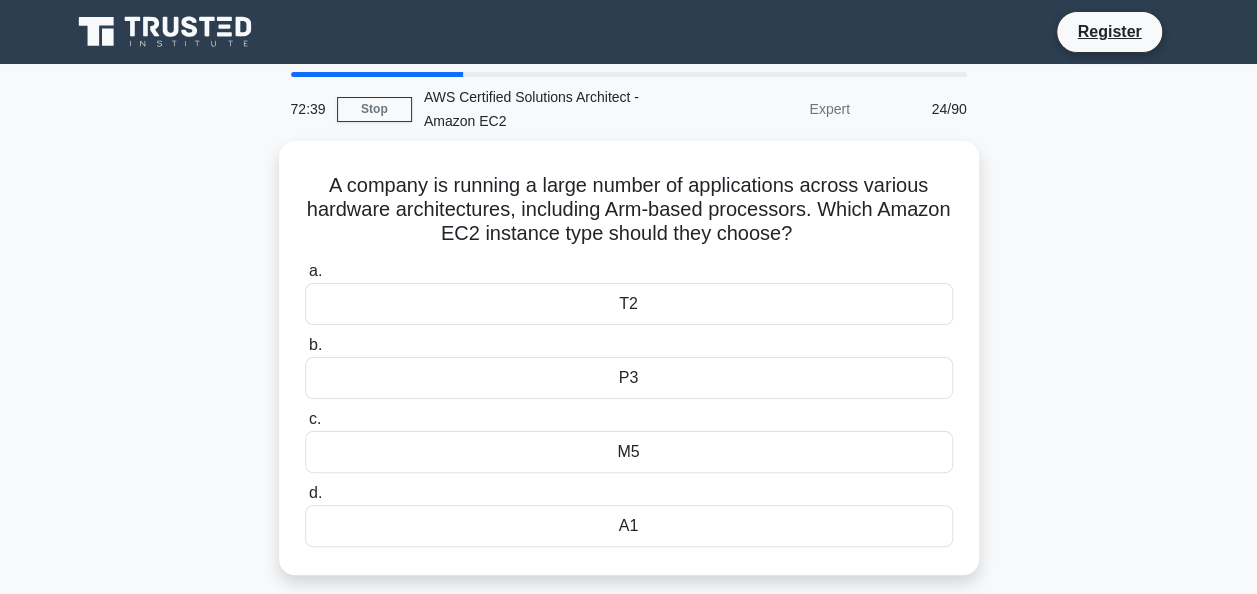 click on "A company is running a large number of applications across various hardware architectures, including Arm-based processors. Which Amazon EC2 instance type should they choose?
.spinner_0XTQ{transform-origin:center;animation:spinner_y6GP .75s linear infinite}@keyframes spinner_y6GP{100%{transform:rotate(360deg)}}
a.
T2
b. c. d." at bounding box center (629, 370) 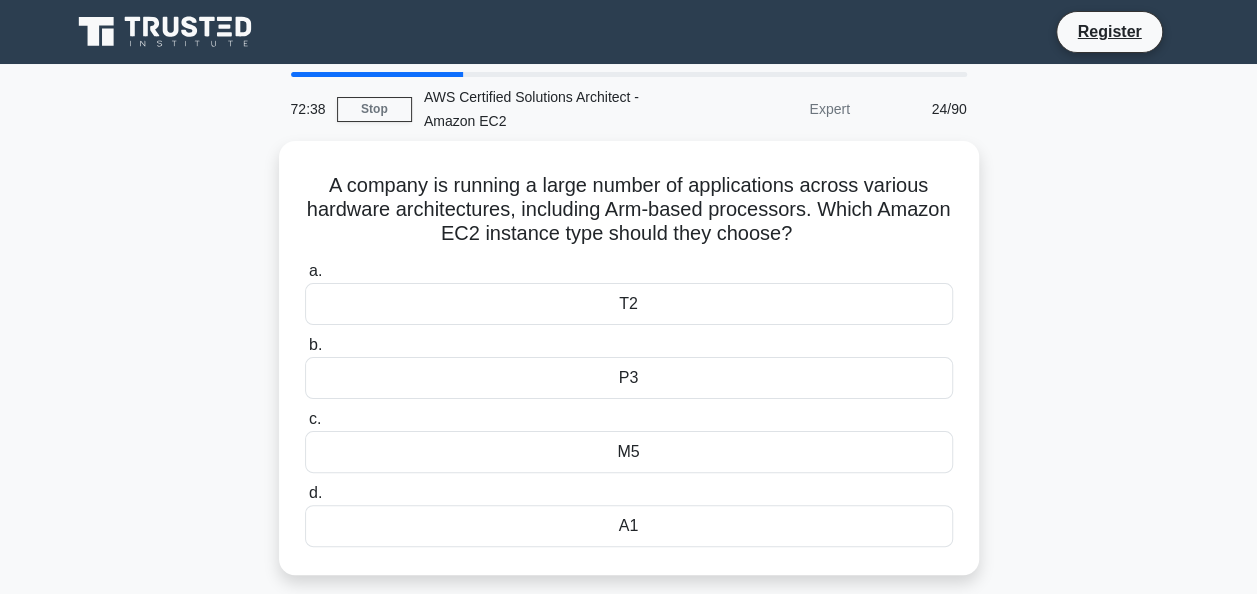 click on "A company is running a large number of applications across various hardware architectures, including Arm-based processors. Which Amazon EC2 instance type should they choose?
.spinner_0XTQ{transform-origin:center;animation:spinner_y6GP .75s linear infinite}@keyframes spinner_y6GP{100%{transform:rotate(360deg)}}
a.
T2
b. c. d." at bounding box center [629, 370] 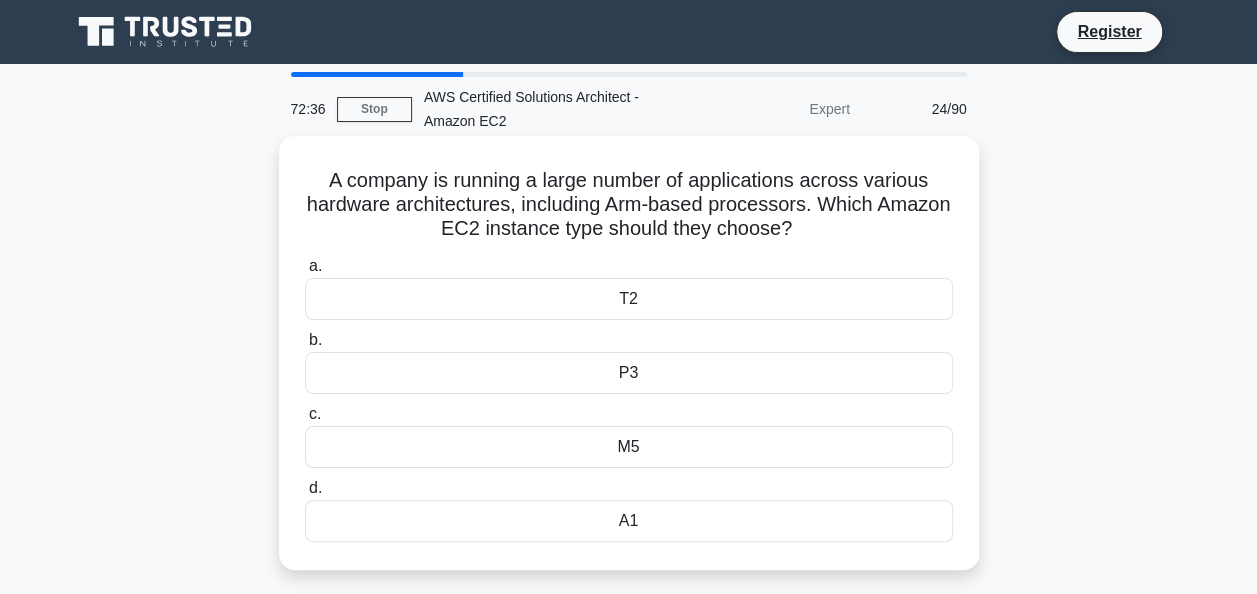 click on "A1" at bounding box center (629, 521) 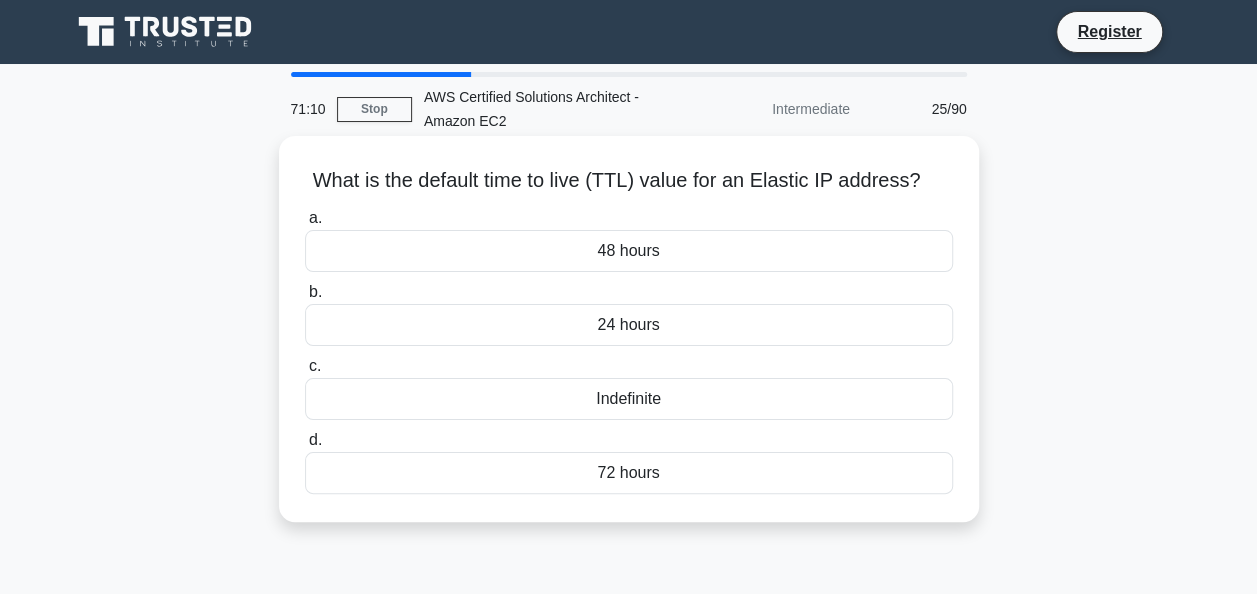 drag, startPoint x: 308, startPoint y: 182, endPoint x: 942, endPoint y: 182, distance: 634 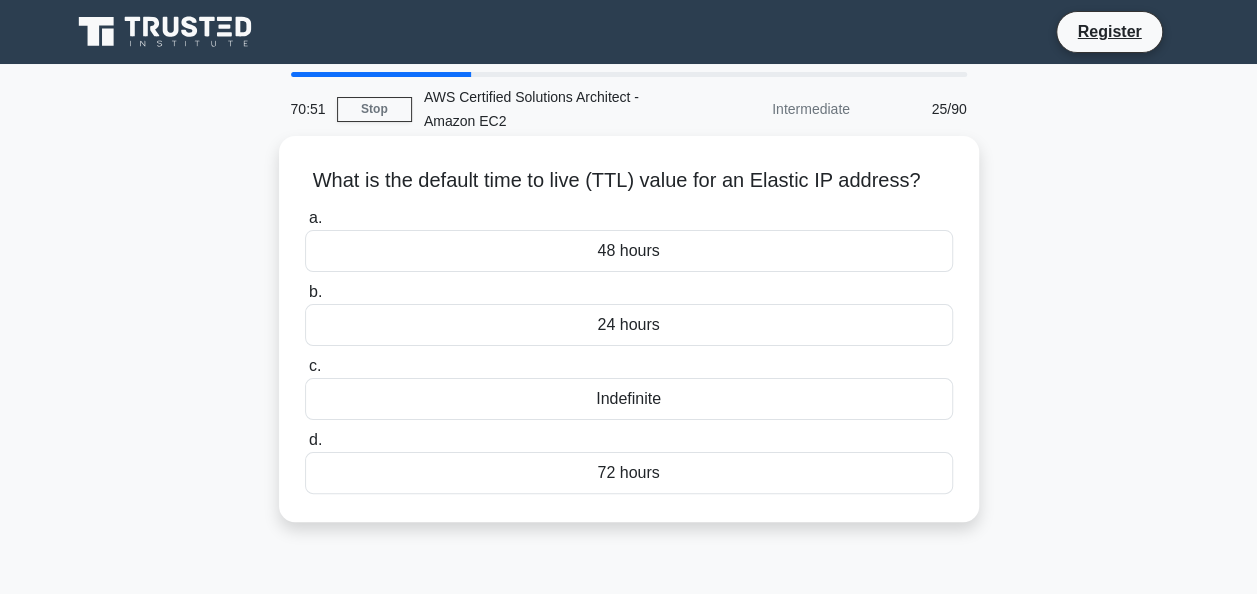 click on "Indefinite" at bounding box center [629, 399] 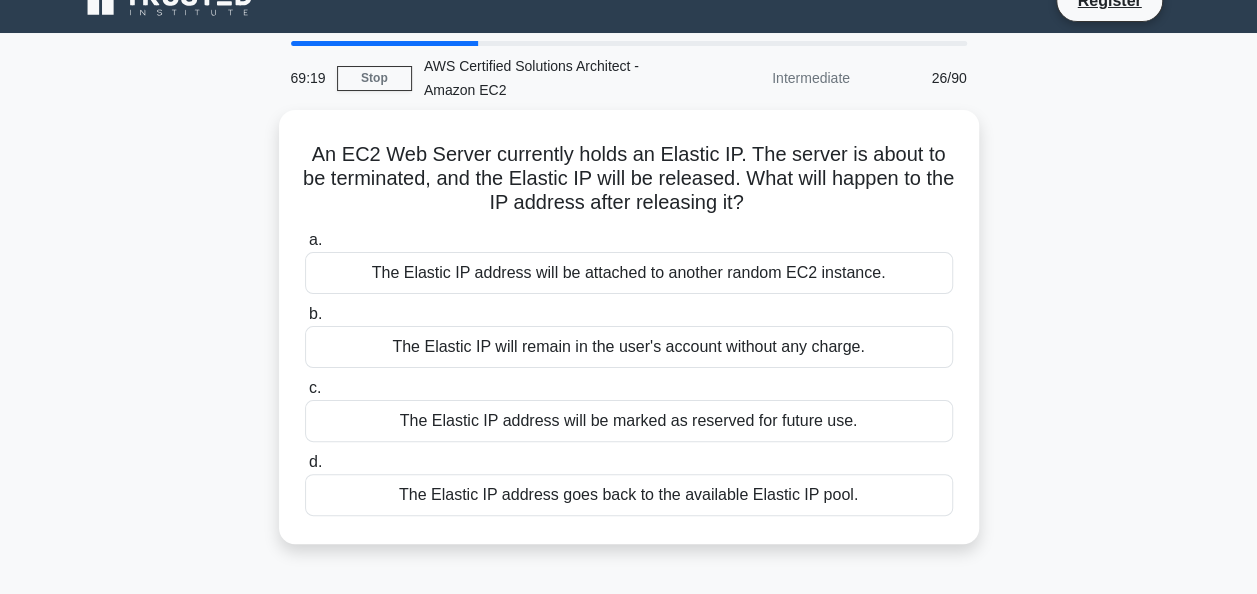 scroll, scrollTop: 0, scrollLeft: 0, axis: both 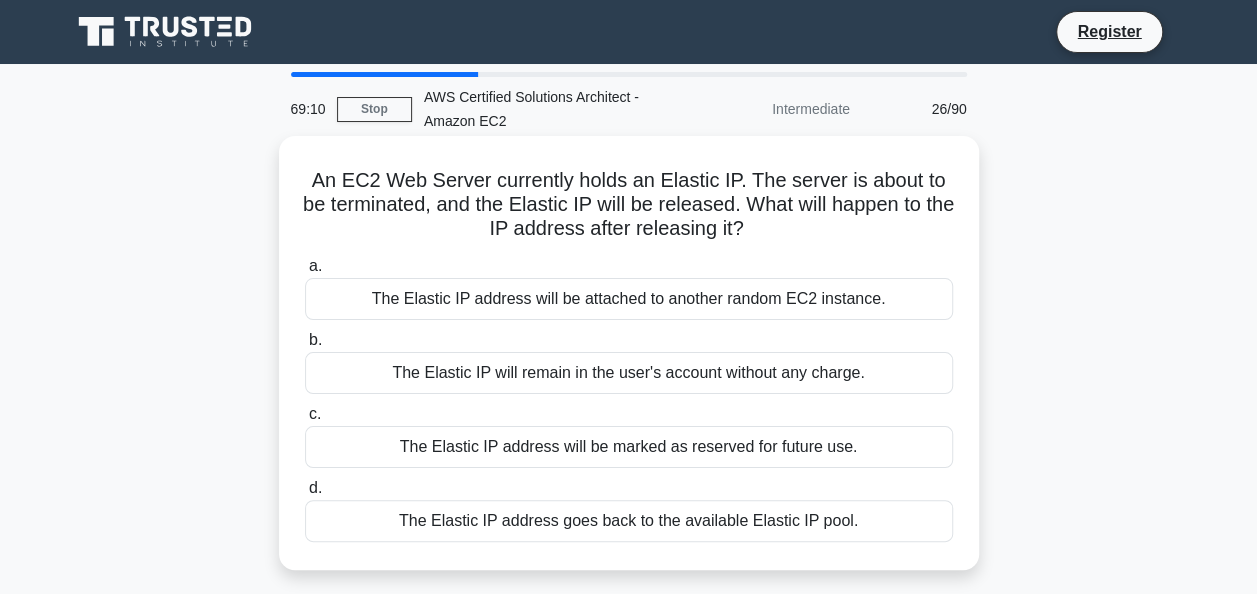 click on "The Elastic IP address goes back to the available Elastic IP pool." at bounding box center (629, 521) 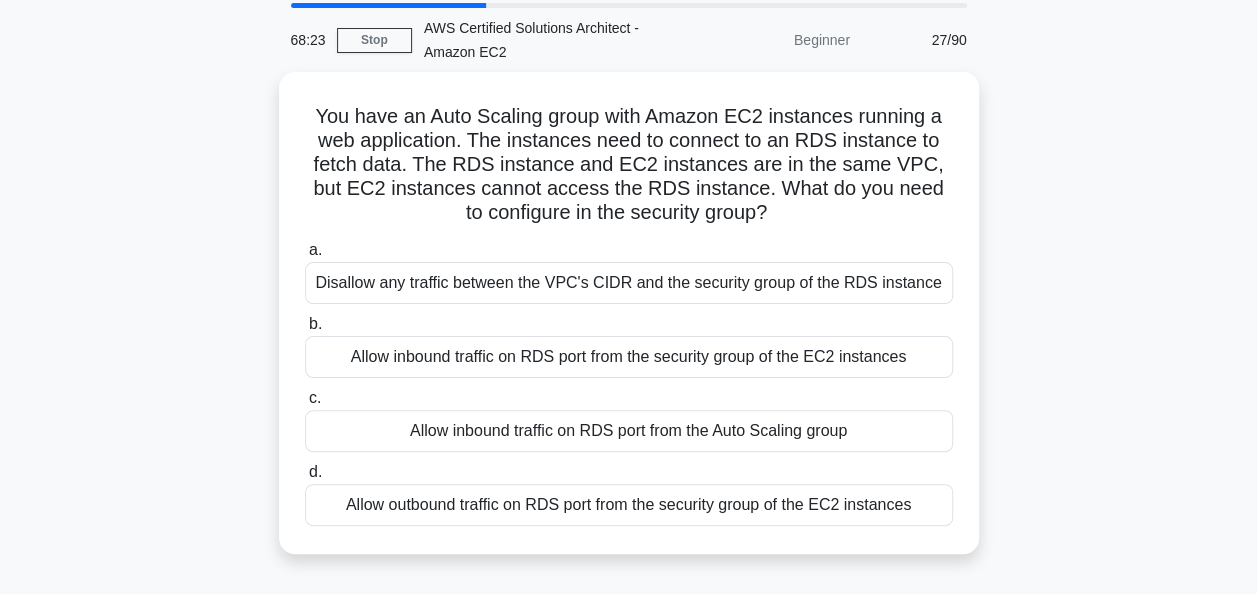 scroll, scrollTop: 100, scrollLeft: 0, axis: vertical 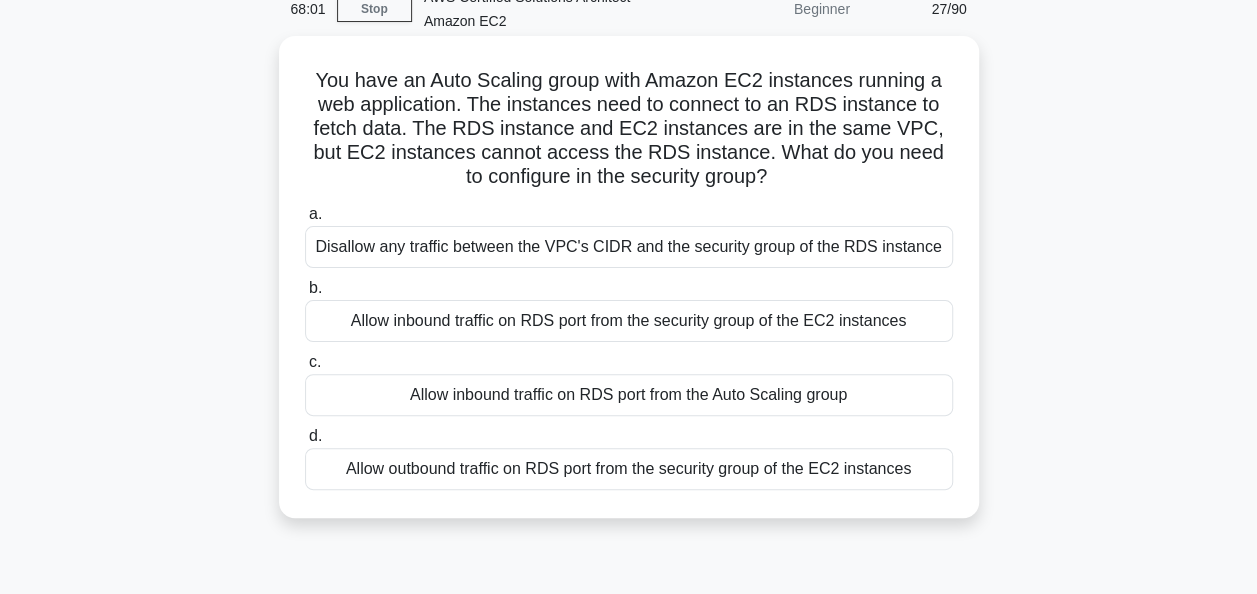 click on "Allow inbound traffic on RDS port from the security group of the EC2 instances" at bounding box center [629, 321] 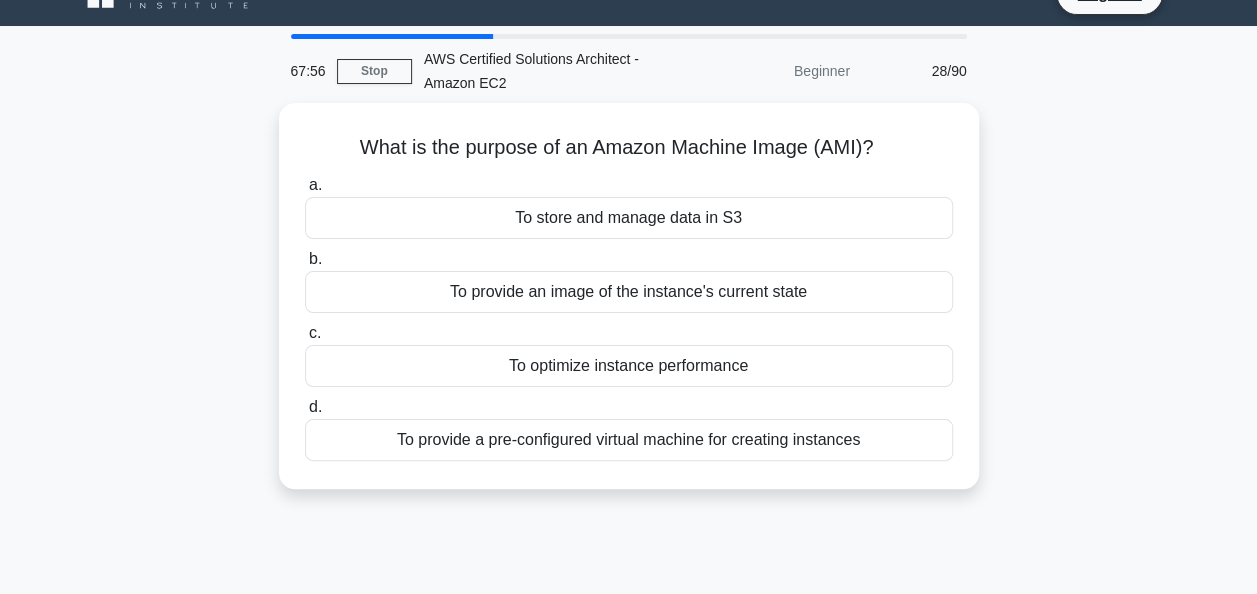 scroll, scrollTop: 0, scrollLeft: 0, axis: both 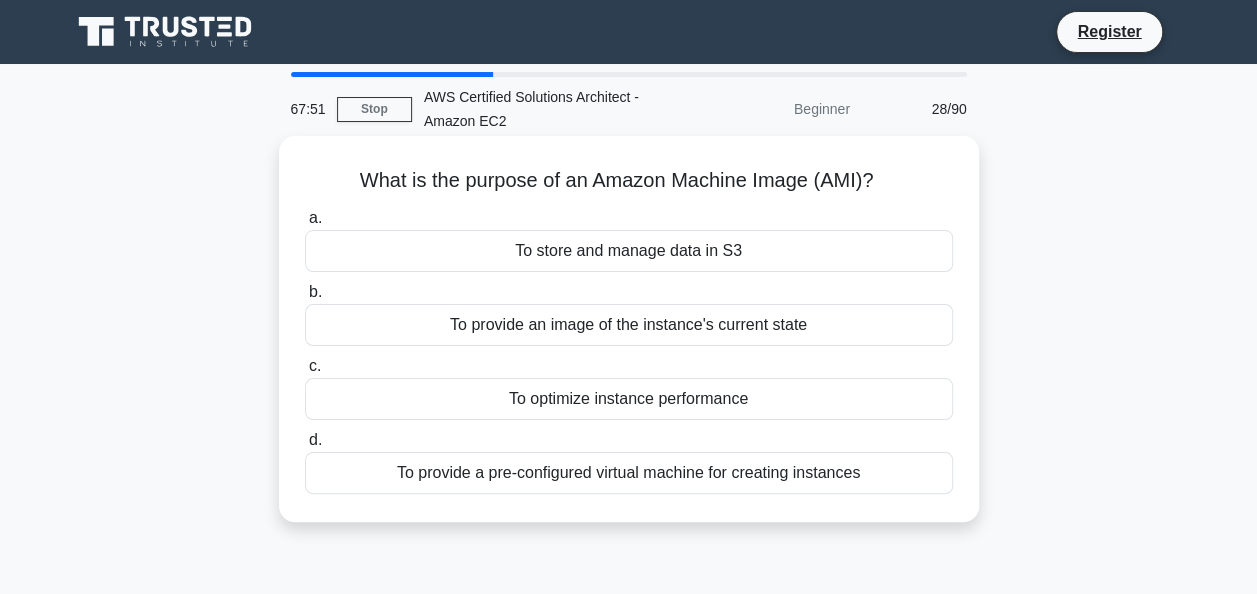 click on "To provide a pre-configured virtual machine for creating instances" at bounding box center (629, 473) 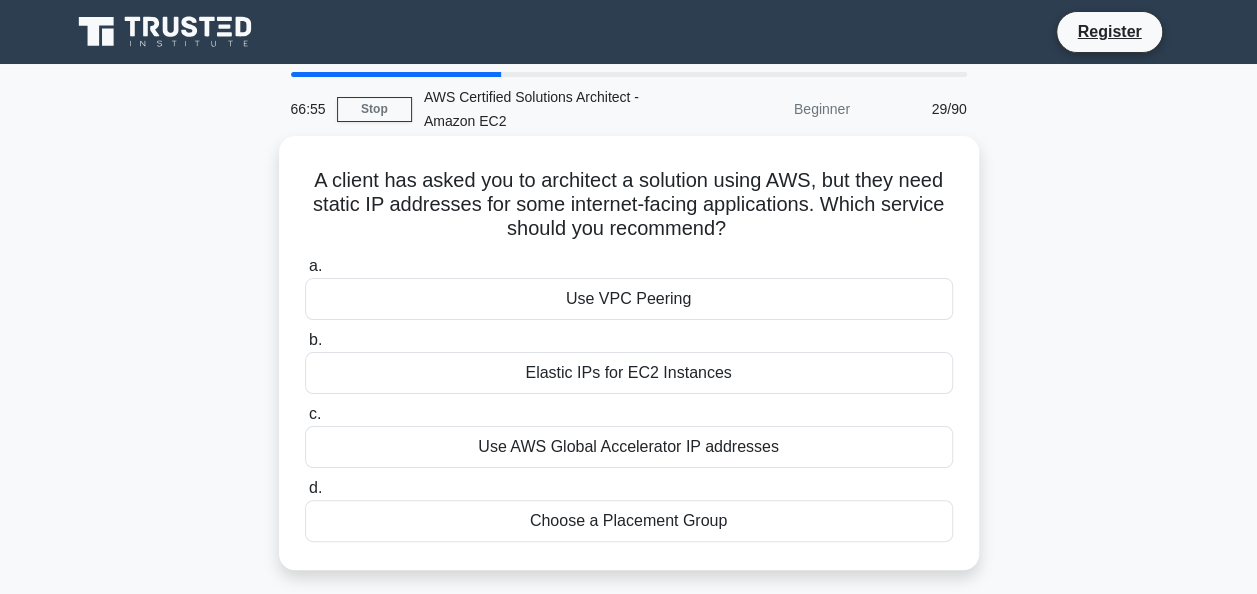 click on "Elastic IPs for EC2 Instances" at bounding box center [629, 373] 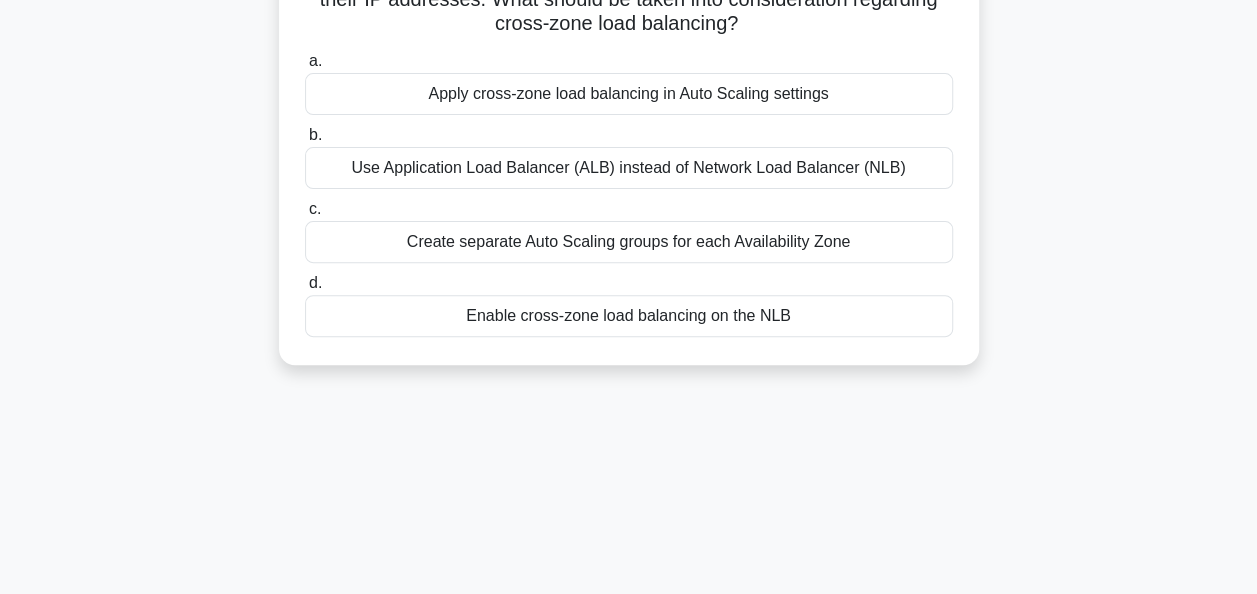 scroll, scrollTop: 100, scrollLeft: 0, axis: vertical 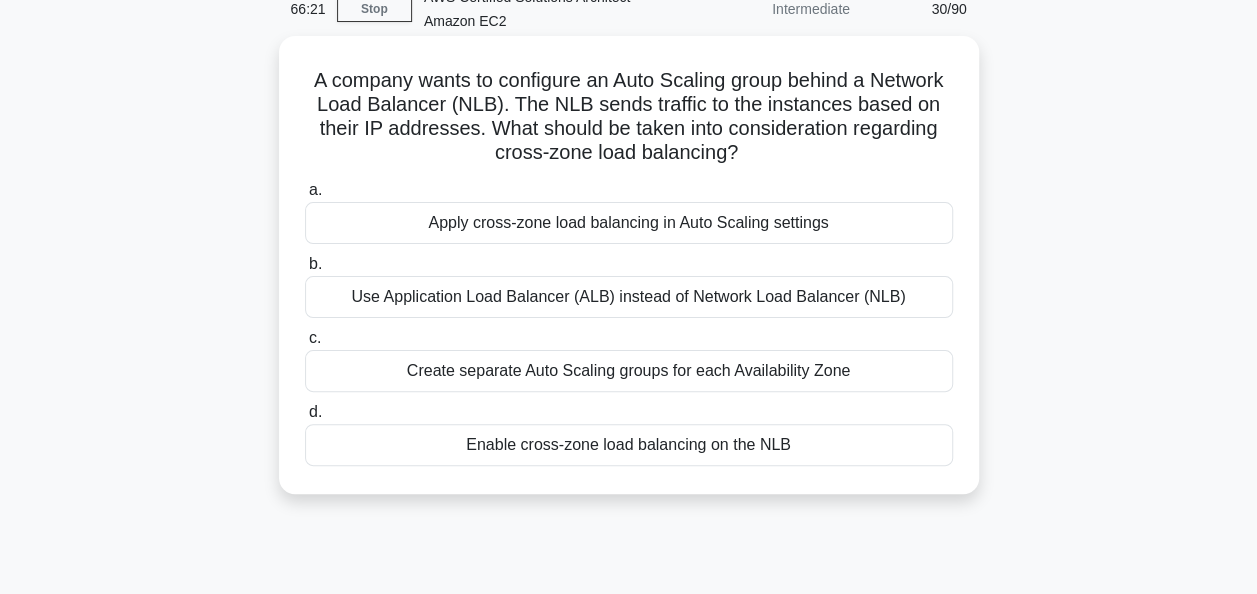 click on "Enable cross-zone load balancing on the NLB" at bounding box center [629, 445] 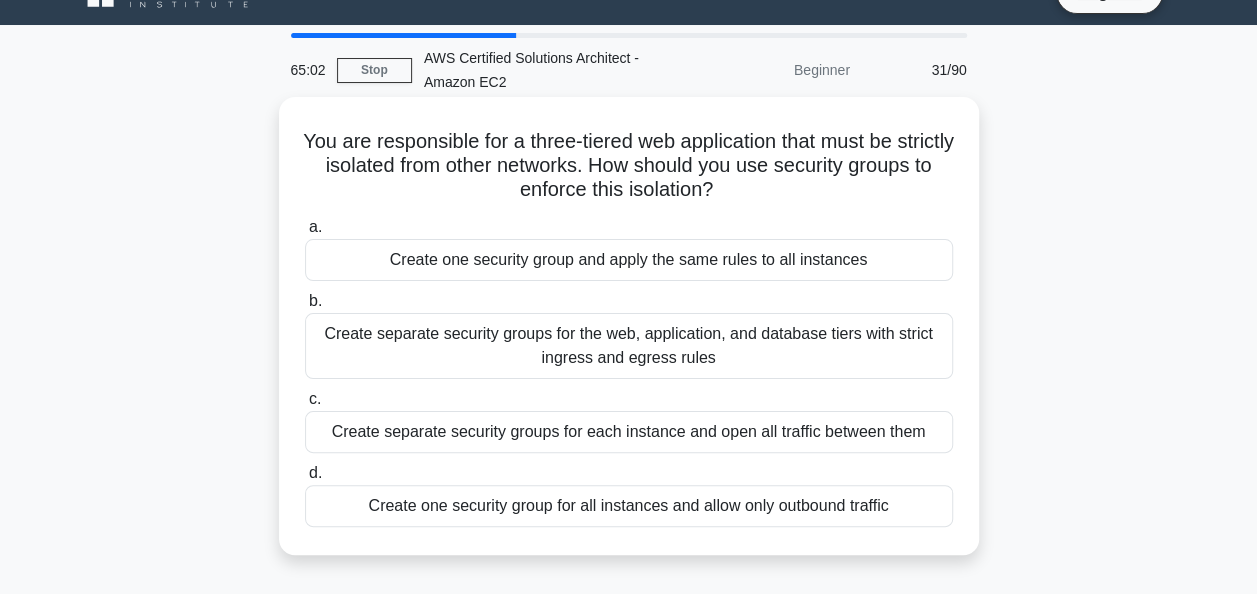 scroll, scrollTop: 100, scrollLeft: 0, axis: vertical 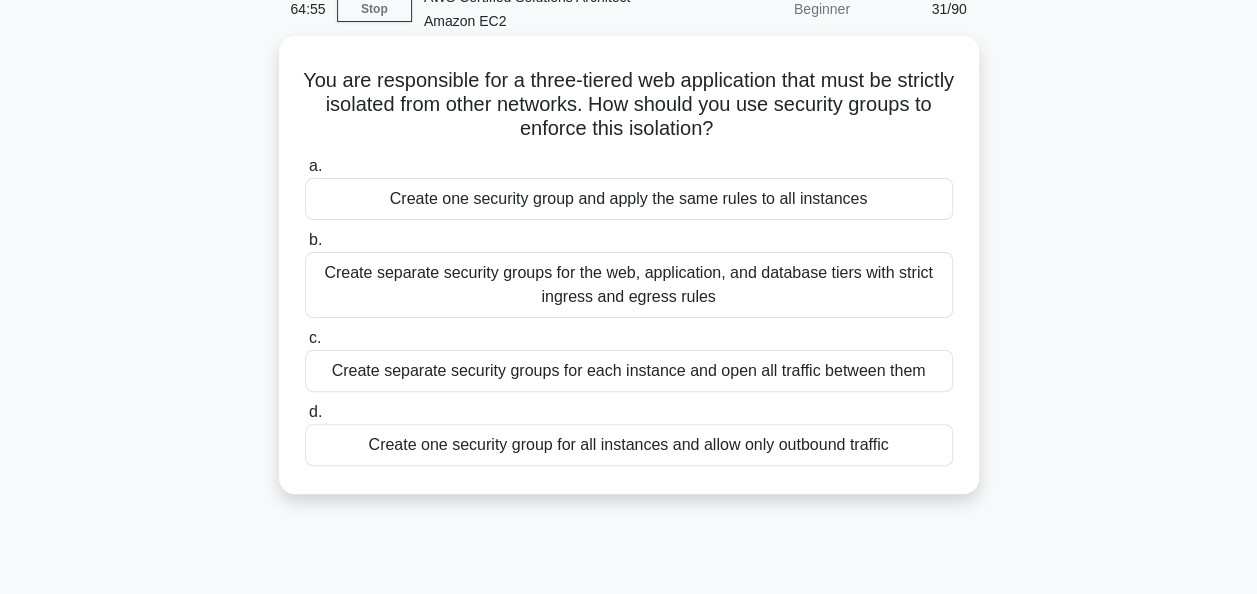 click on "Create one security group and apply the same rules to all instances" at bounding box center (629, 199) 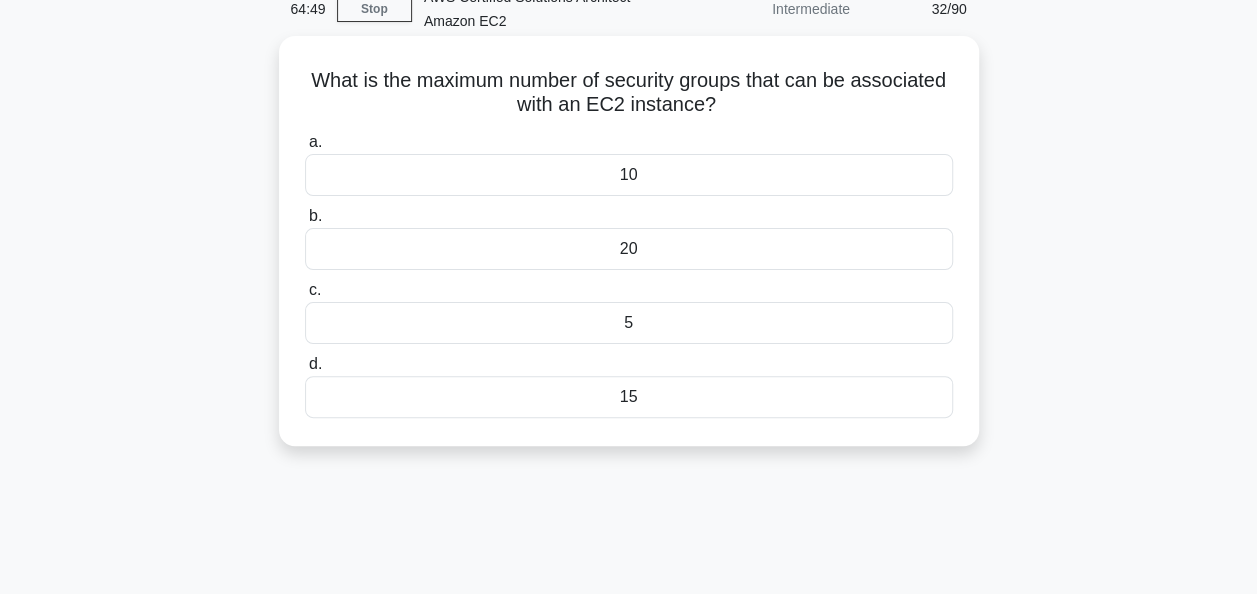 scroll, scrollTop: 0, scrollLeft: 0, axis: both 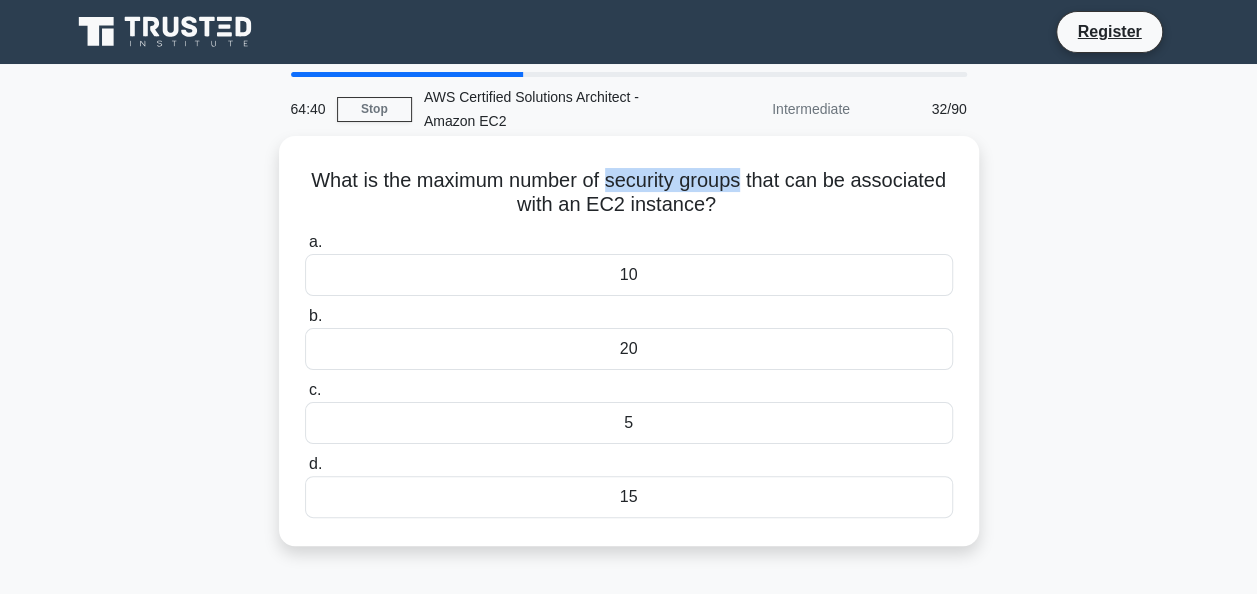 drag, startPoint x: 610, startPoint y: 184, endPoint x: 746, endPoint y: 176, distance: 136.23509 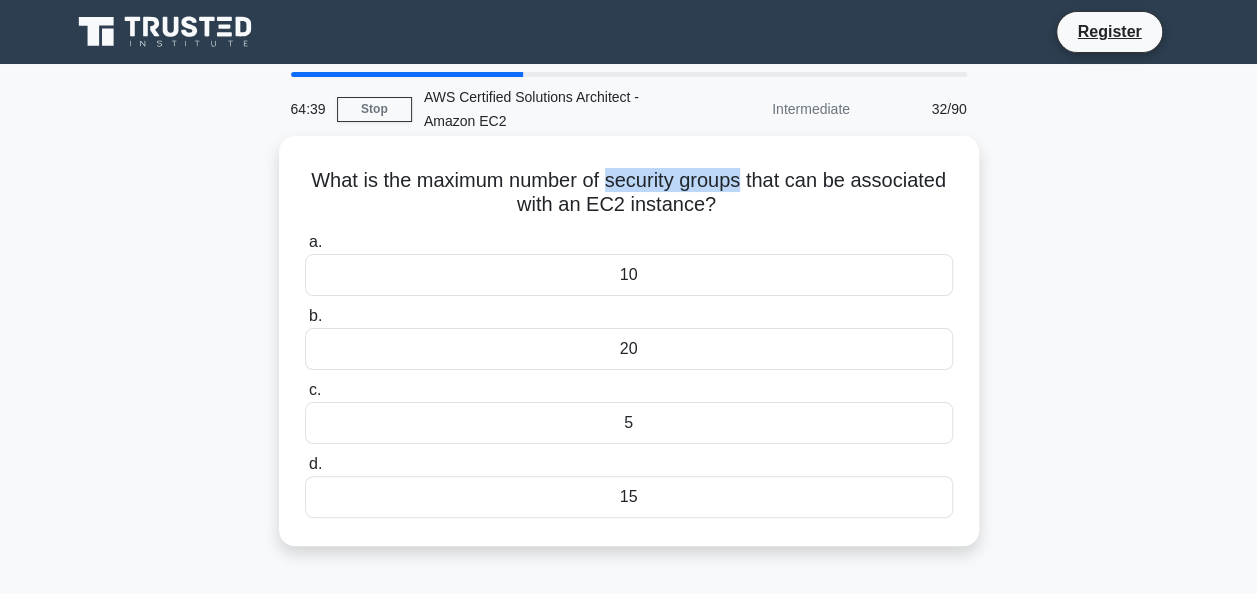 copy on "security groups" 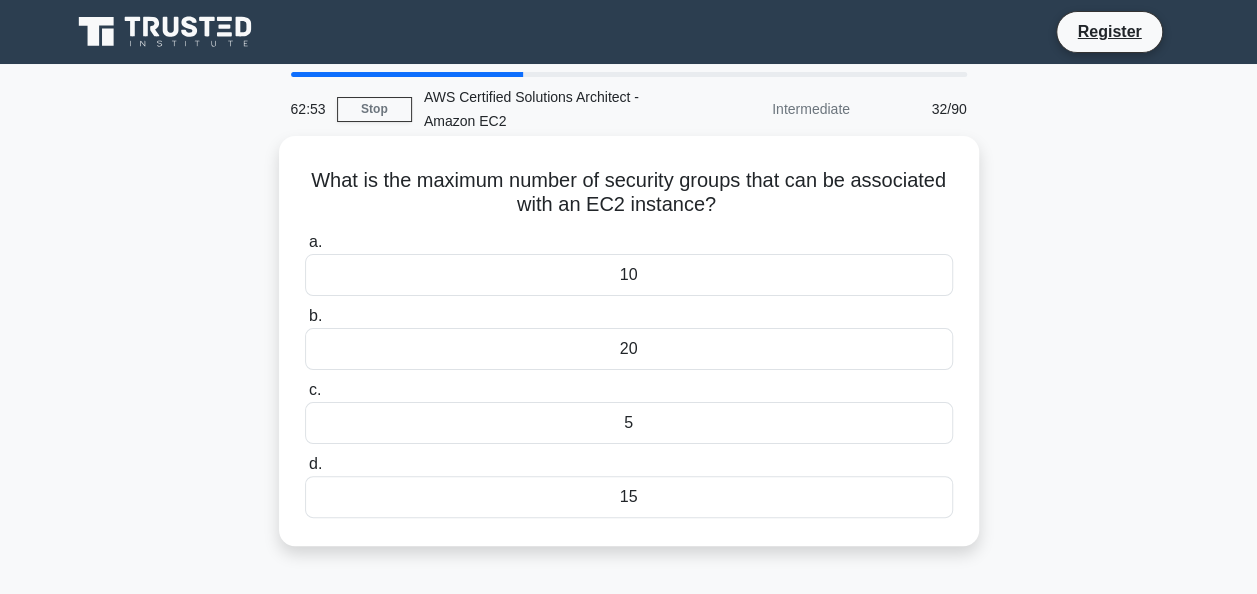click on "What is the maximum number of security groups that can be associated with an EC2 instance?
.spinner_0XTQ{transform-origin:center;animation:spinner_y6GP .75s linear infinite}@keyframes spinner_y6GP{100%{transform:rotate(360deg)}}" at bounding box center [629, 193] 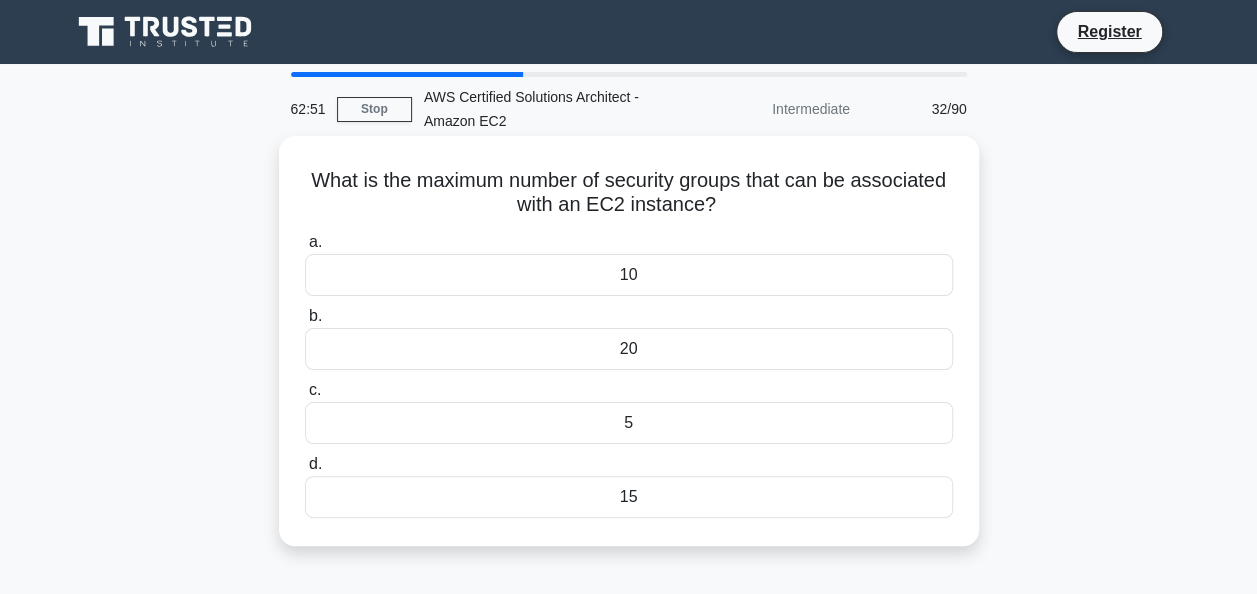 drag, startPoint x: 303, startPoint y: 176, endPoint x: 719, endPoint y: 212, distance: 417.55478 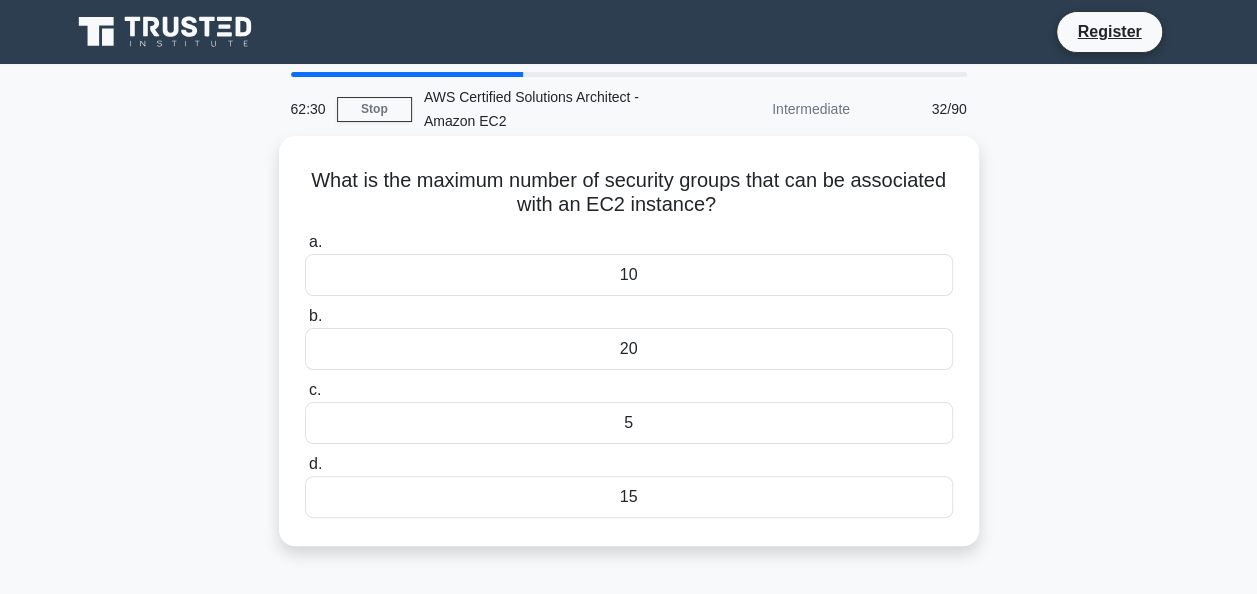 click on "What is the maximum number of security groups that can be associated with an EC2 instance?
.spinner_0XTQ{transform-origin:center;animation:spinner_y6GP .75s linear infinite}@keyframes spinner_y6GP{100%{transform:rotate(360deg)}}" at bounding box center (629, 193) 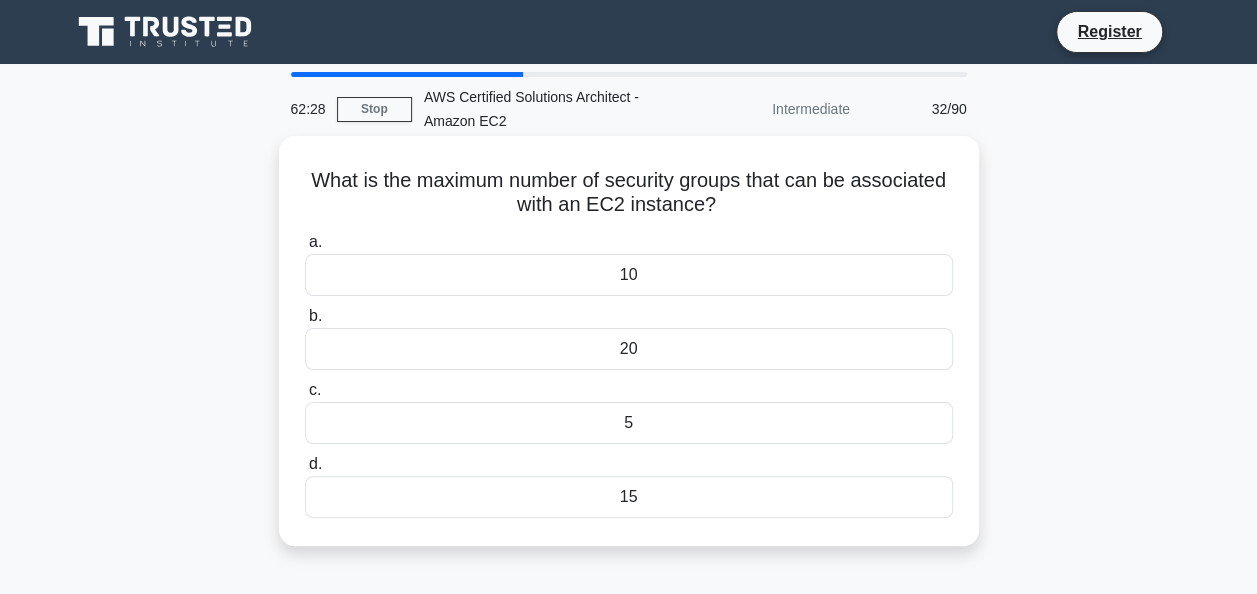 drag, startPoint x: 376, startPoint y: 181, endPoint x: 724, endPoint y: 214, distance: 349.56116 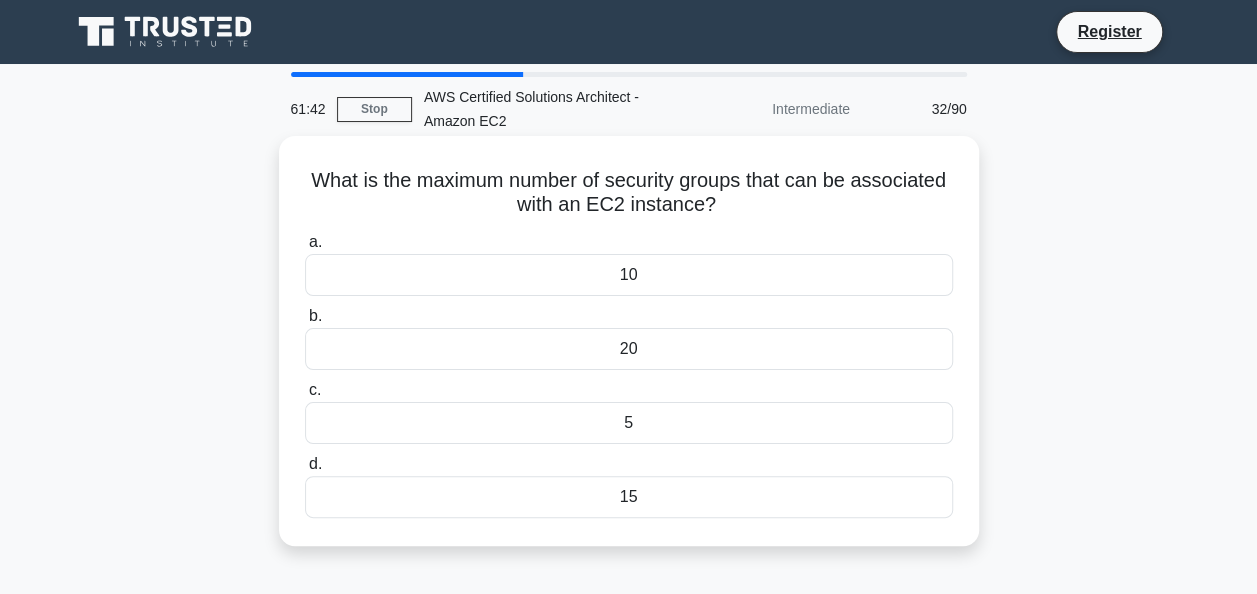 click on "5" at bounding box center (629, 423) 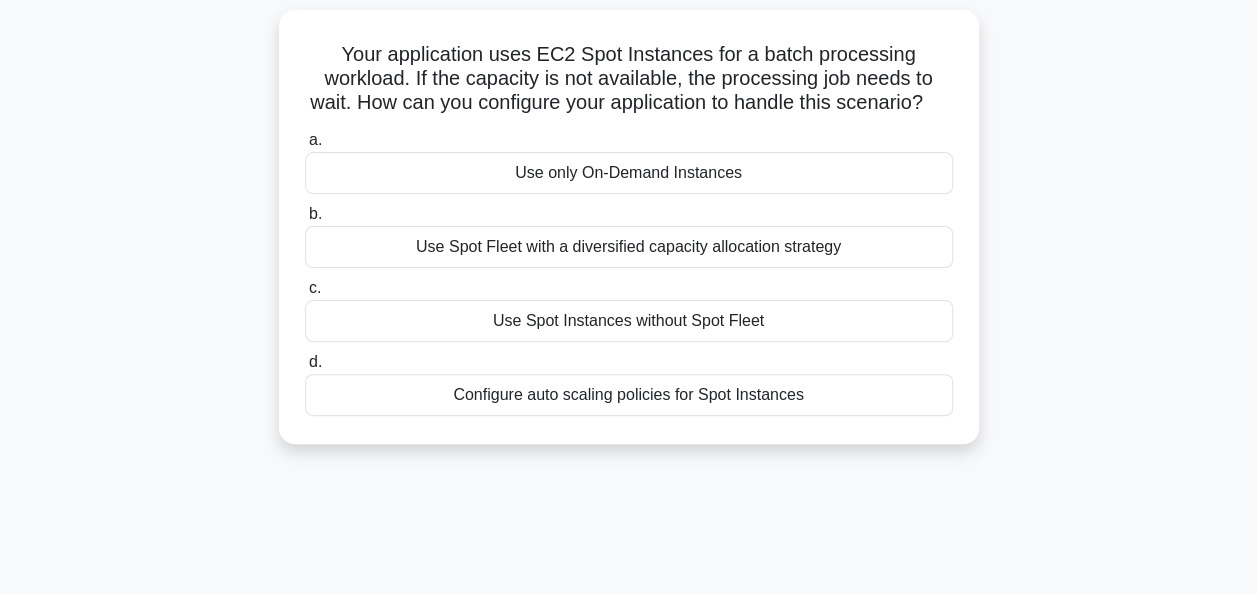 scroll, scrollTop: 100, scrollLeft: 0, axis: vertical 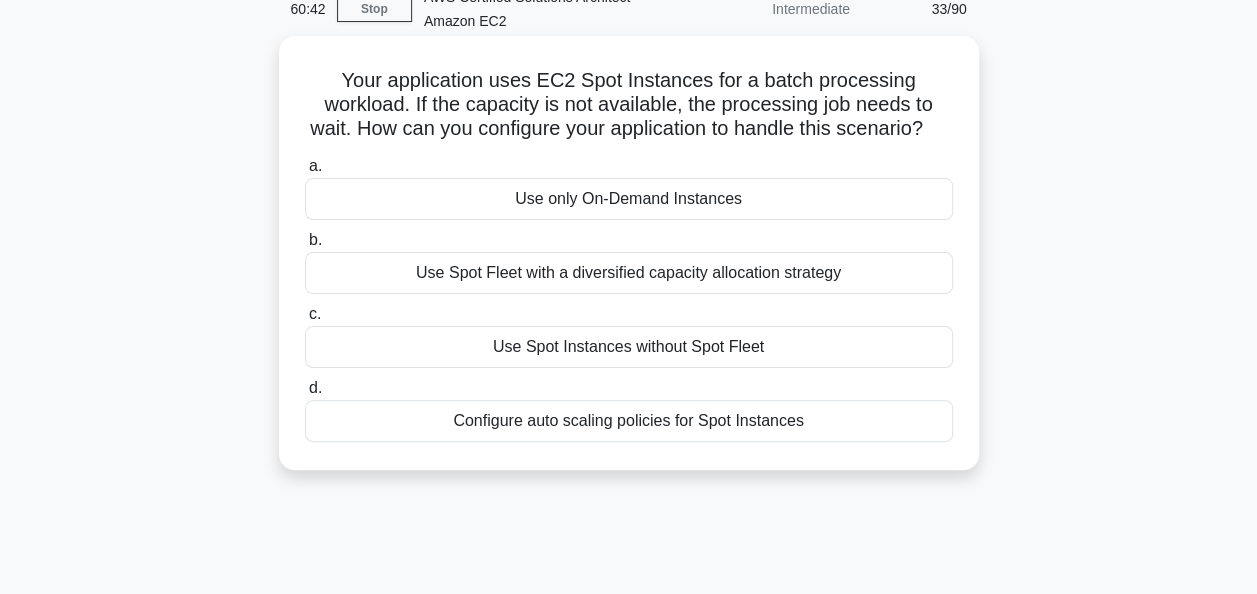 click on "Use Spot Fleet with a diversified capacity allocation strategy" at bounding box center (629, 273) 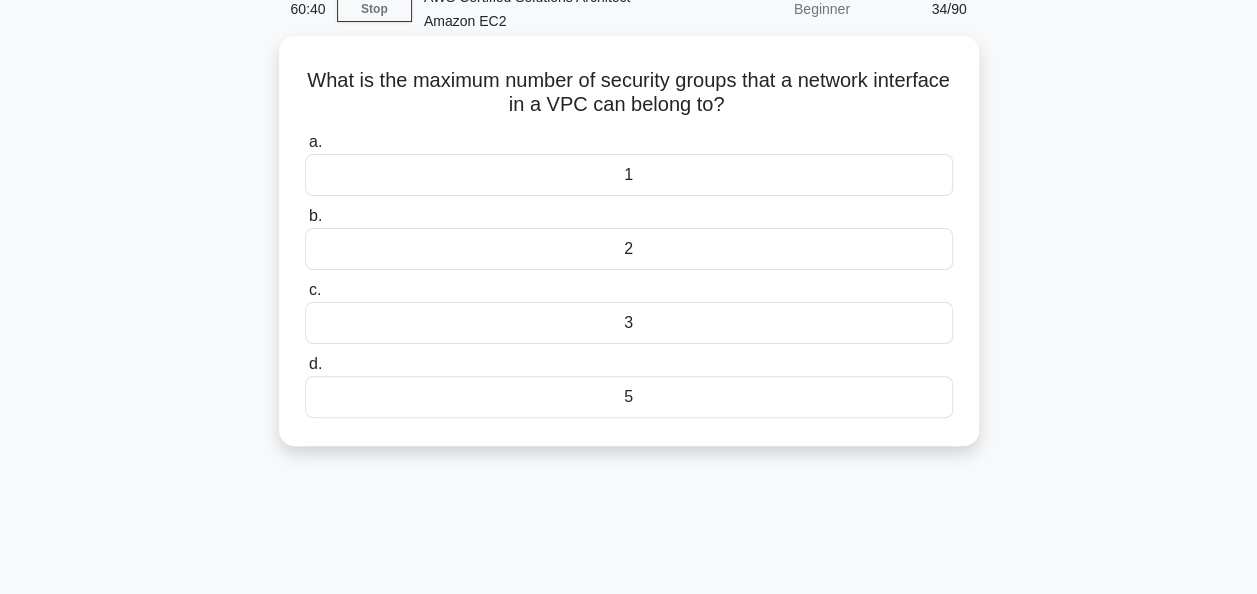 scroll, scrollTop: 0, scrollLeft: 0, axis: both 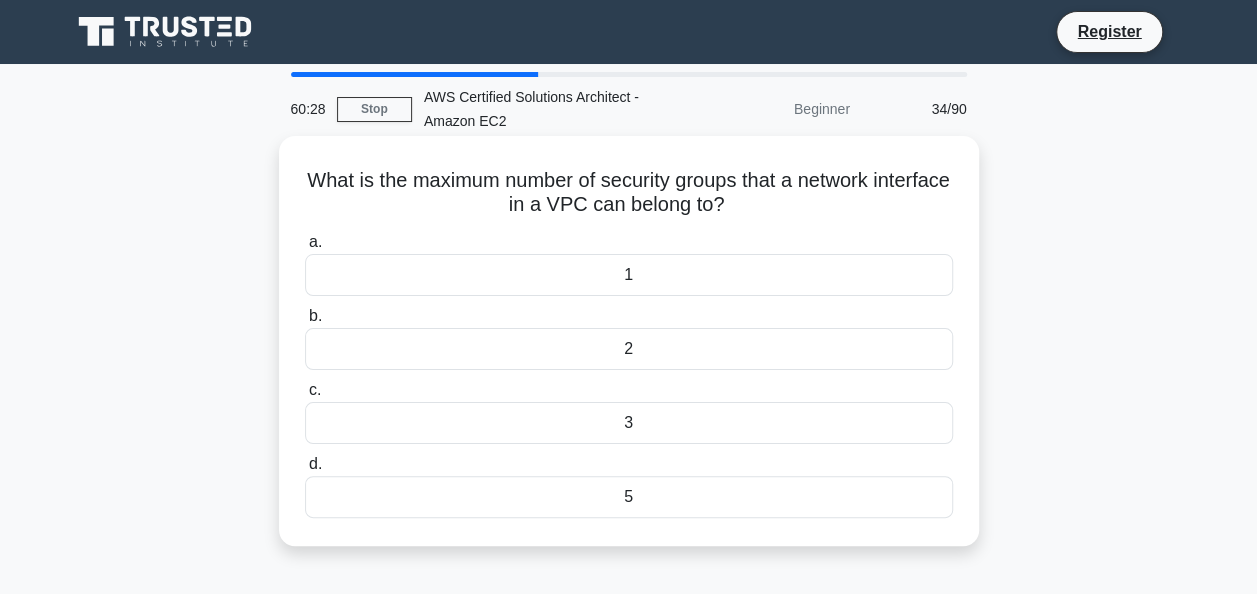 click on "5" at bounding box center (629, 497) 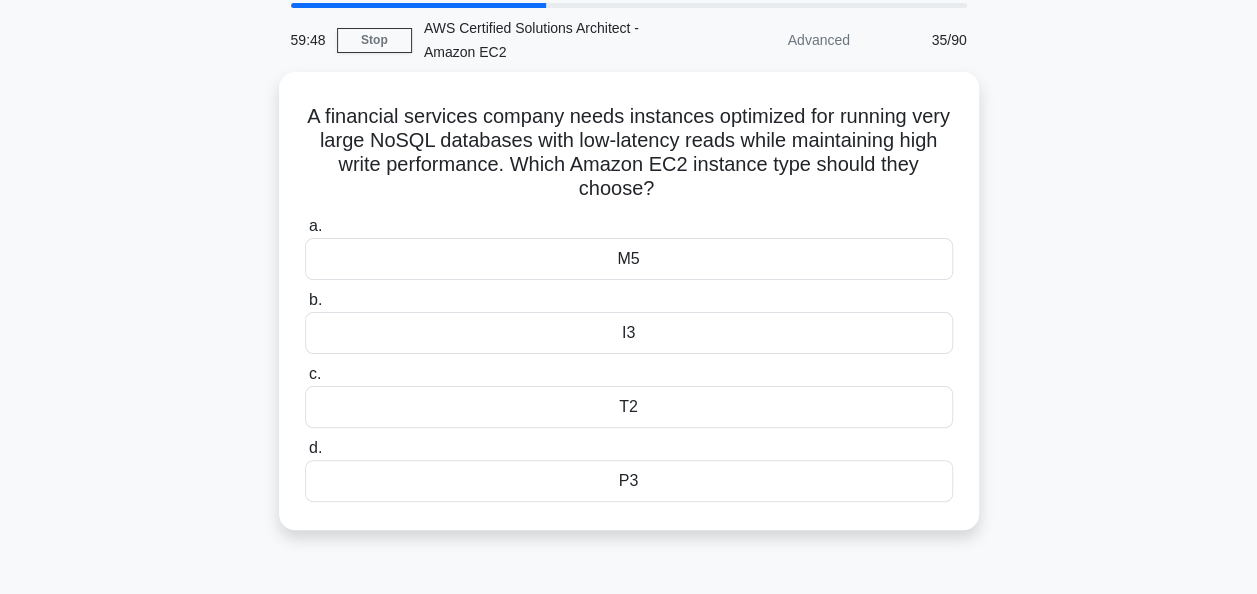 scroll, scrollTop: 100, scrollLeft: 0, axis: vertical 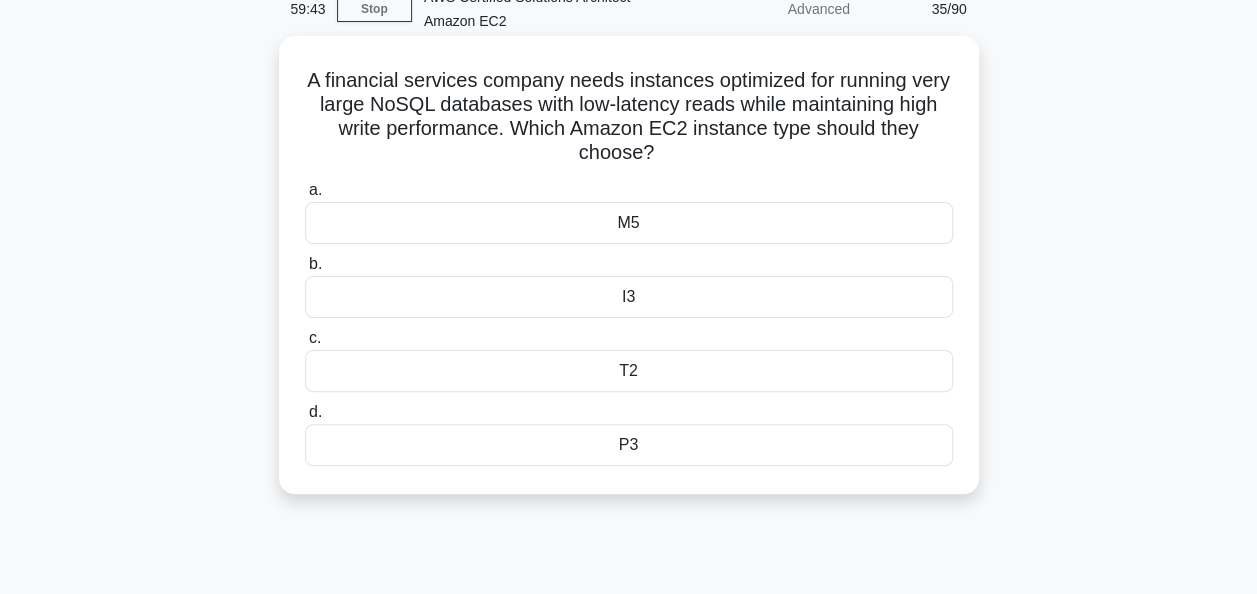 click on "M5" at bounding box center [629, 223] 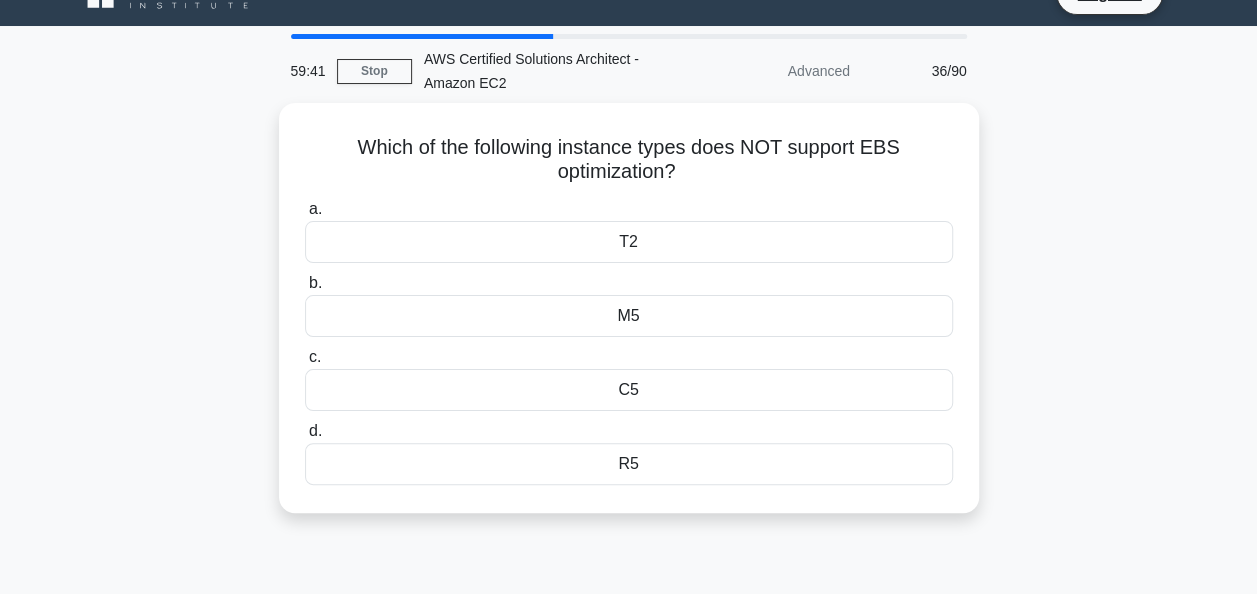 scroll, scrollTop: 0, scrollLeft: 0, axis: both 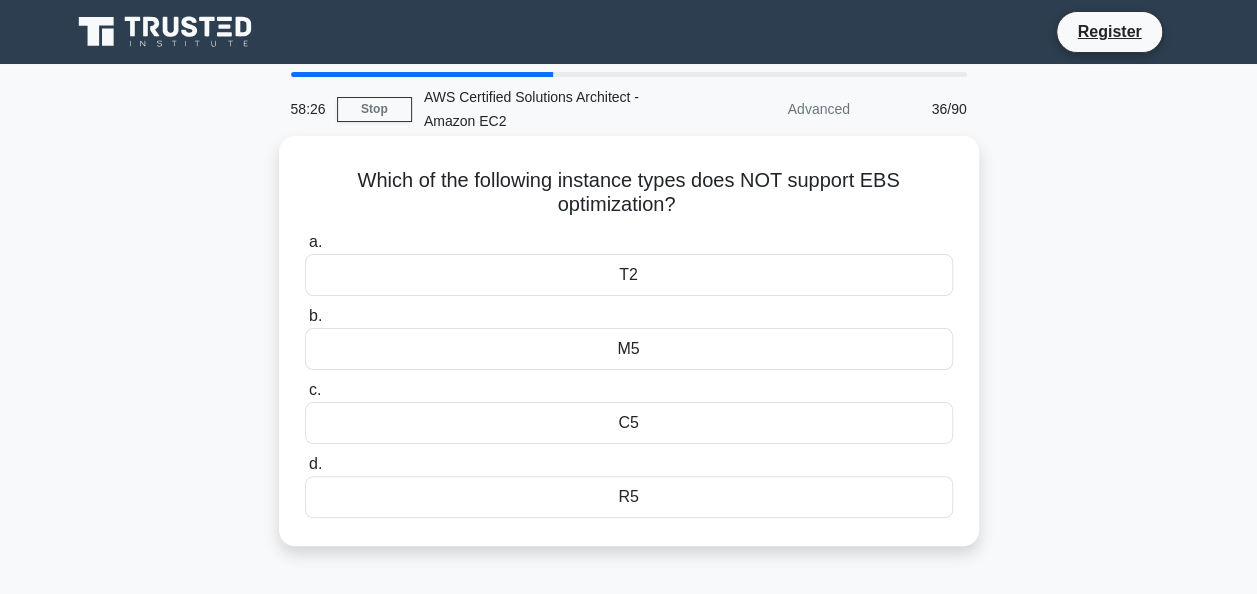 click on "T2" at bounding box center (629, 275) 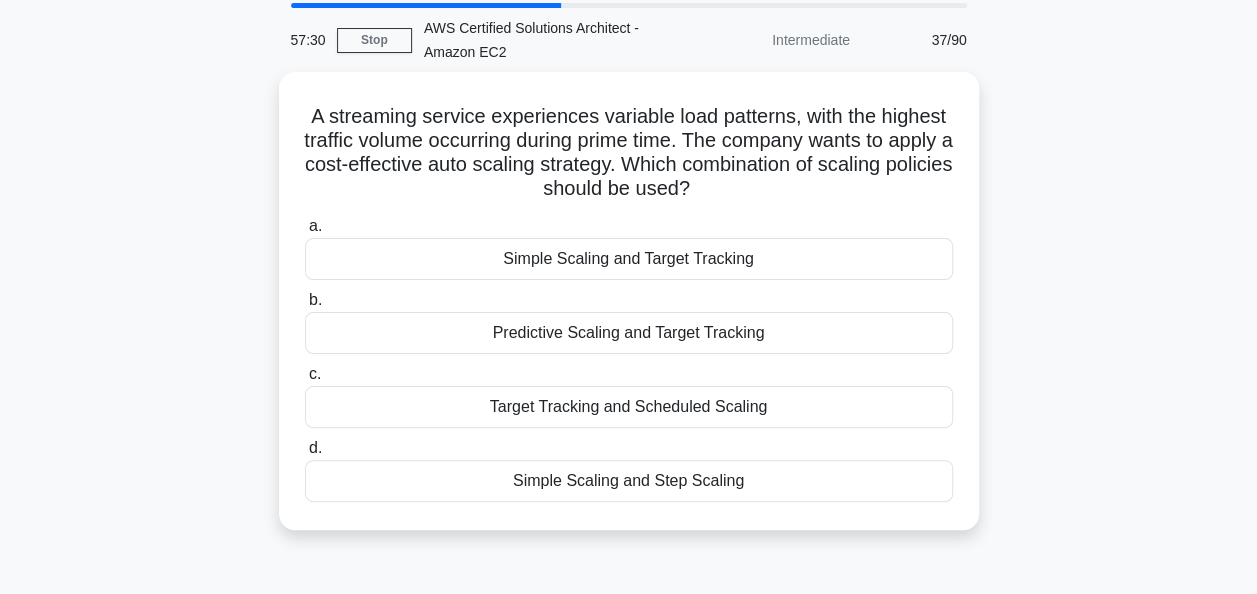 scroll, scrollTop: 100, scrollLeft: 0, axis: vertical 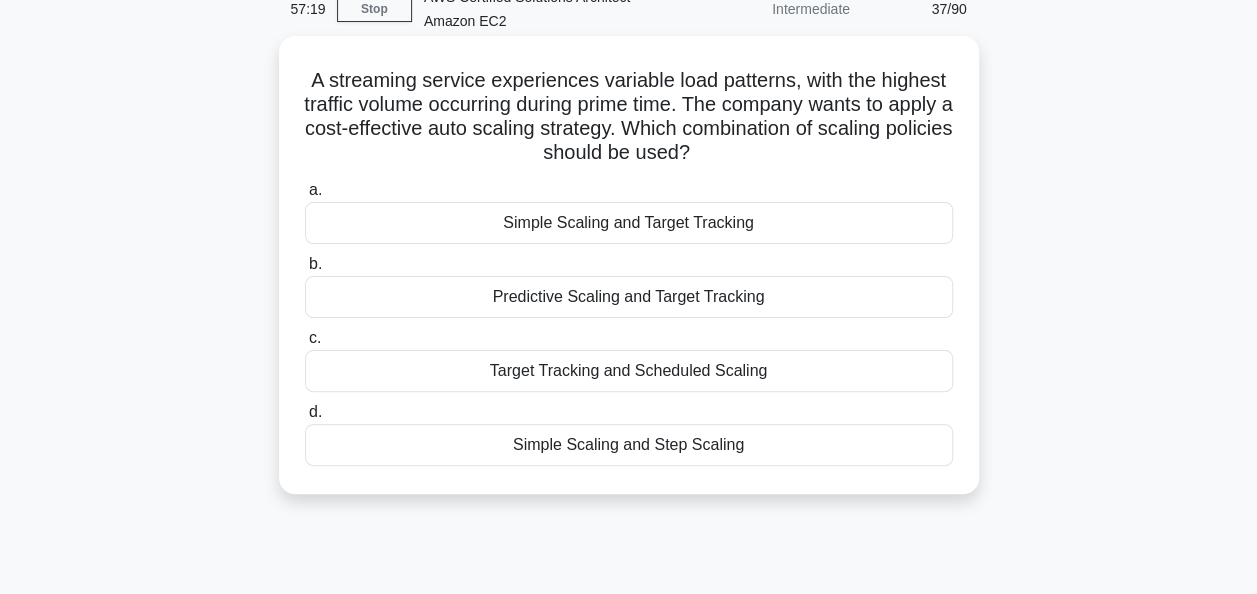 click on "Target Tracking and Scheduled Scaling" at bounding box center [629, 371] 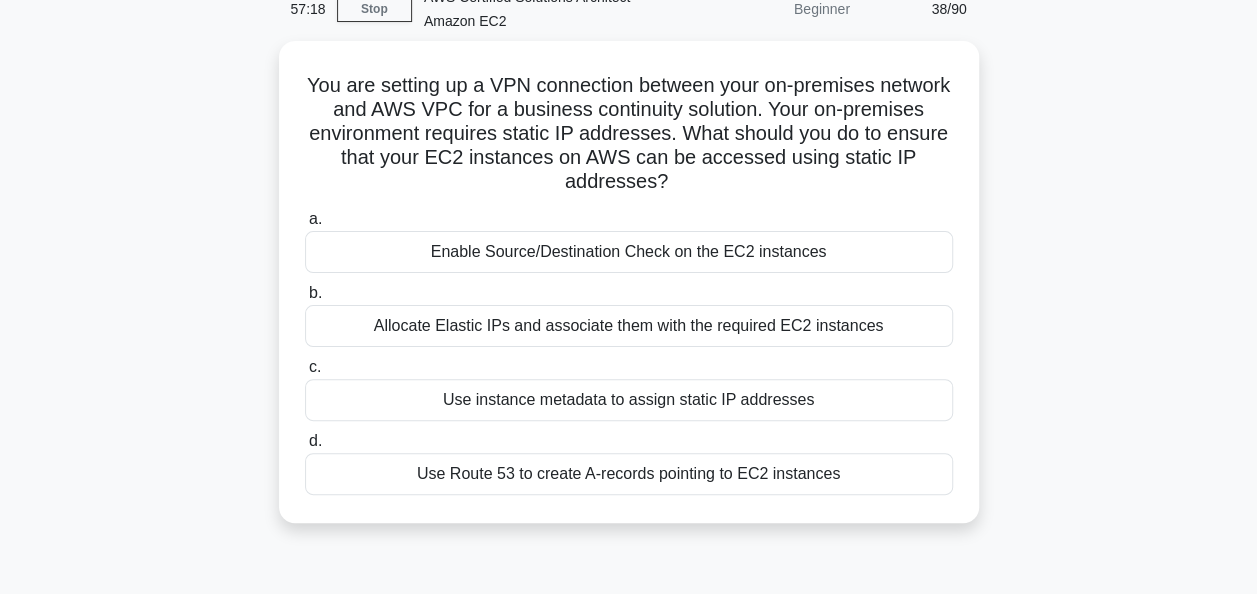 scroll, scrollTop: 0, scrollLeft: 0, axis: both 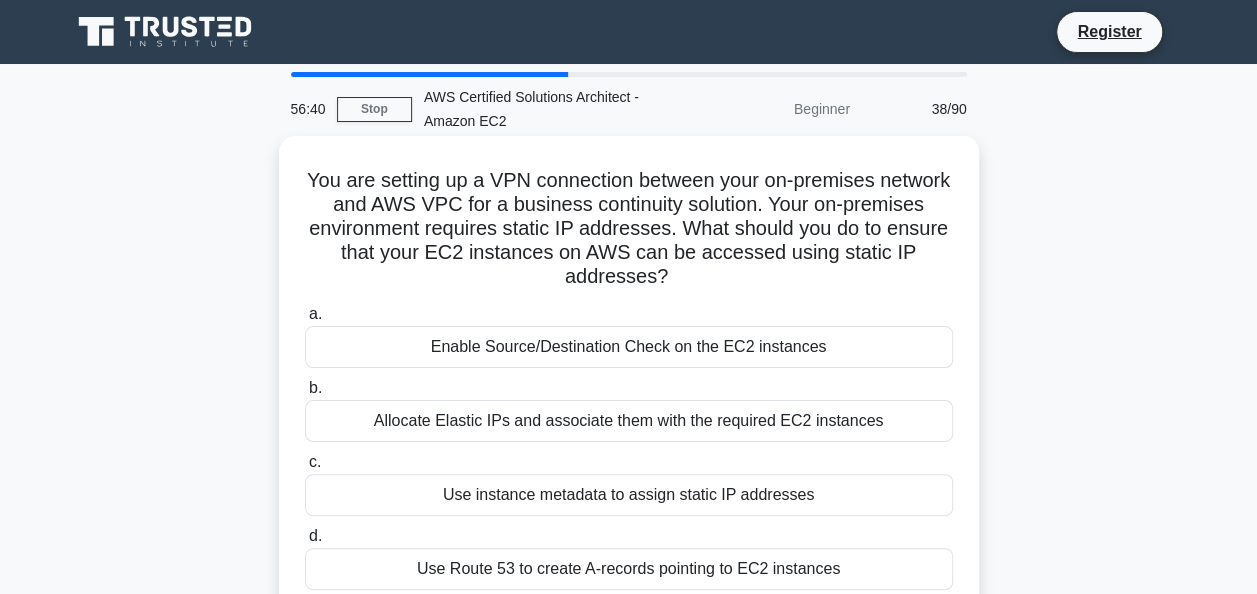 drag, startPoint x: 898, startPoint y: 256, endPoint x: 751, endPoint y: 280, distance: 148.9463 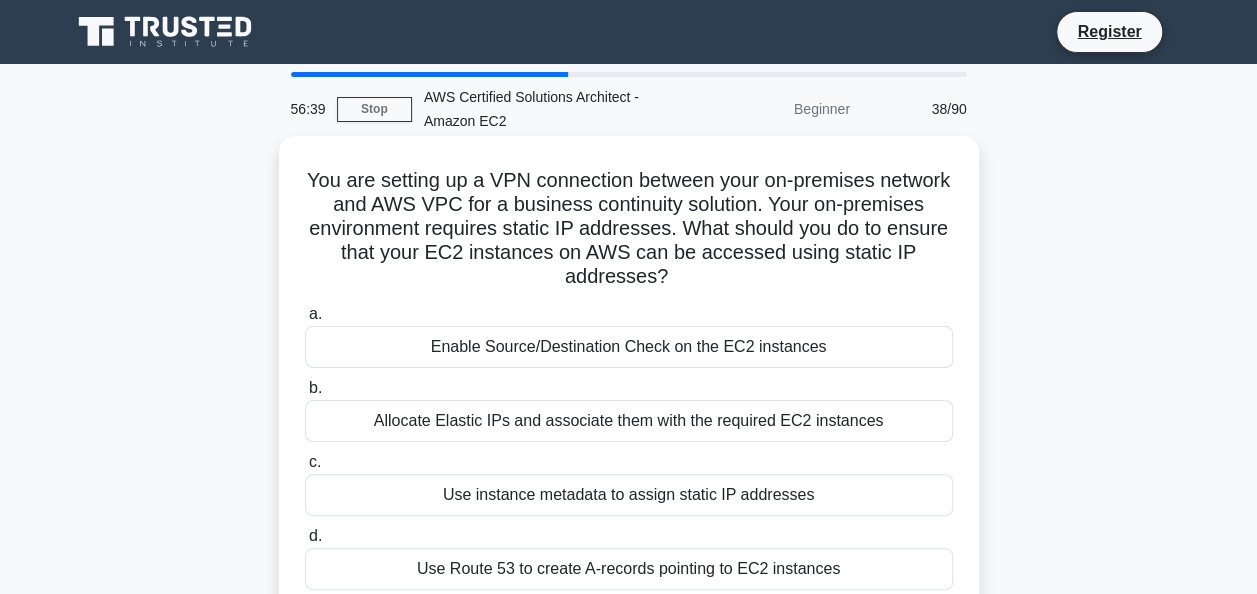 copy on "static IP addresses?" 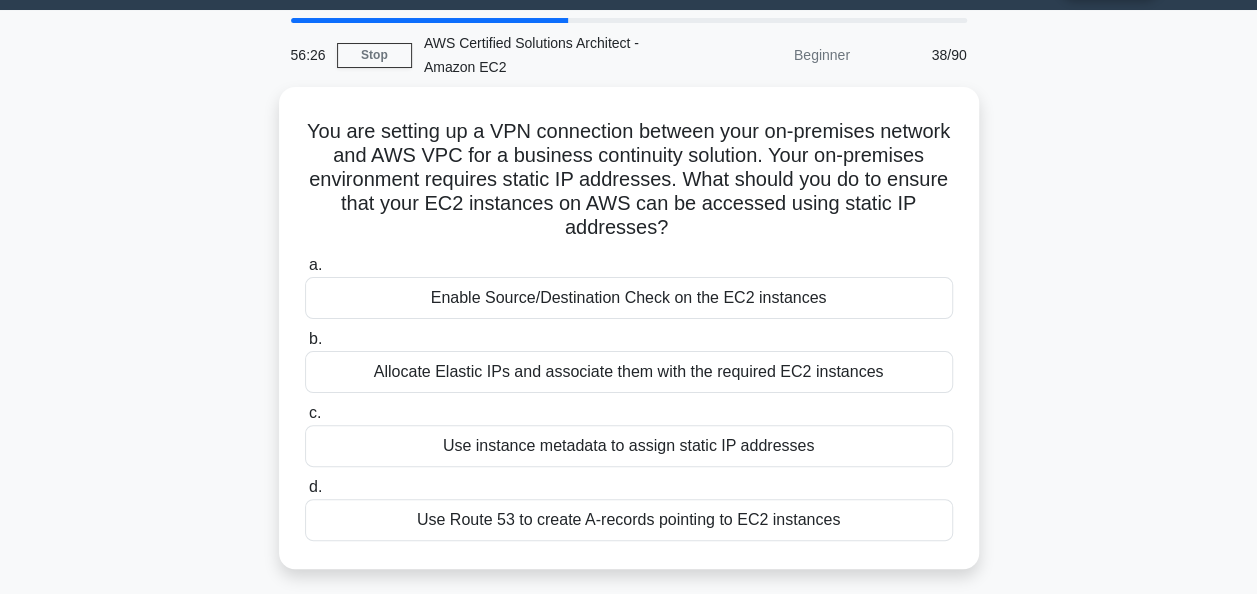 scroll, scrollTop: 100, scrollLeft: 0, axis: vertical 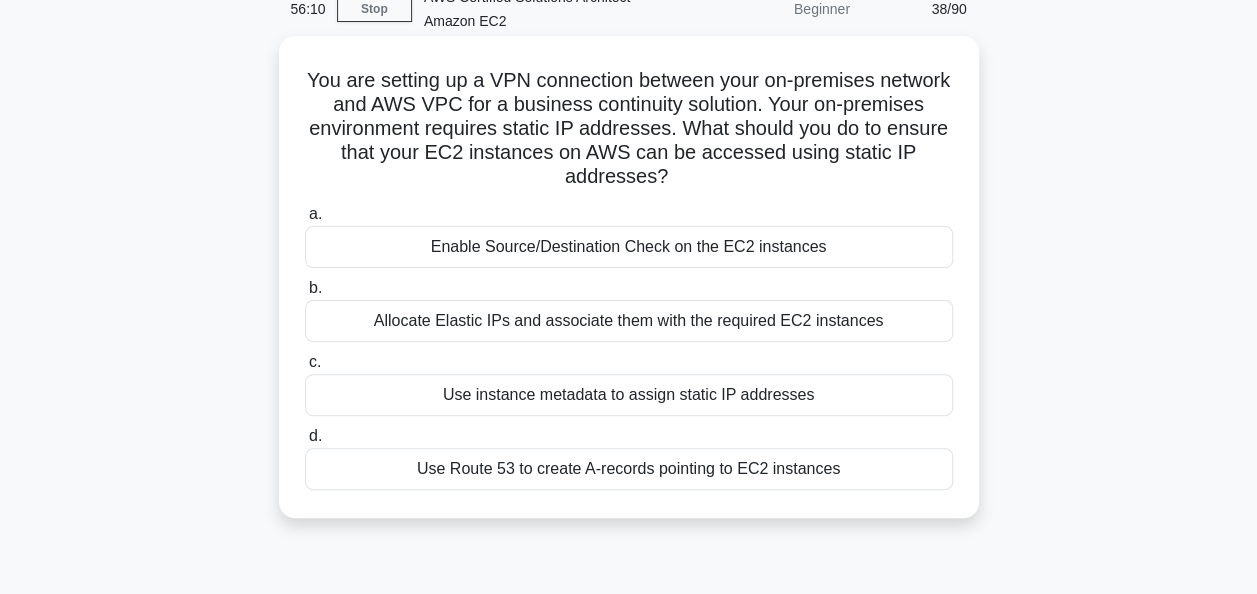 click on "Allocate Elastic IPs and associate them with the required EC2 instances" at bounding box center [629, 321] 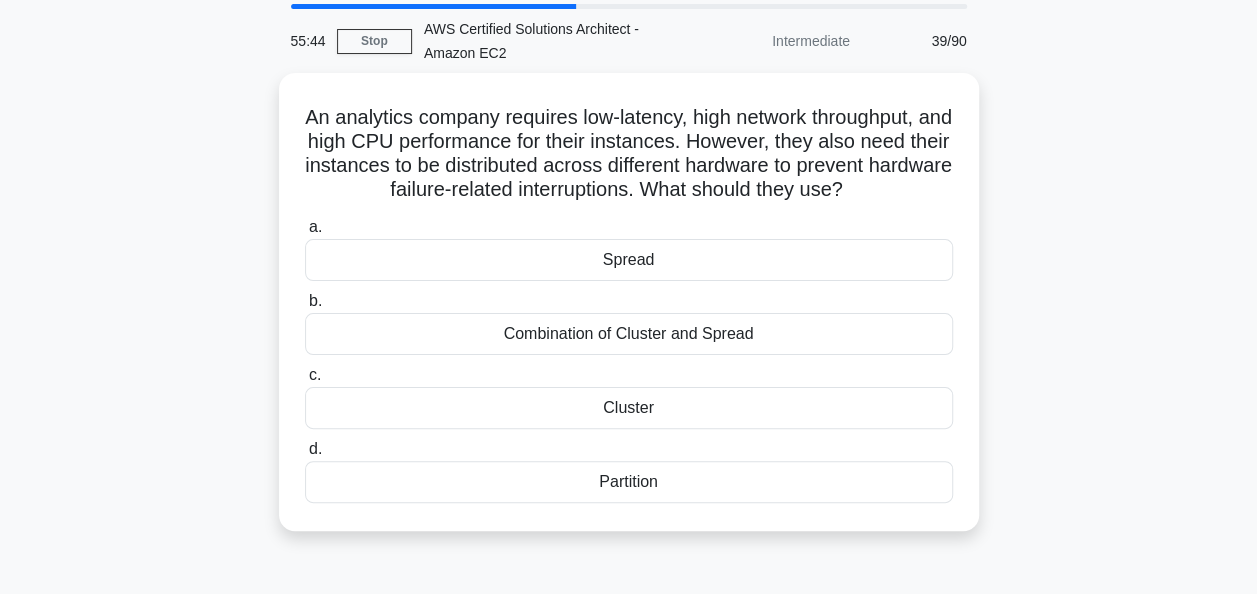 scroll, scrollTop: 100, scrollLeft: 0, axis: vertical 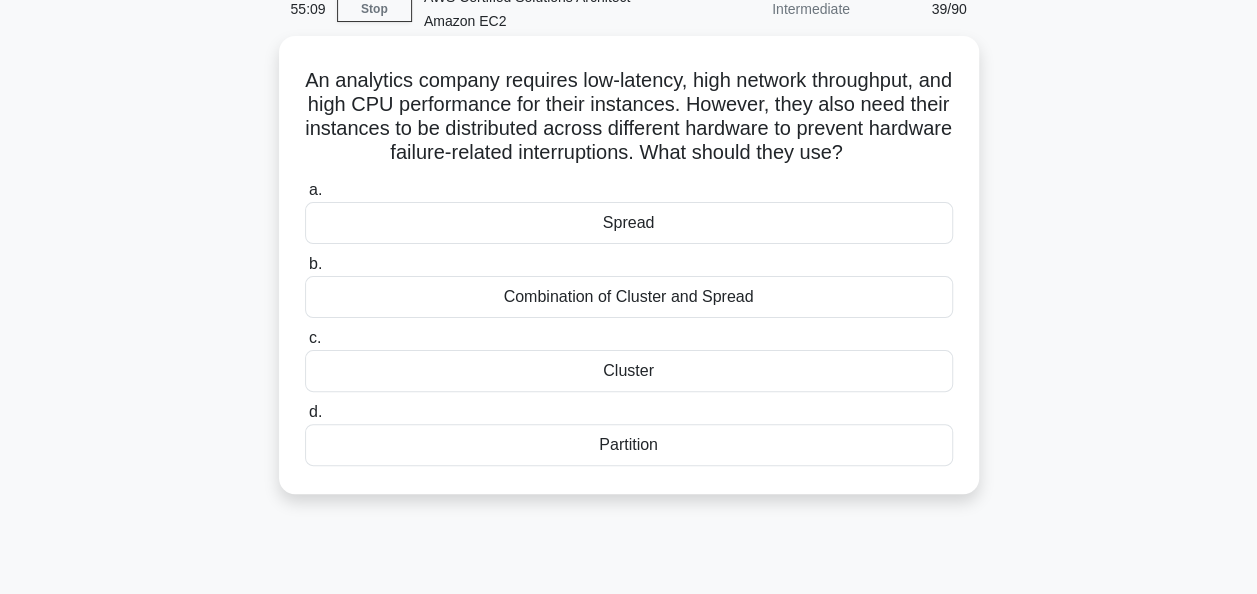click on "Combination of Cluster and Spread" at bounding box center (629, 297) 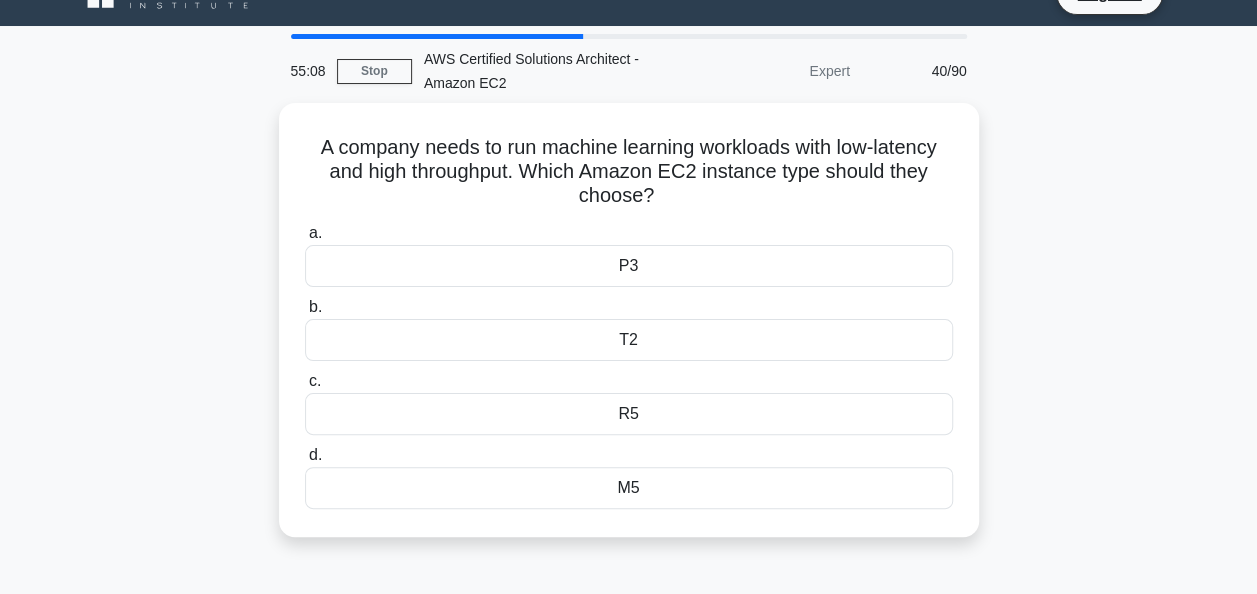 scroll, scrollTop: 0, scrollLeft: 0, axis: both 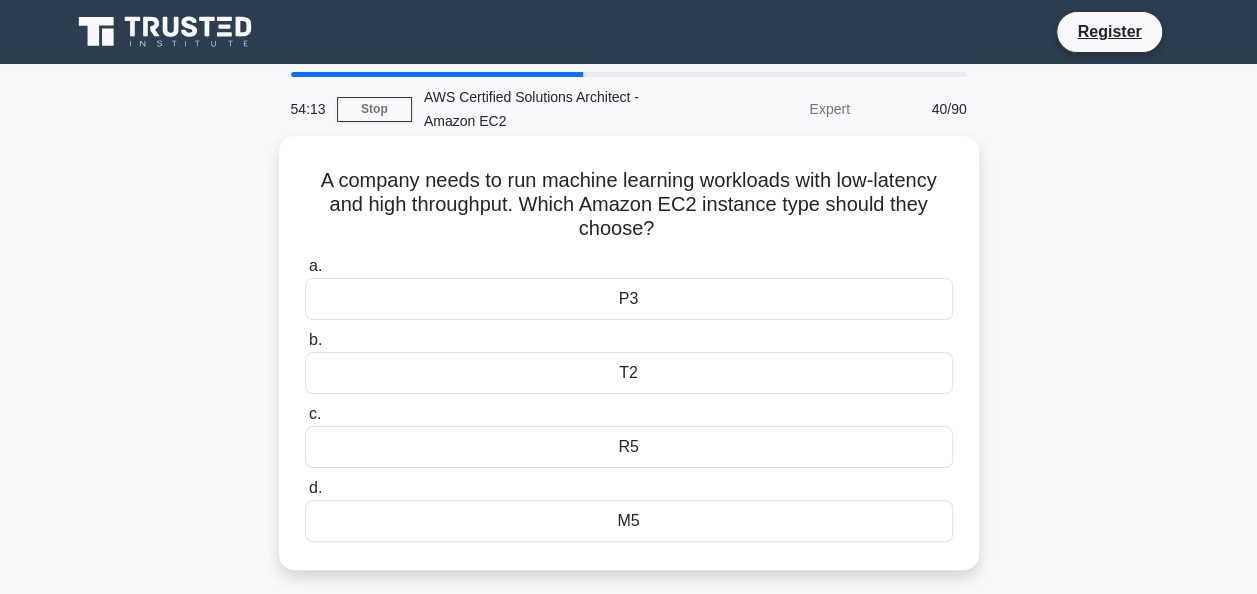 click on "P3" at bounding box center (629, 299) 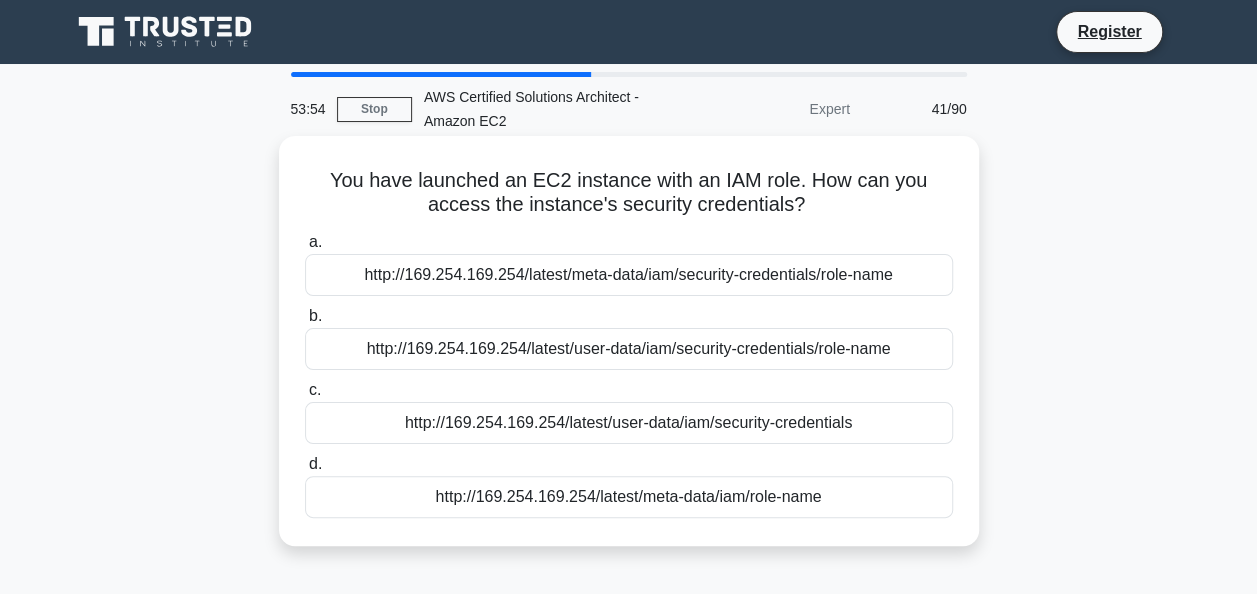click on "http://169.254.169.254/latest/user-data/iam/security-credentials/role-name" at bounding box center (629, 349) 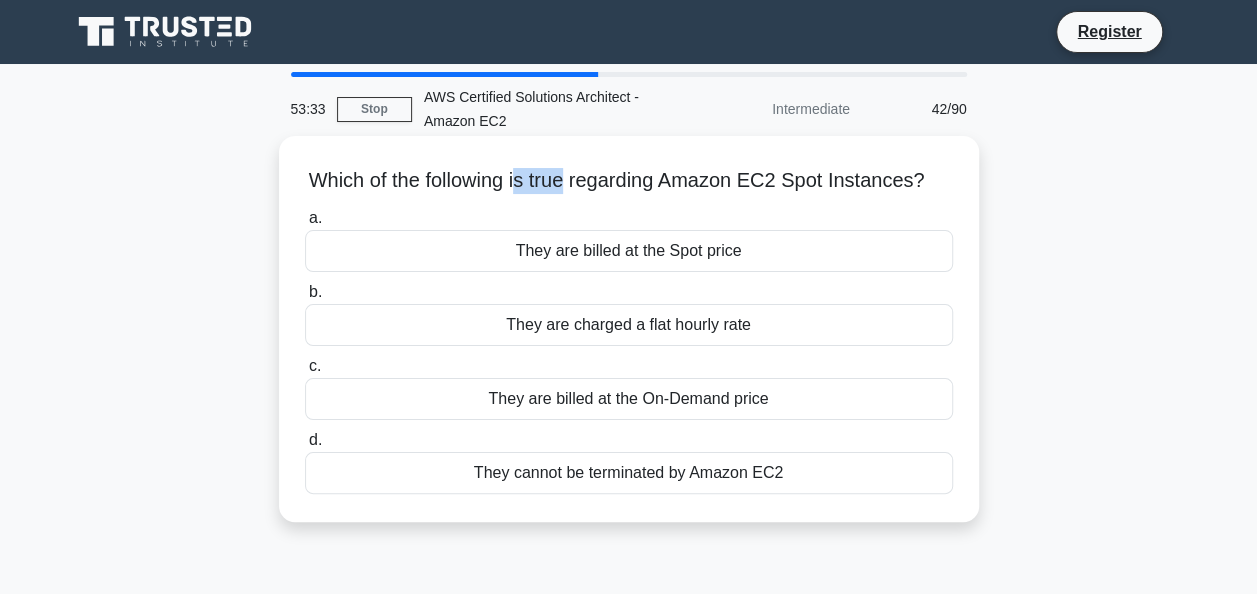 drag, startPoint x: 529, startPoint y: 181, endPoint x: 582, endPoint y: 189, distance: 53.600372 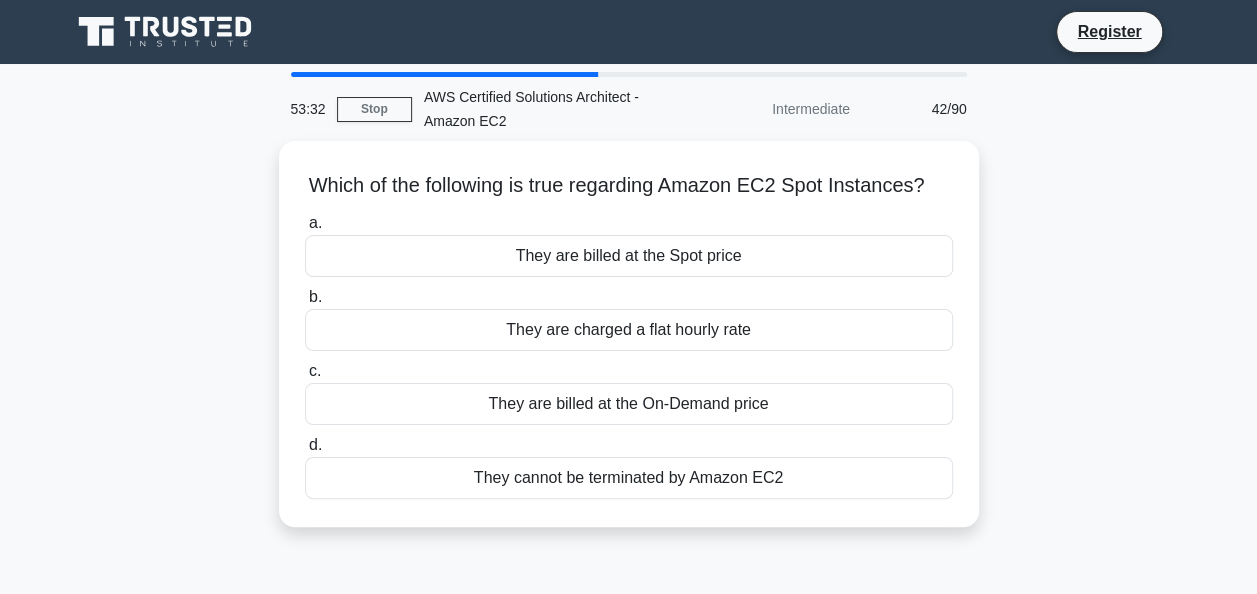 click on "Which of the following is true regarding Amazon EC2 Spot Instances?
.spinner_0XTQ{transform-origin:center;animation:spinner_y6GP .75s linear infinite}@keyframes spinner_y6GP{100%{transform:rotate(360deg)}}
a.
They are billed at the Spot price
b. c. d." at bounding box center [629, 346] 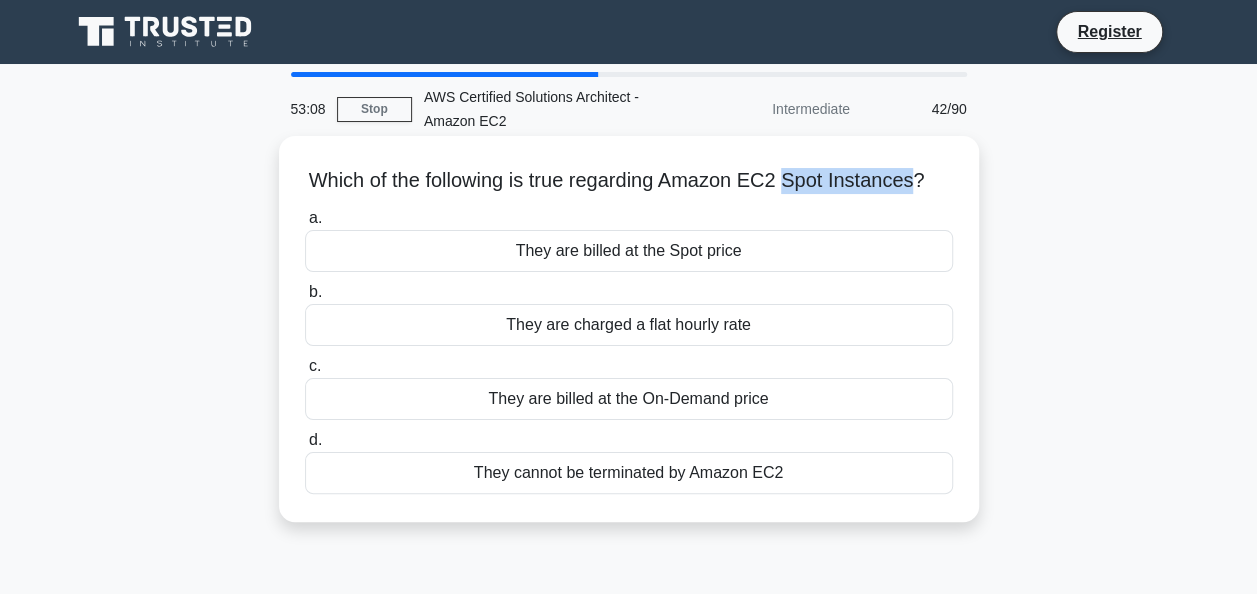 drag, startPoint x: 808, startPoint y: 185, endPoint x: 931, endPoint y: 184, distance: 123.00407 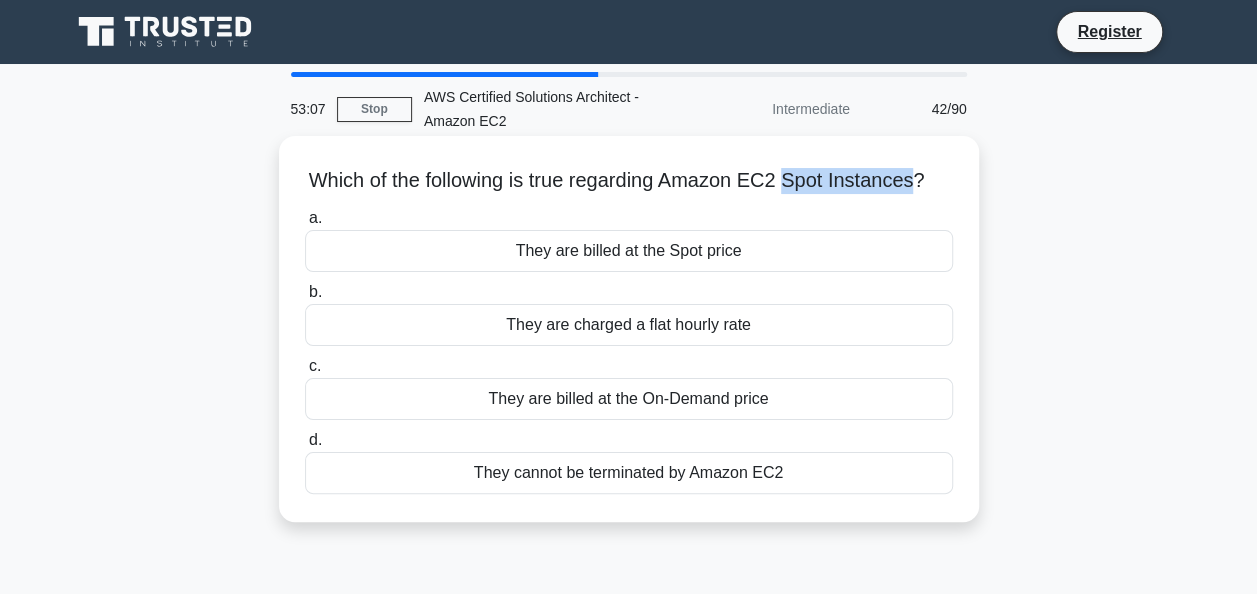 copy on "Spot Instances" 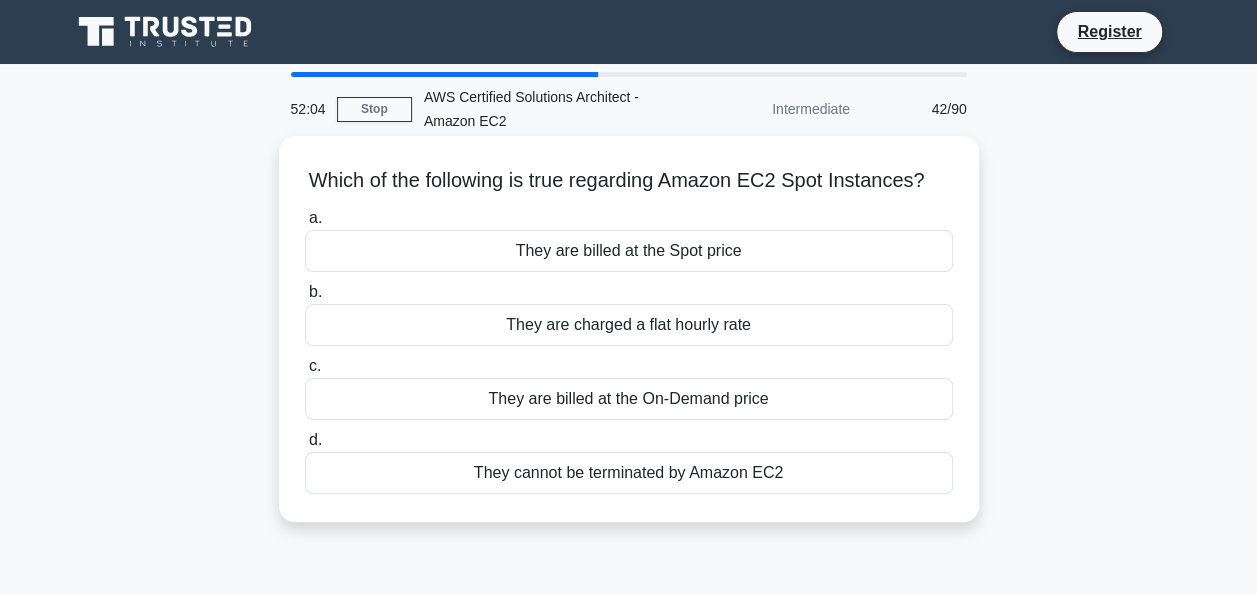 click on "They are billed at the Spot price" at bounding box center (629, 251) 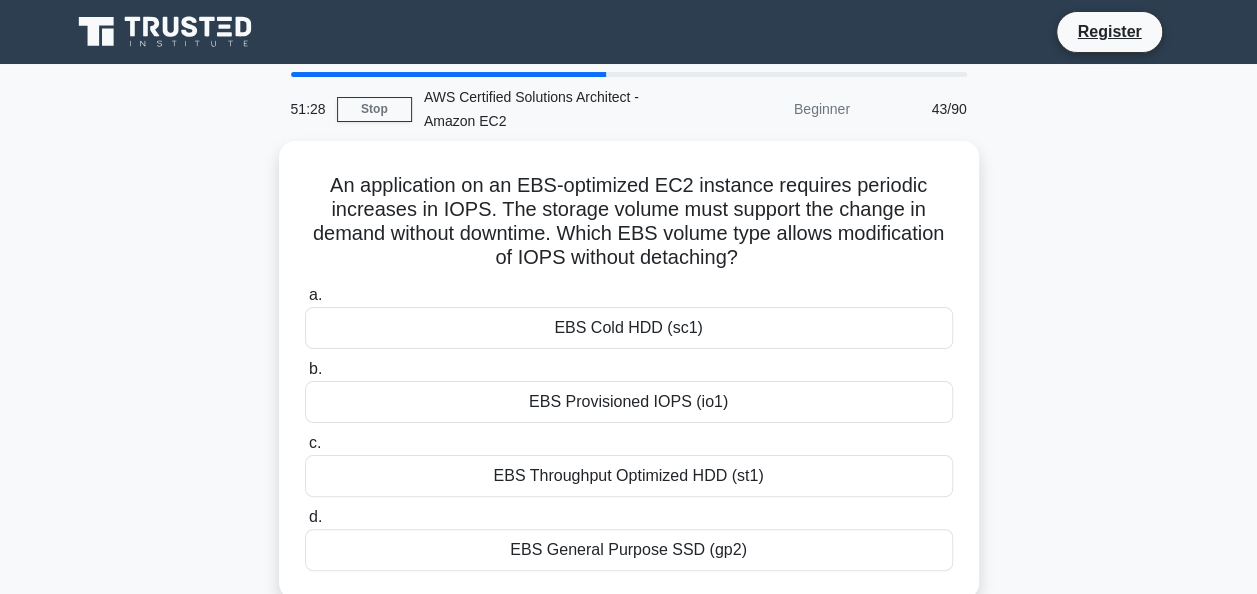 scroll, scrollTop: 100, scrollLeft: 0, axis: vertical 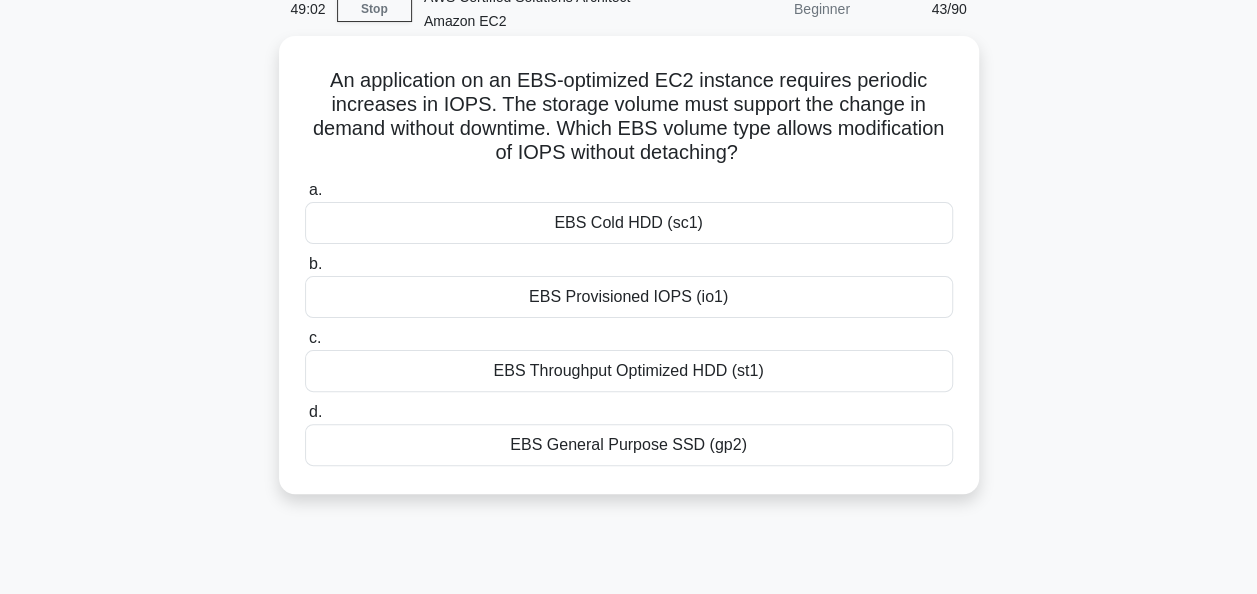 drag, startPoint x: 666, startPoint y: 320, endPoint x: 675, endPoint y: 308, distance: 15 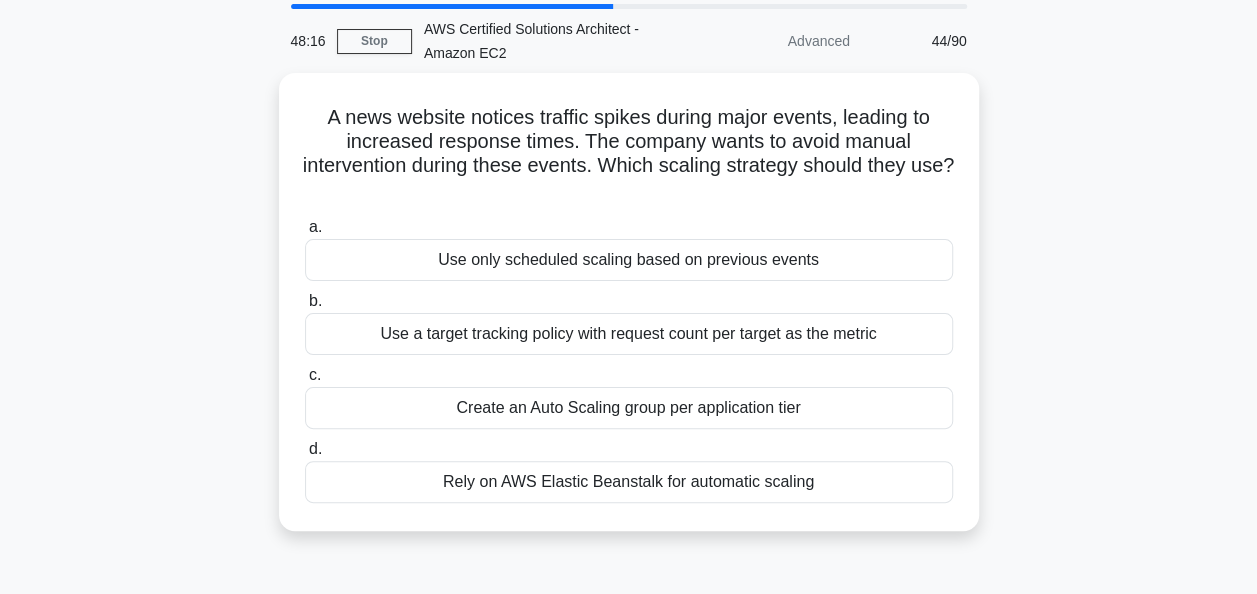 scroll, scrollTop: 100, scrollLeft: 0, axis: vertical 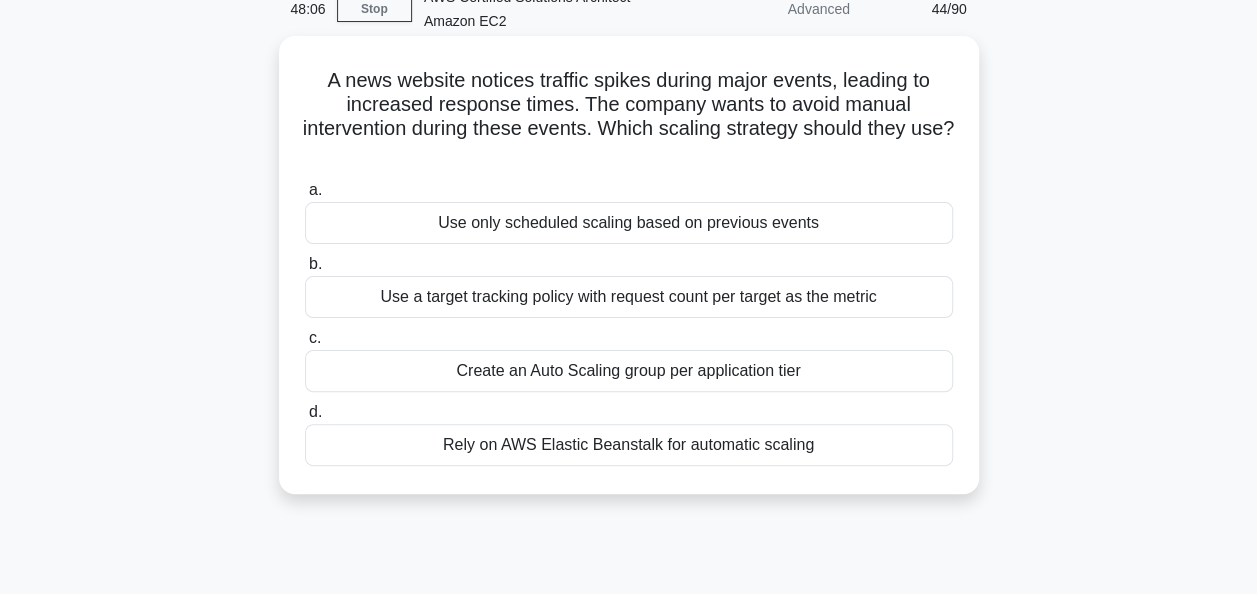 click on "Use a target tracking policy with request count per target as the metric" at bounding box center [629, 297] 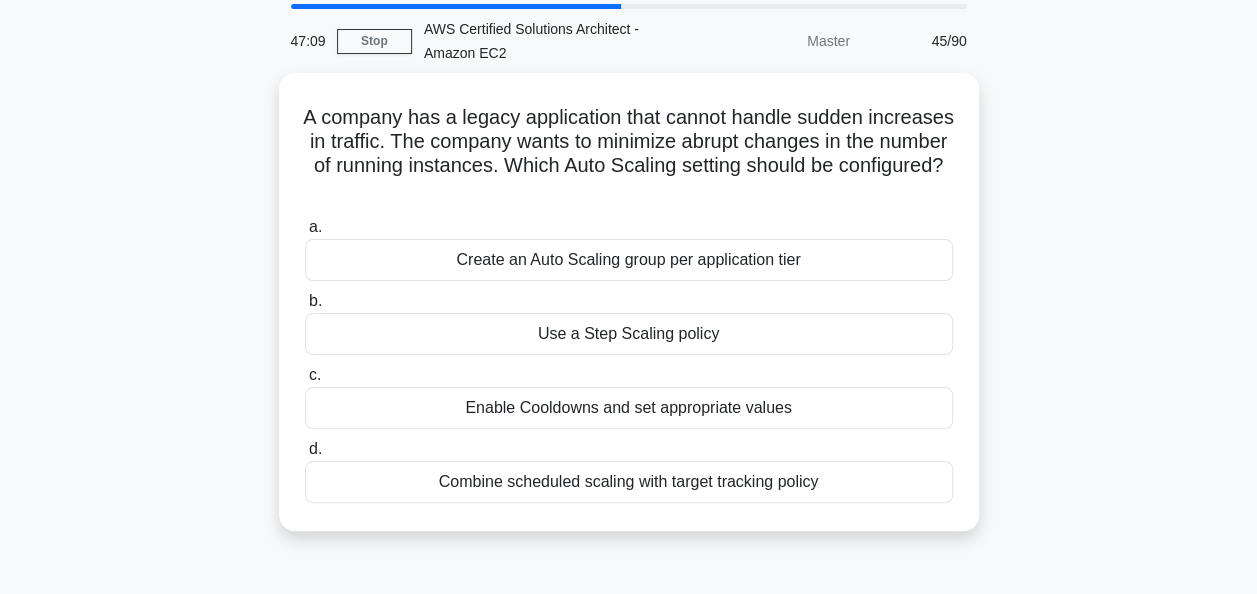 scroll, scrollTop: 100, scrollLeft: 0, axis: vertical 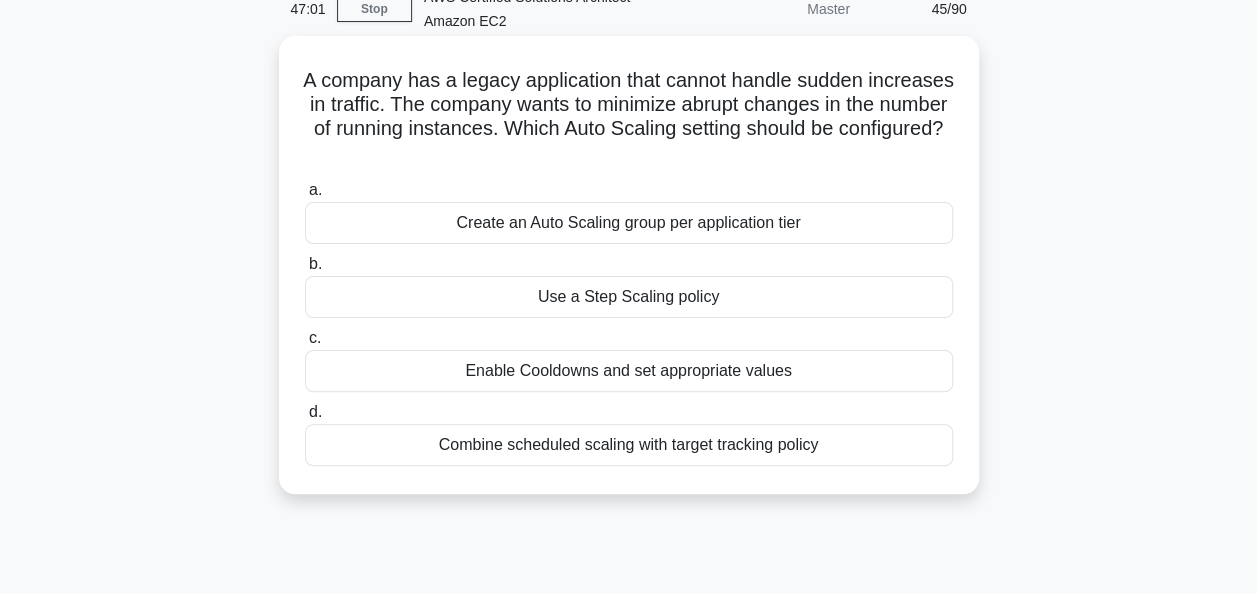 click on "Create an Auto Scaling group per application tier" at bounding box center [629, 223] 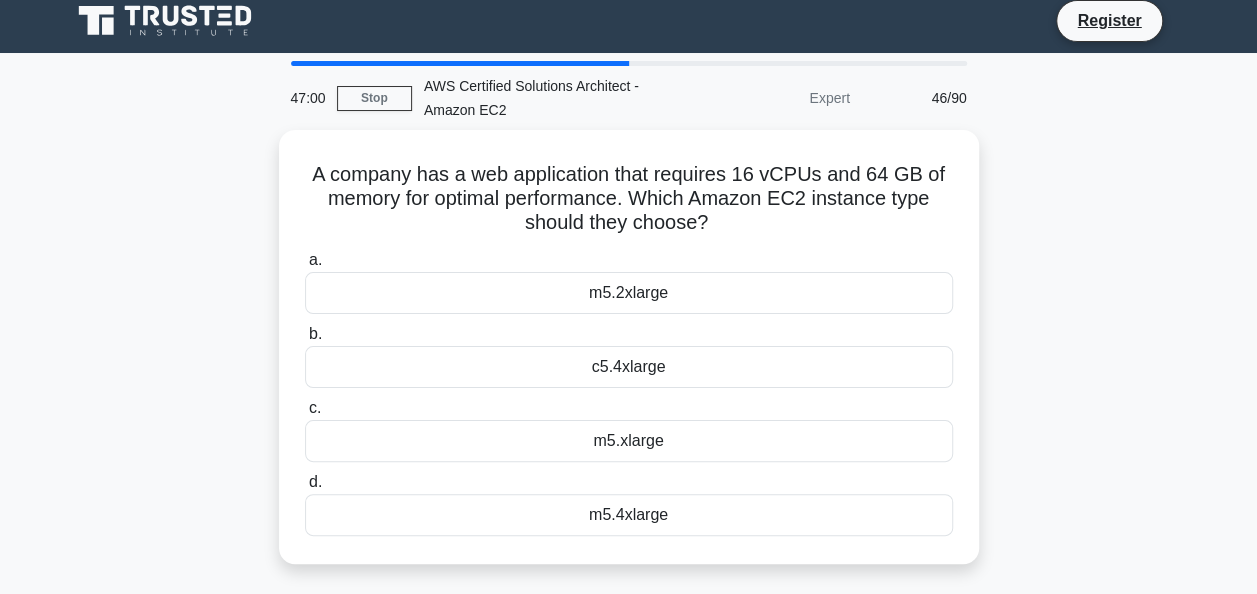 scroll, scrollTop: 0, scrollLeft: 0, axis: both 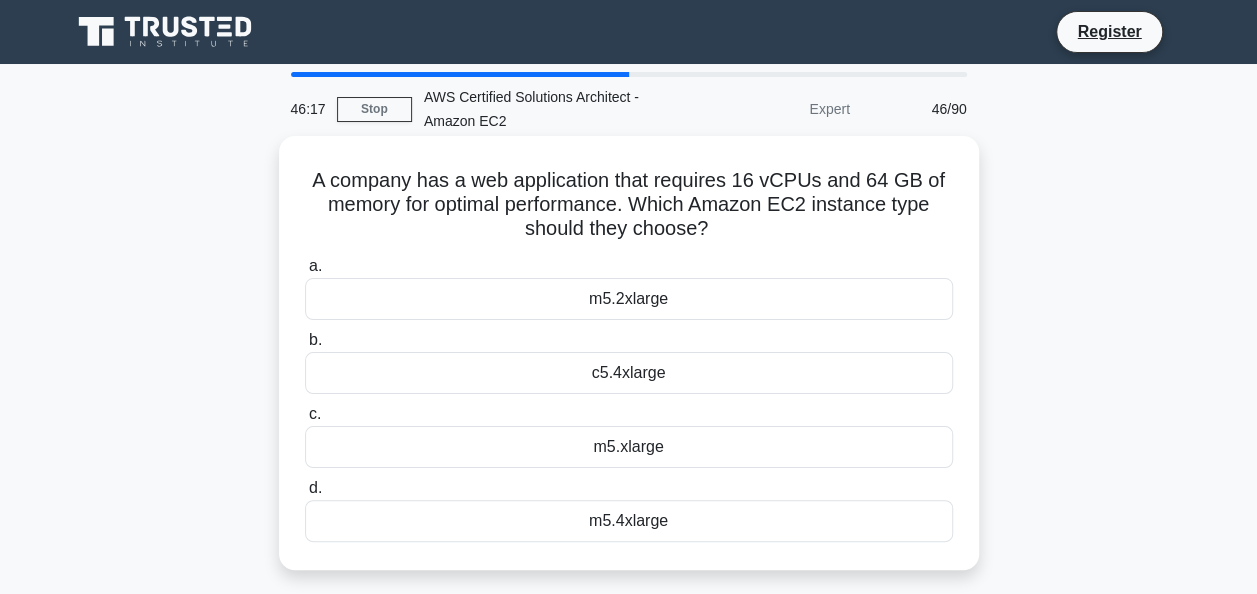click on "A company has a web application that requires 16 vCPUs and 64 GB of memory for optimal performance. Which Amazon EC2 instance type should they choose?" at bounding box center [629, 205] 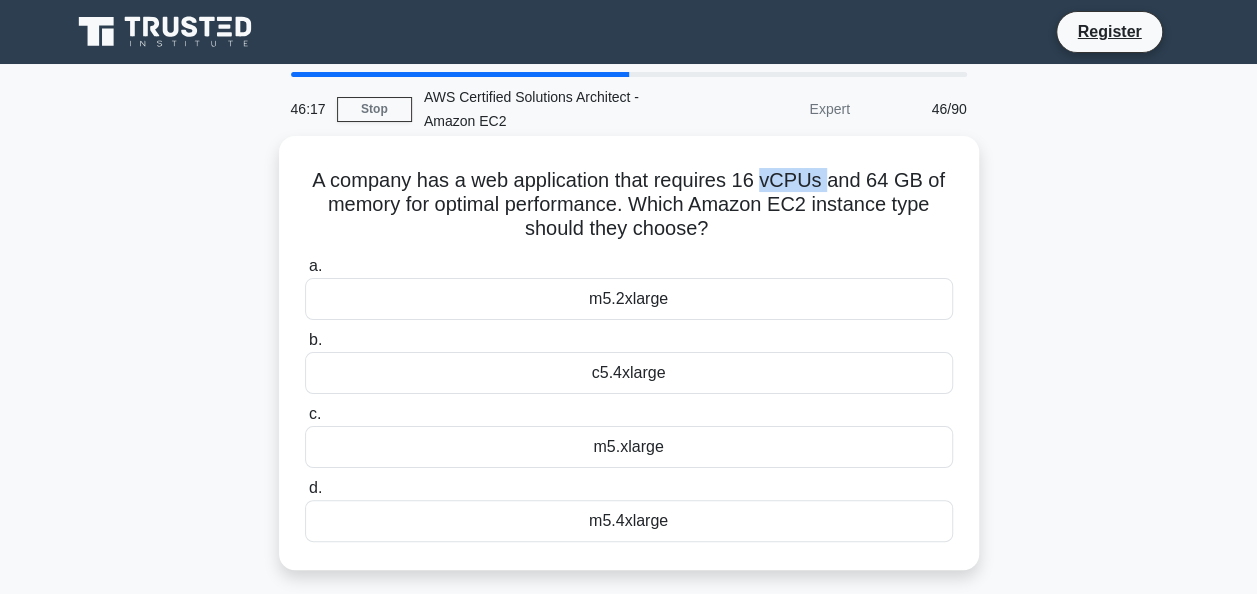 click on "A company has a web application that requires 16 vCPUs and 64 GB of memory for optimal performance. Which Amazon EC2 instance type should they choose?" at bounding box center (629, 205) 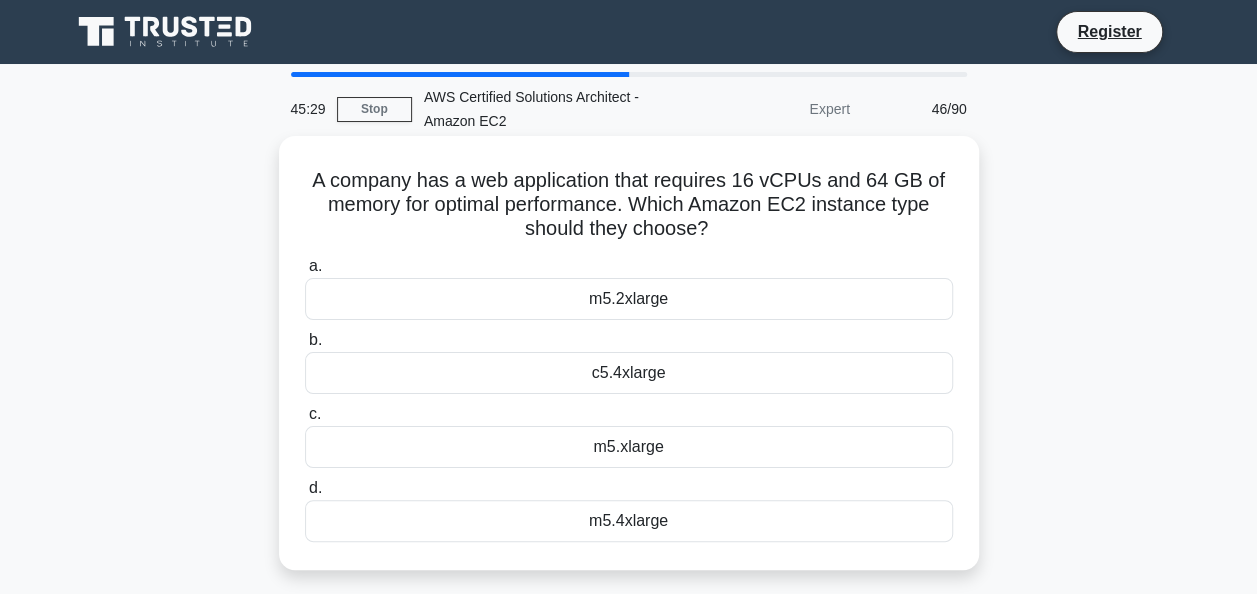 click on "m5.4xlarge" at bounding box center [629, 521] 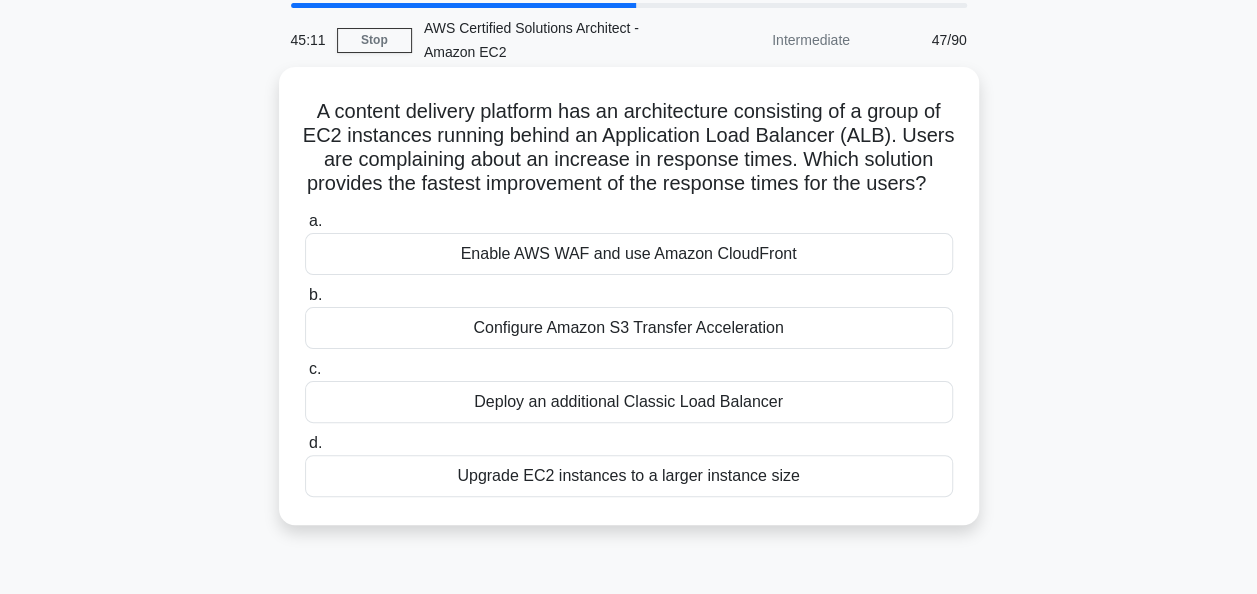 scroll, scrollTop: 100, scrollLeft: 0, axis: vertical 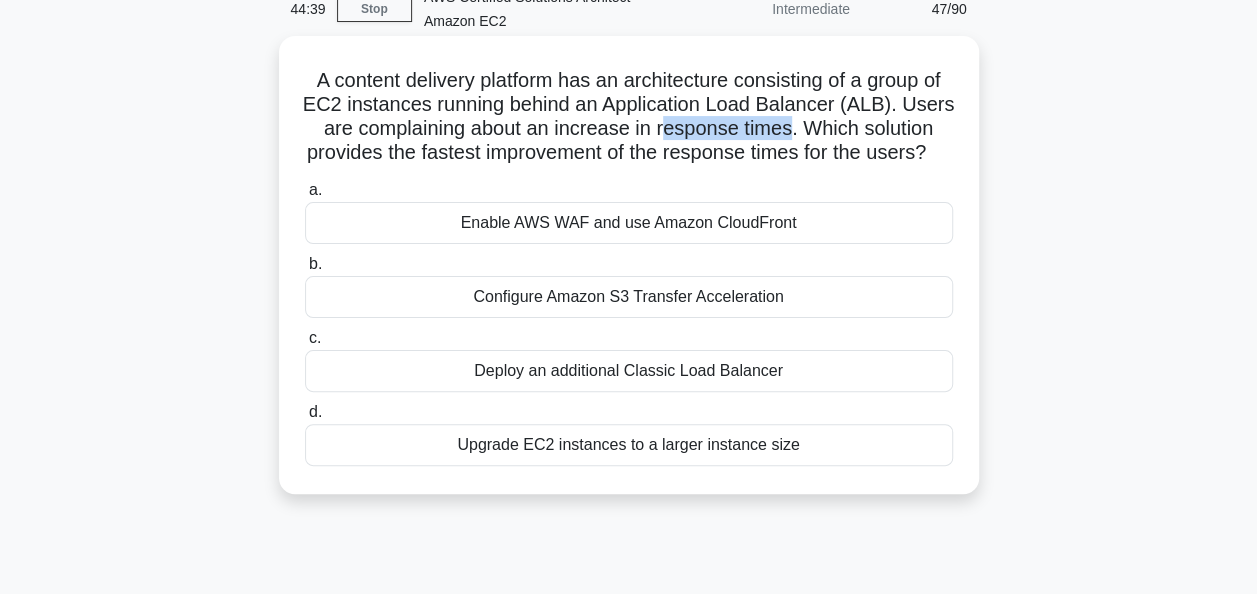 drag, startPoint x: 660, startPoint y: 128, endPoint x: 792, endPoint y: 134, distance: 132.13629 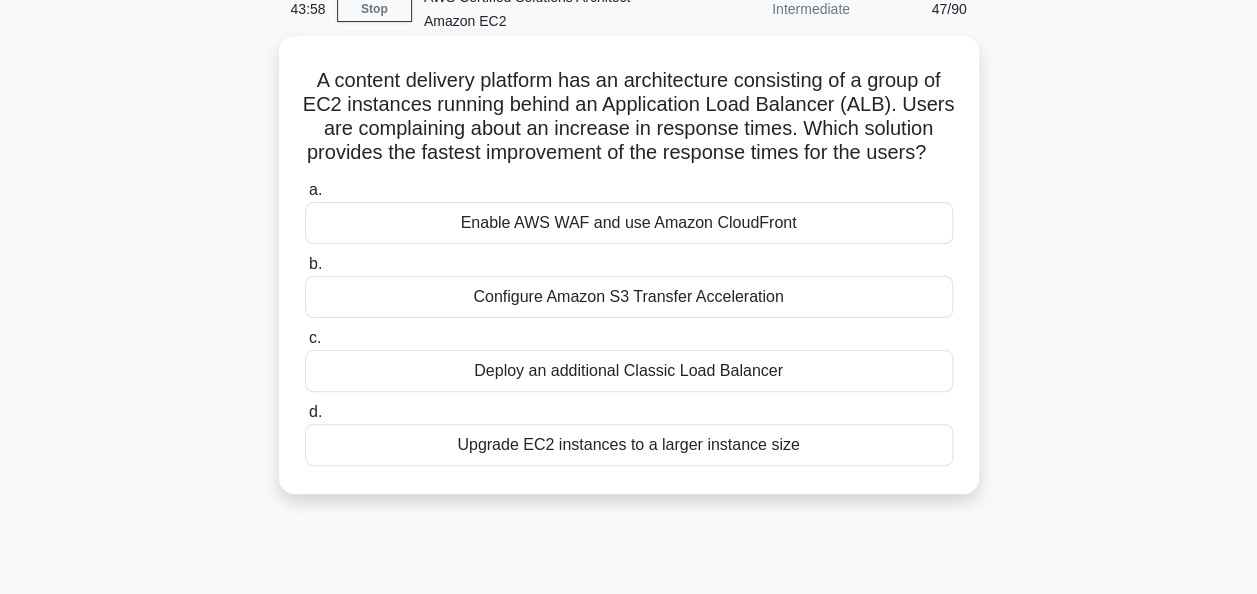click on "Enable AWS WAF and use Amazon CloudFront" at bounding box center (629, 223) 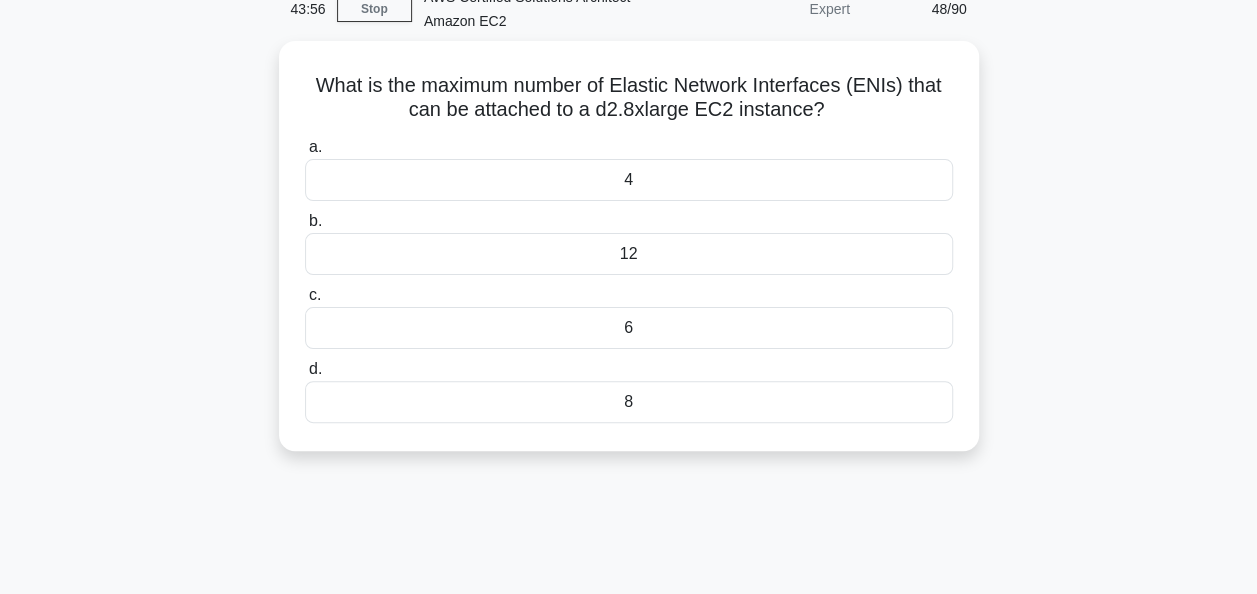 scroll, scrollTop: 0, scrollLeft: 0, axis: both 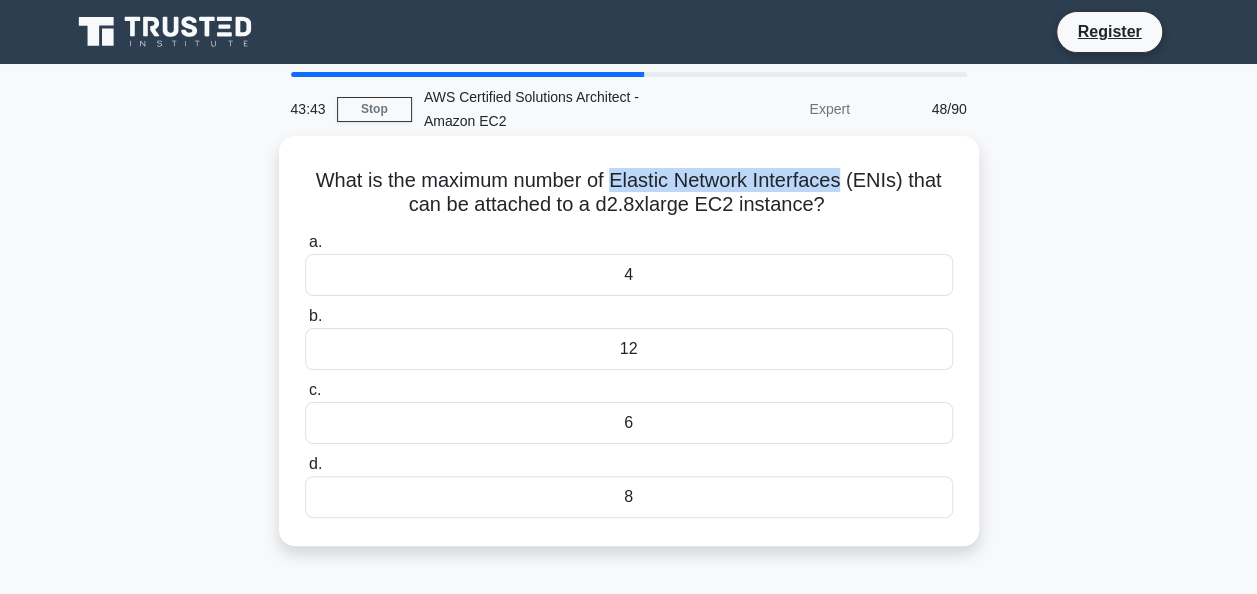 drag, startPoint x: 613, startPoint y: 176, endPoint x: 846, endPoint y: 172, distance: 233.03433 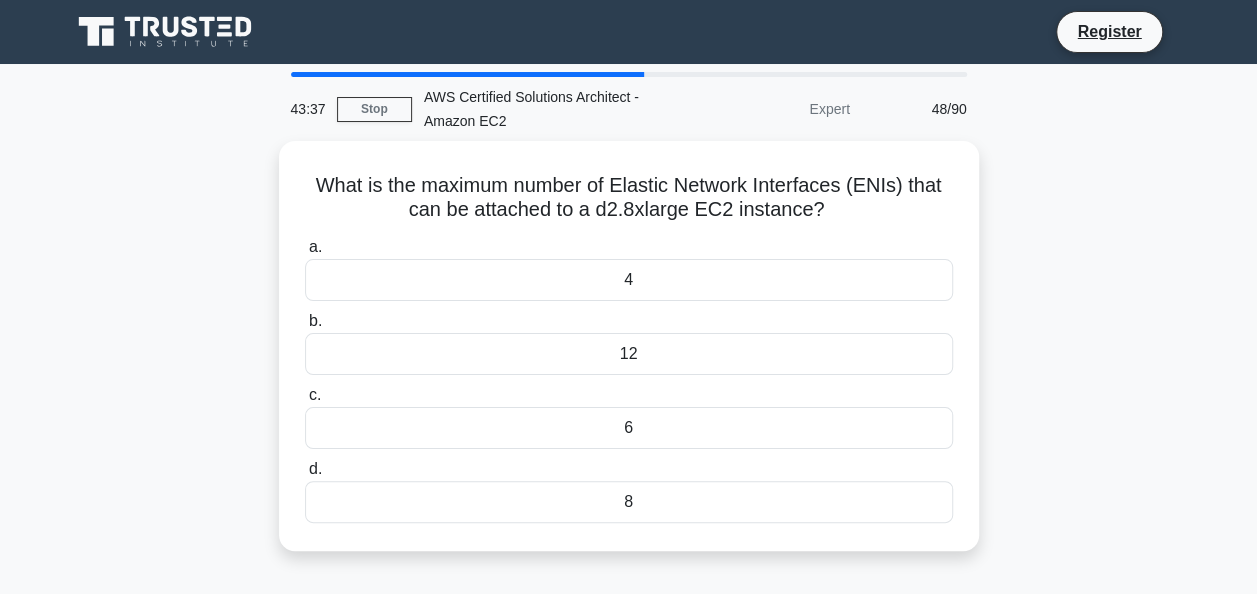 click on "What is the maximum number of Elastic Network Interfaces (ENIs) that can be attached to a d2.8xlarge EC2 instance?
.spinner_0XTQ{transform-origin:center;animation:spinner_y6GP .75s linear infinite}@keyframes spinner_y6GP{100%{transform:rotate(360deg)}}
a.
4
b. c." at bounding box center [629, 358] 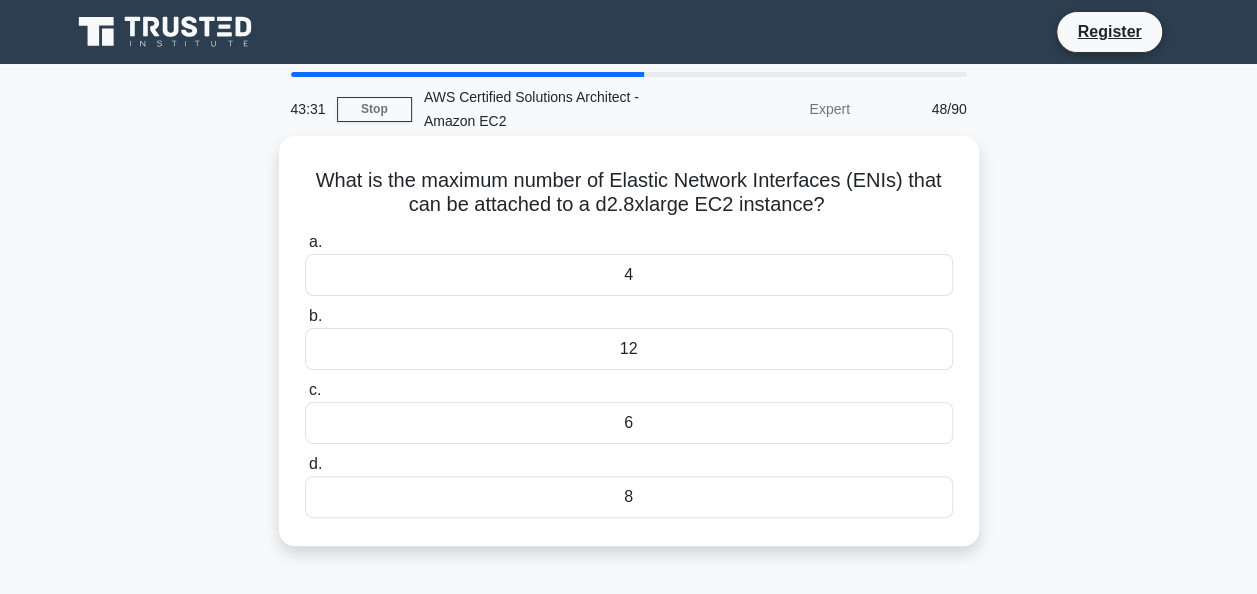 click on "8" at bounding box center (629, 497) 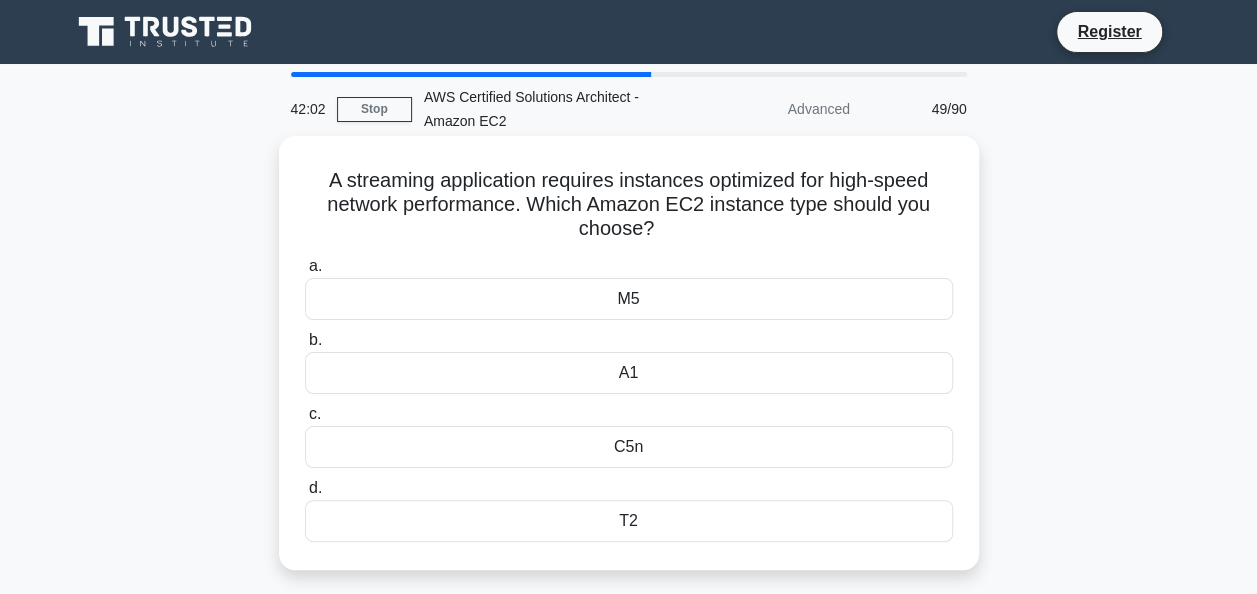 click on "A1" at bounding box center (629, 373) 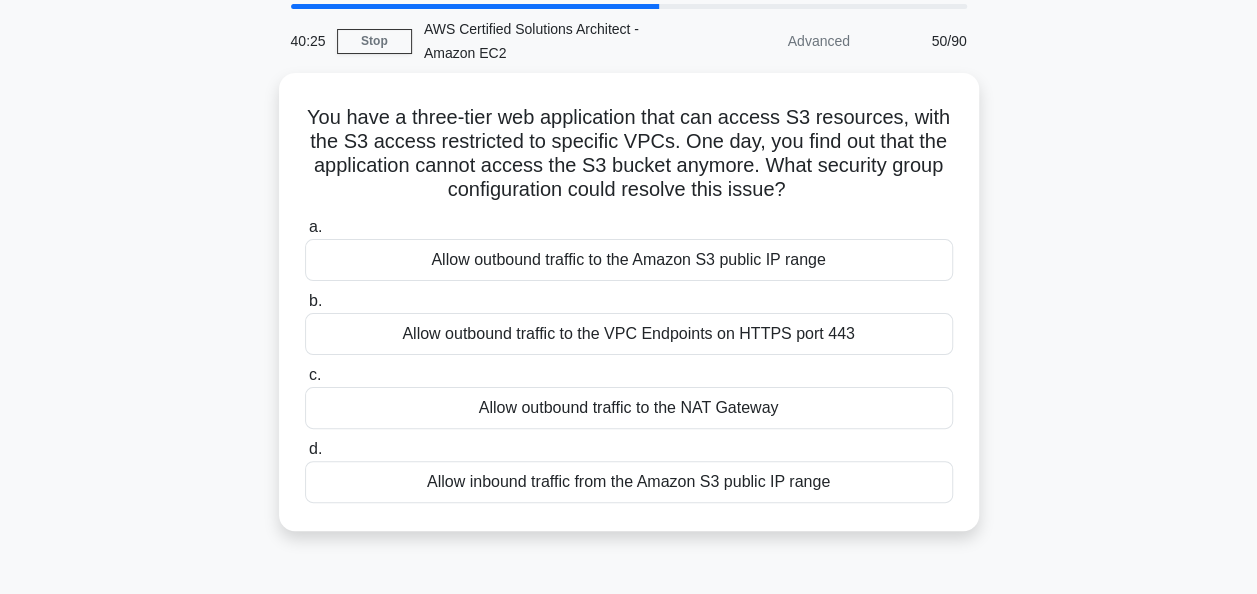 scroll, scrollTop: 100, scrollLeft: 0, axis: vertical 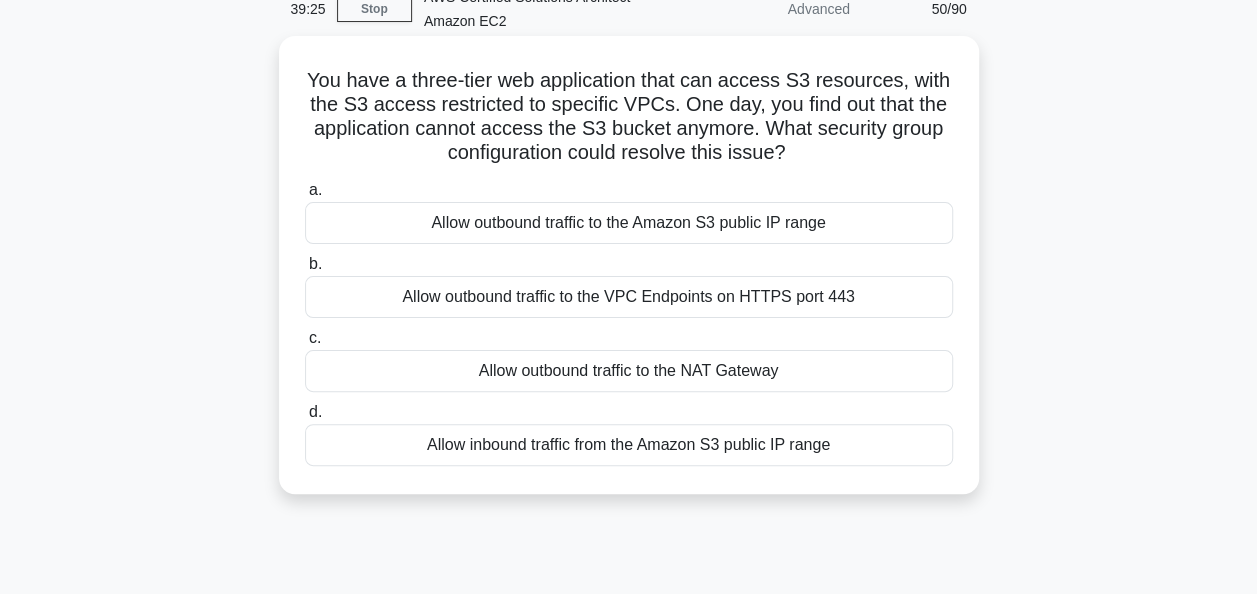 drag, startPoint x: 308, startPoint y: 80, endPoint x: 852, endPoint y: 459, distance: 663.00604 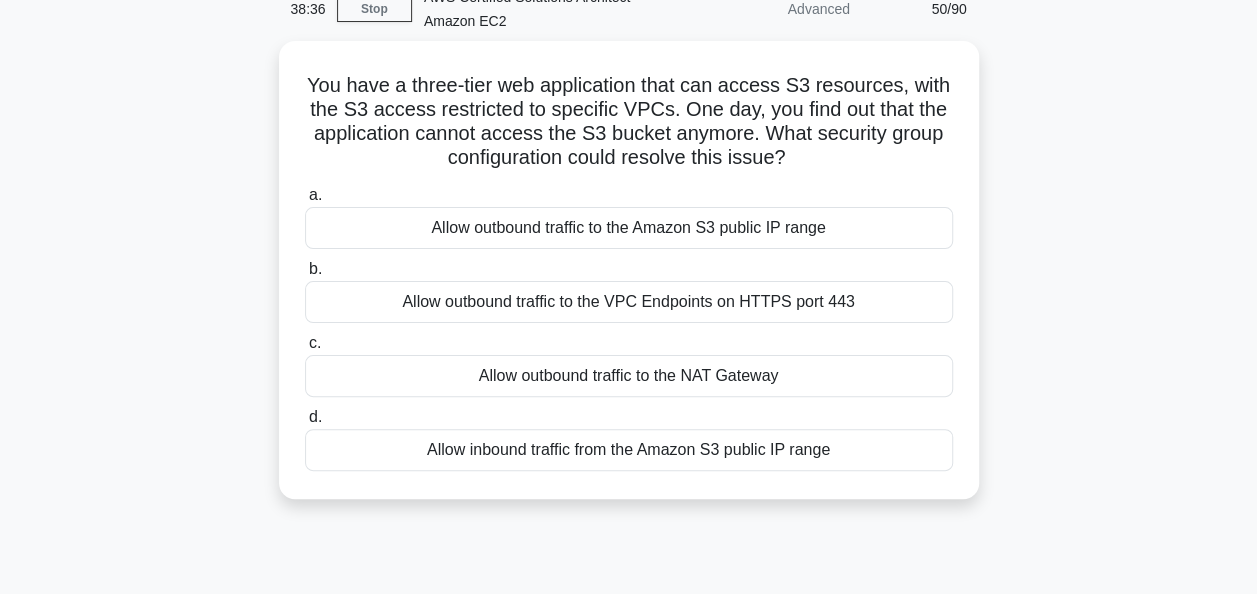 click on "You have a three-tier web application that can access S3 resources, with the S3 access restricted to specific VPCs. One day, you find out that the application cannot access the S3 bucket anymore. What security group configuration could resolve this issue?
.spinner_0XTQ{transform-origin:center;animation:spinner_y6GP .75s linear infinite}@keyframes spinner_y6GP{100%{transform:rotate(360deg)}}
a.
b. c. d." at bounding box center (629, 282) 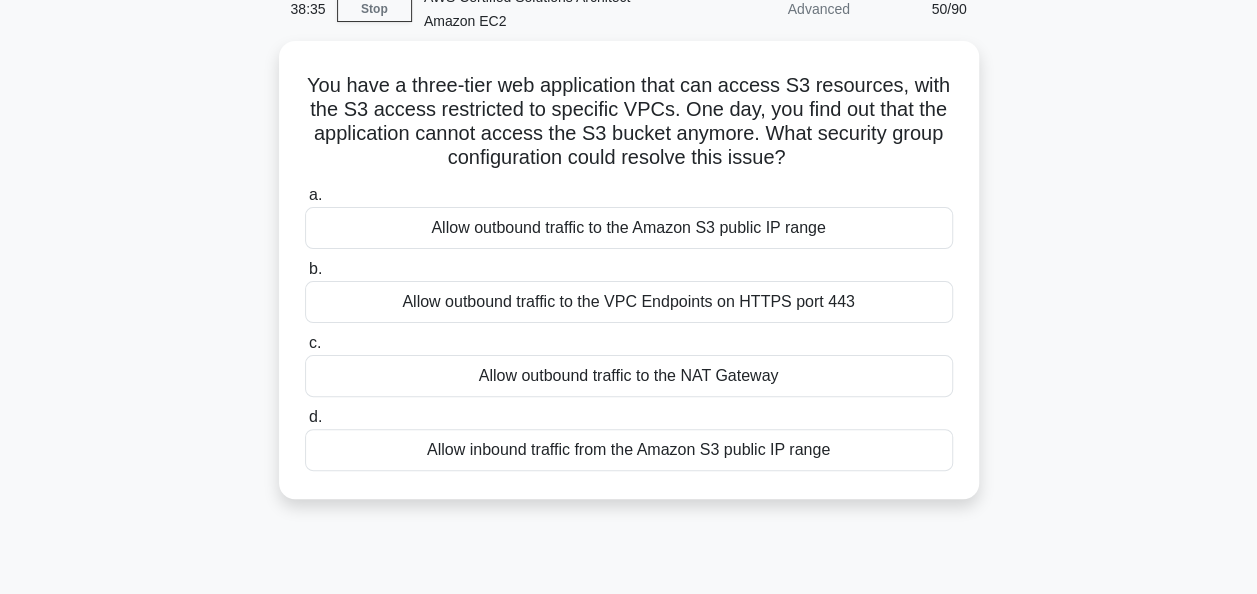 click on "You have a three-tier web application that can access S3 resources, with the S3 access restricted to specific VPCs. One day, you find out that the application cannot access the S3 bucket anymore. What security group configuration could resolve this issue?
.spinner_0XTQ{transform-origin:center;animation:spinner_y6GP .75s linear infinite}@keyframes spinner_y6GP{100%{transform:rotate(360deg)}}
a.
b. c. d." at bounding box center [629, 282] 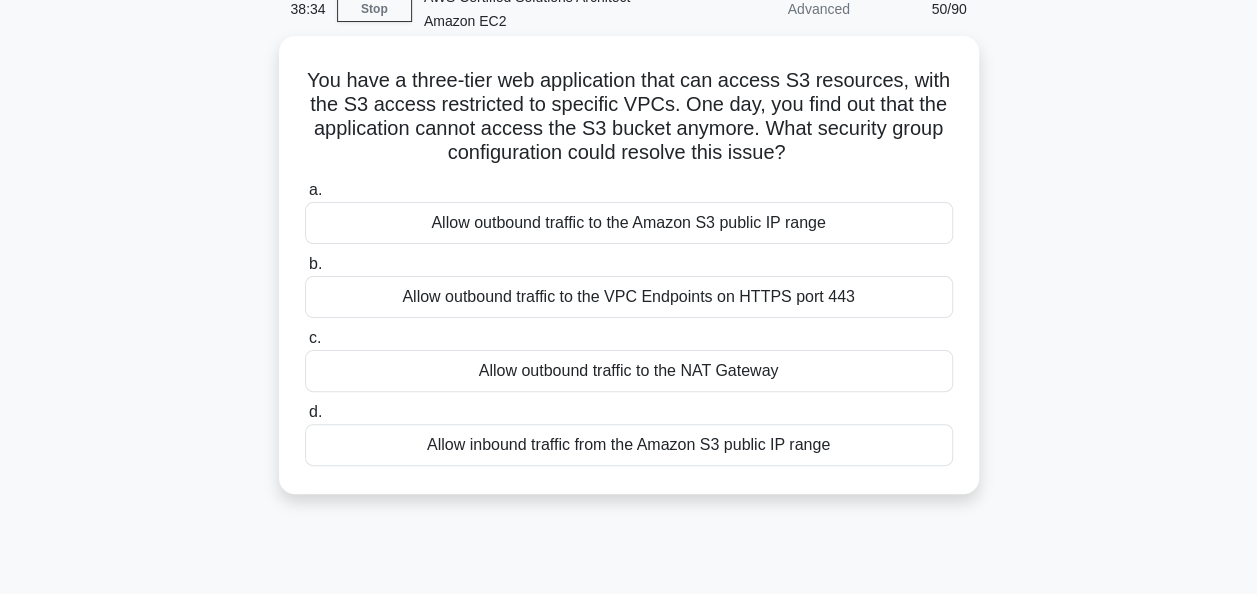 click on "Allow outbound traffic to the VPC Endpoints on HTTPS port 443" at bounding box center [629, 297] 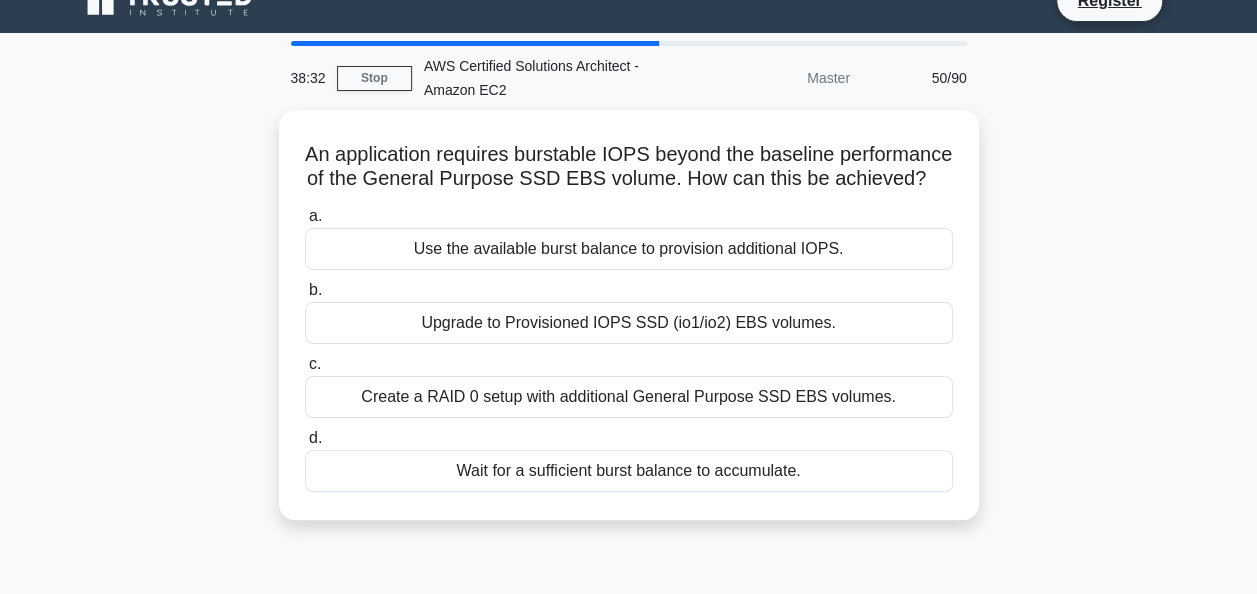scroll, scrollTop: 0, scrollLeft: 0, axis: both 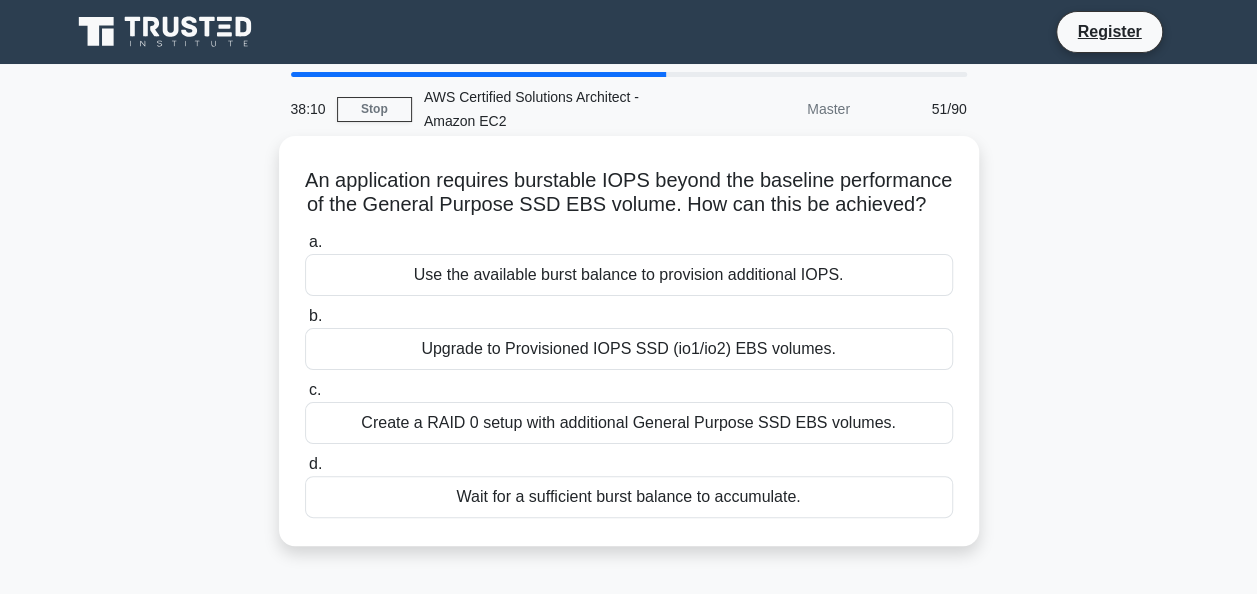 click on "An application requires burstable IOPS beyond the baseline performance of the General Purpose SSD EBS volume. How can this be achieved?
.spinner_0XTQ{transform-origin:center;animation:spinner_y6GP .75s linear infinite}@keyframes spinner_y6GP{100%{transform:rotate(360deg)}}" at bounding box center [629, 193] 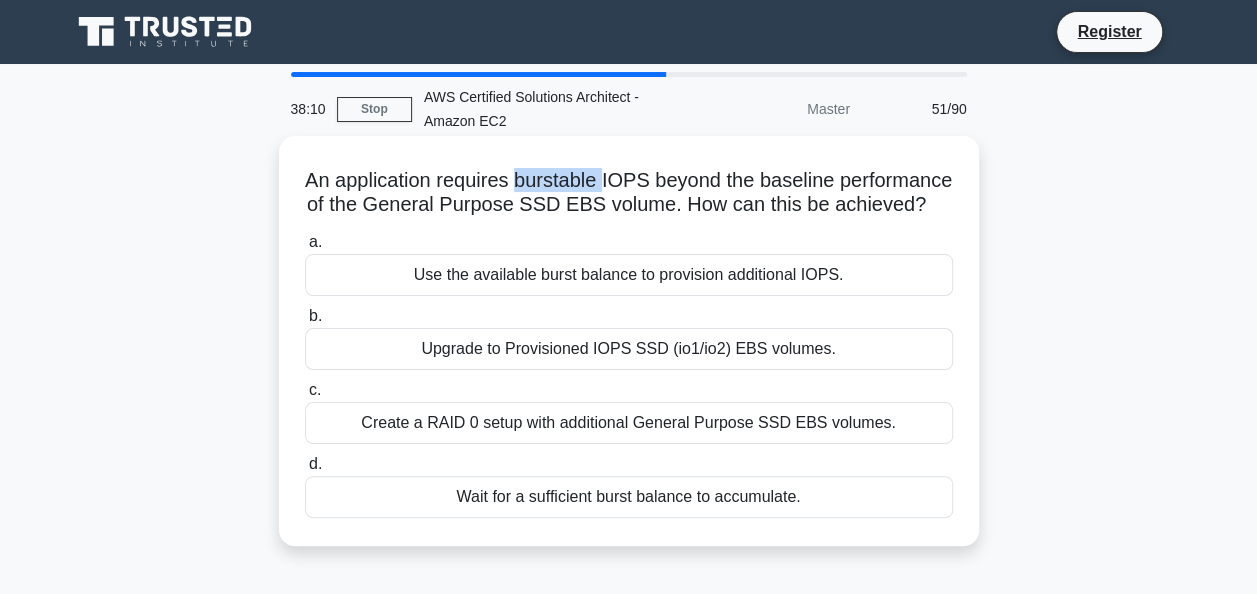 click on "An application requires burstable IOPS beyond the baseline performance of the General Purpose SSD EBS volume. How can this be achieved?
.spinner_0XTQ{transform-origin:center;animation:spinner_y6GP .75s linear infinite}@keyframes spinner_y6GP{100%{transform:rotate(360deg)}}" at bounding box center [629, 193] 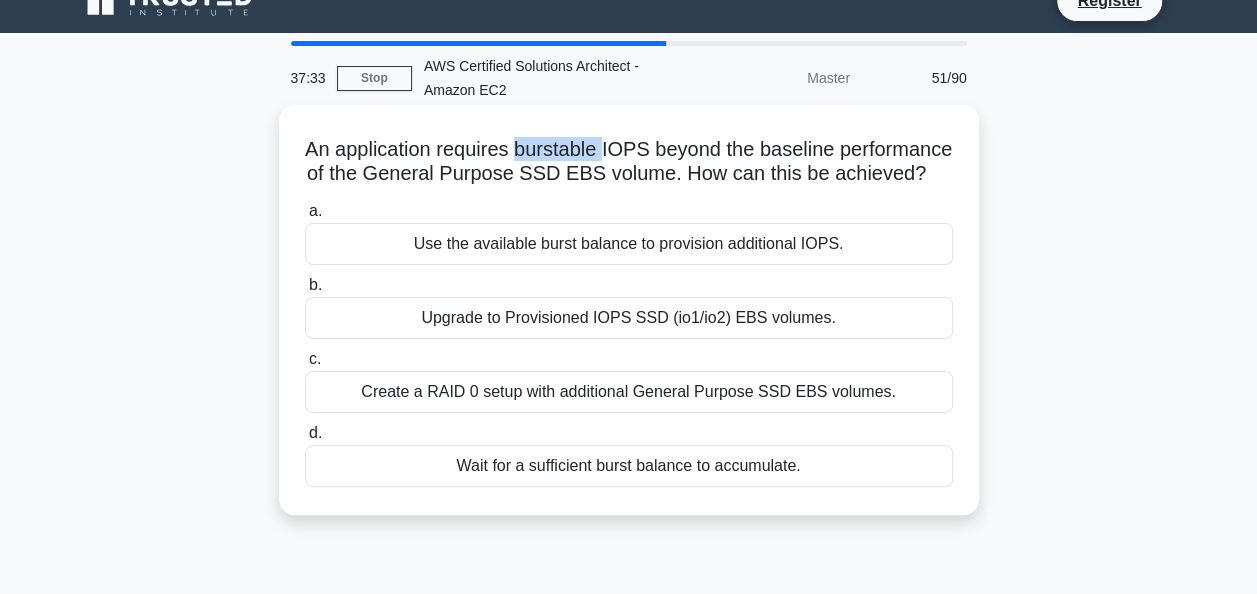 scroll, scrollTop: 0, scrollLeft: 0, axis: both 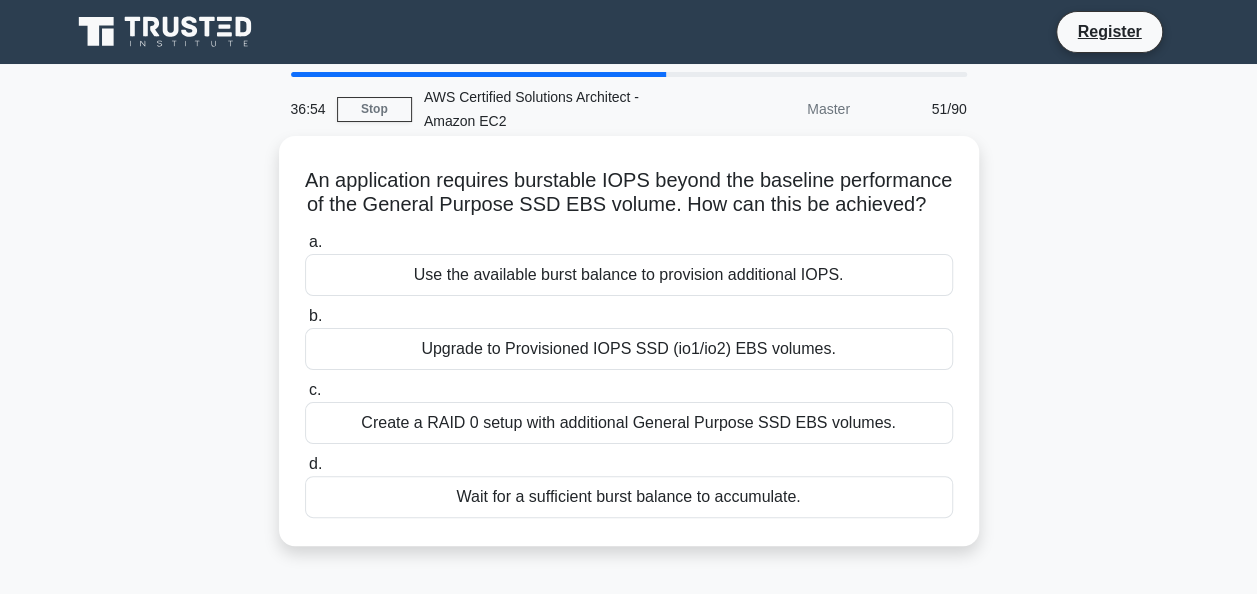click on "Upgrade to Provisioned IOPS SSD (io1/io2) EBS volumes." at bounding box center [629, 349] 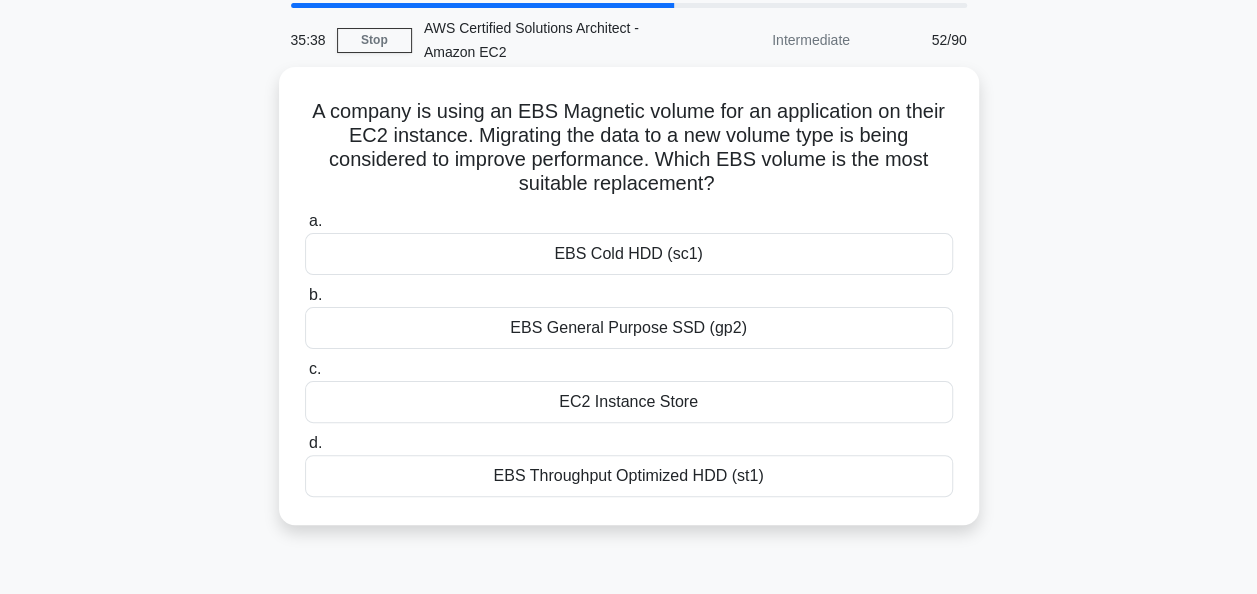 scroll, scrollTop: 100, scrollLeft: 0, axis: vertical 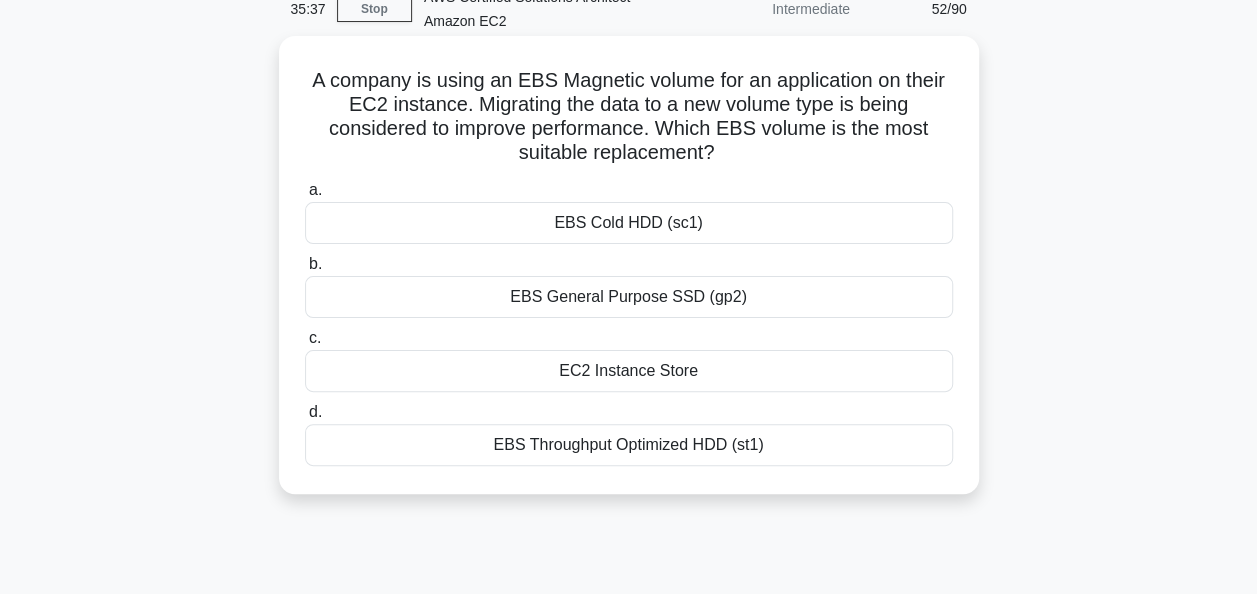 click on "EBS General Purpose SSD (gp2)" at bounding box center (629, 297) 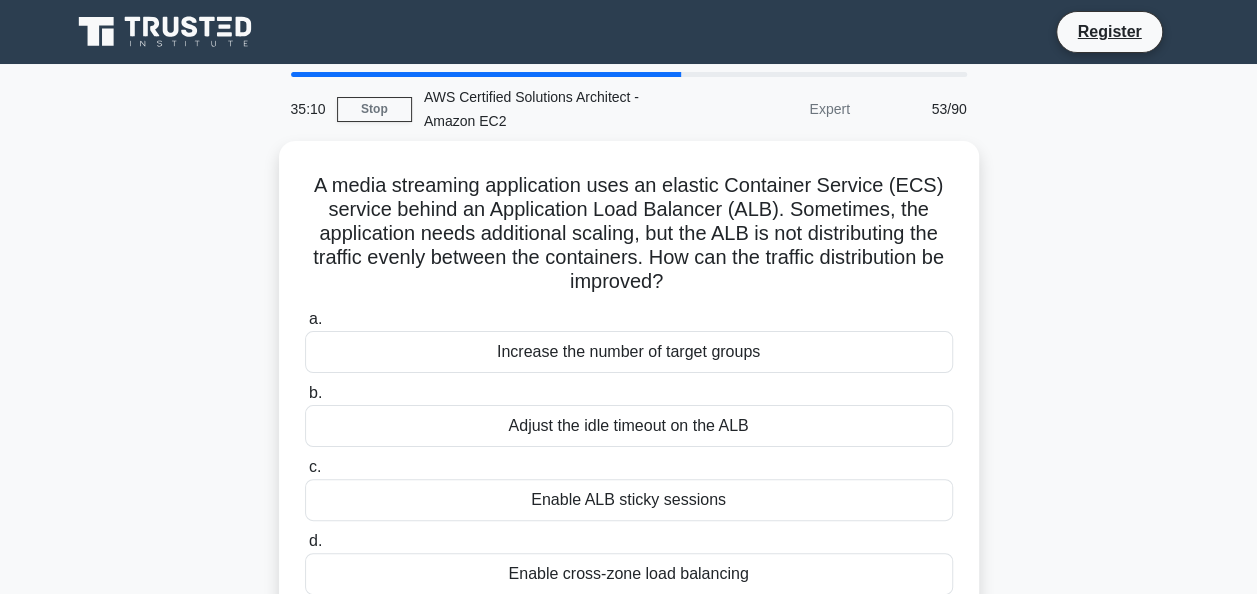 scroll, scrollTop: 100, scrollLeft: 0, axis: vertical 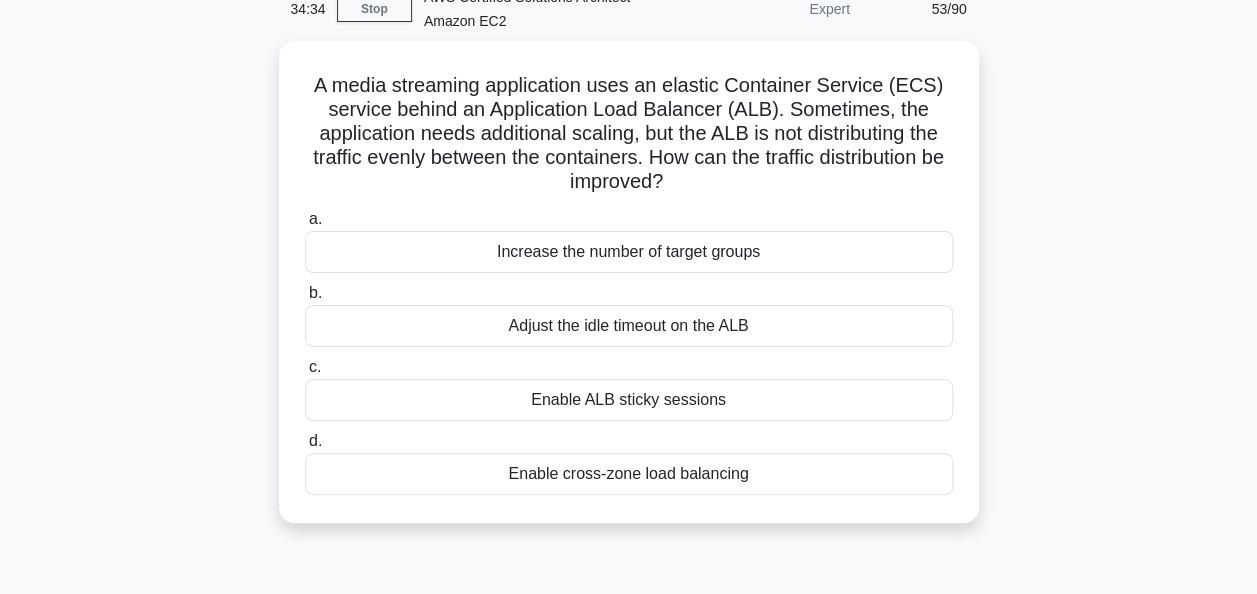 click on "A media streaming application uses an elastic Container Service (ECS) service behind an Application Load Balancer (ALB). Sometimes, the application needs additional scaling, but the ALB is not distributing the traffic evenly between the containers. How can the traffic distribution be improved?
.spinner_0XTQ{transform-origin:center;animation:spinner_y6GP .75s linear infinite}@keyframes spinner_y6GP{100%{transform:rotate(360deg)}}
a.
b. c. d." at bounding box center (629, 294) 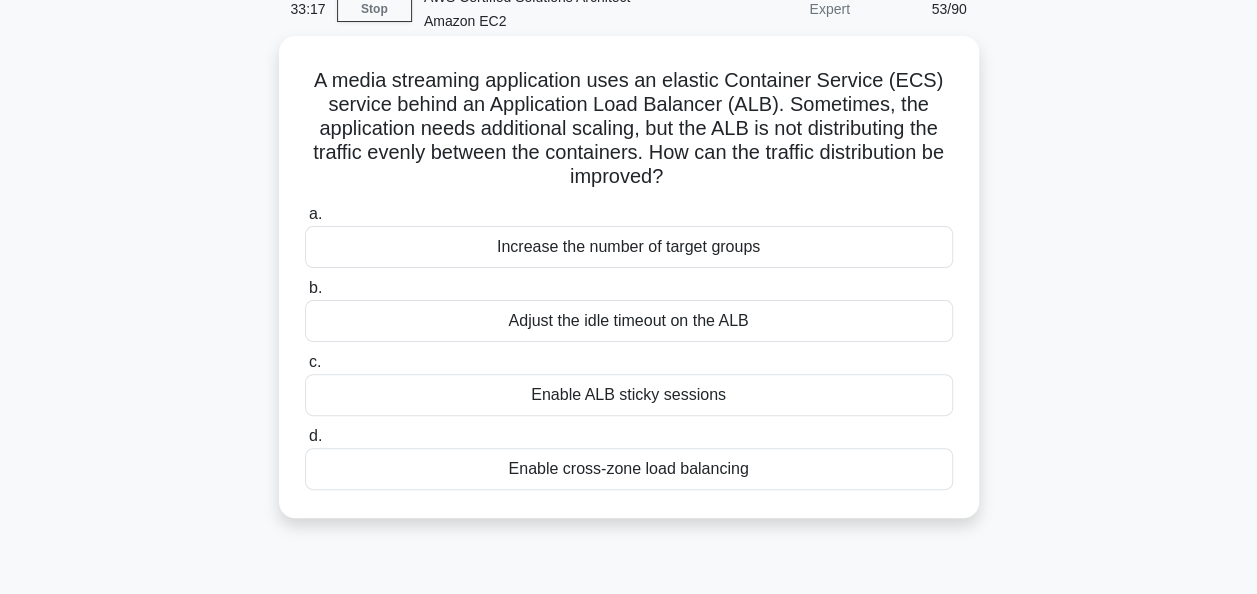 click on "Adjust the idle timeout on the ALB" at bounding box center (629, 321) 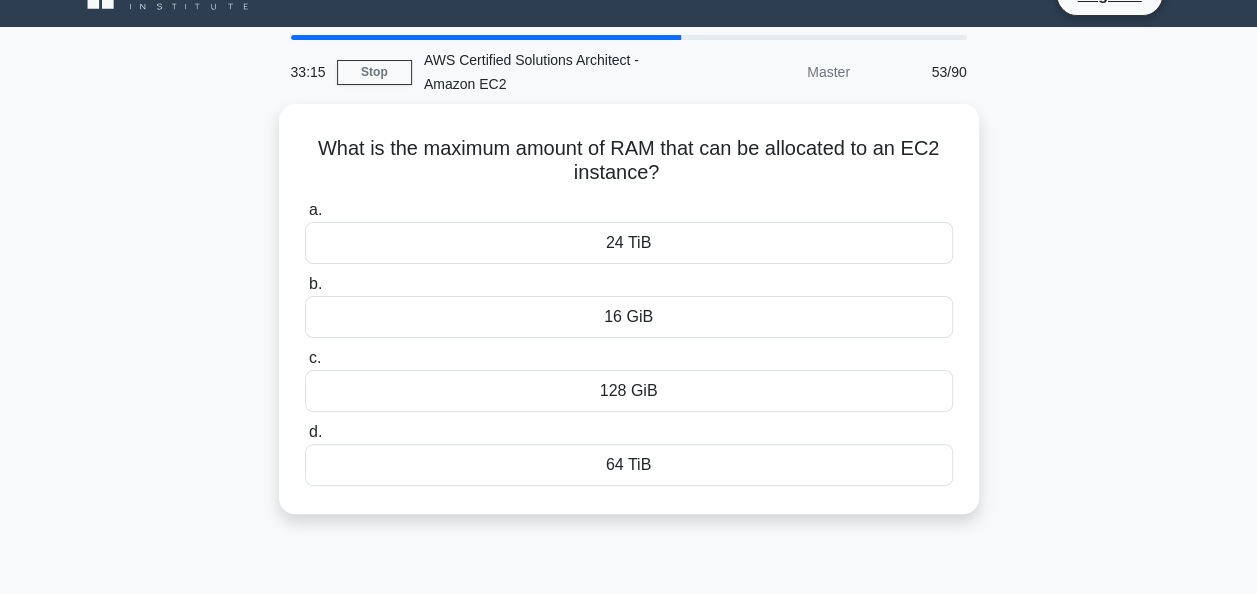 scroll, scrollTop: 0, scrollLeft: 0, axis: both 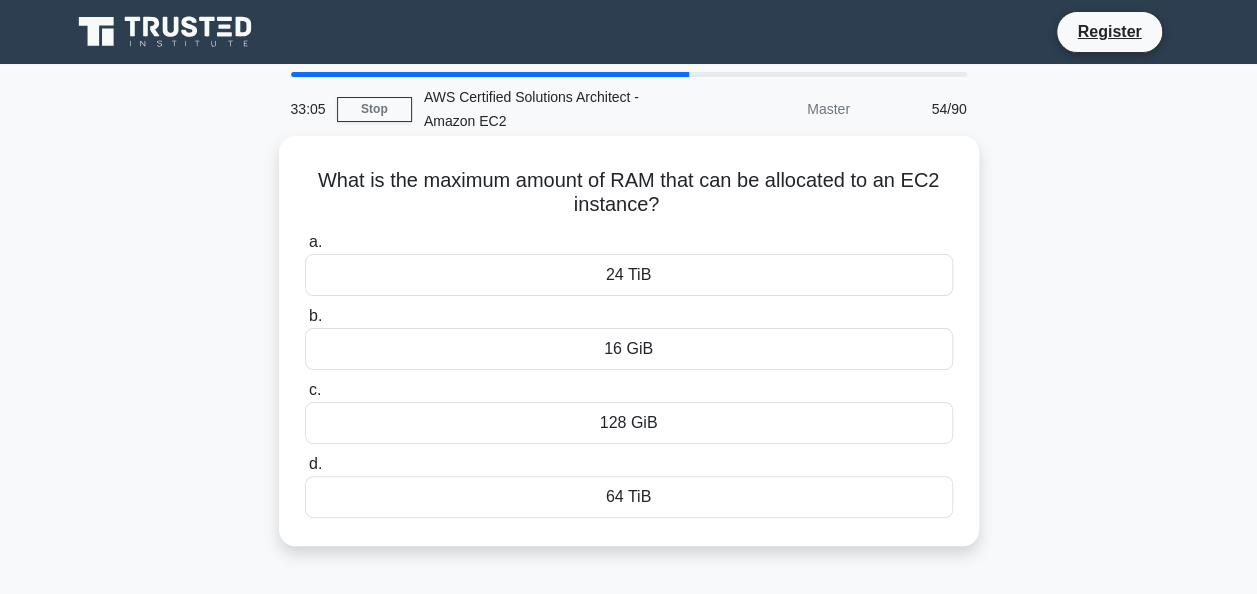 drag, startPoint x: 314, startPoint y: 180, endPoint x: 669, endPoint y: 207, distance: 356.02527 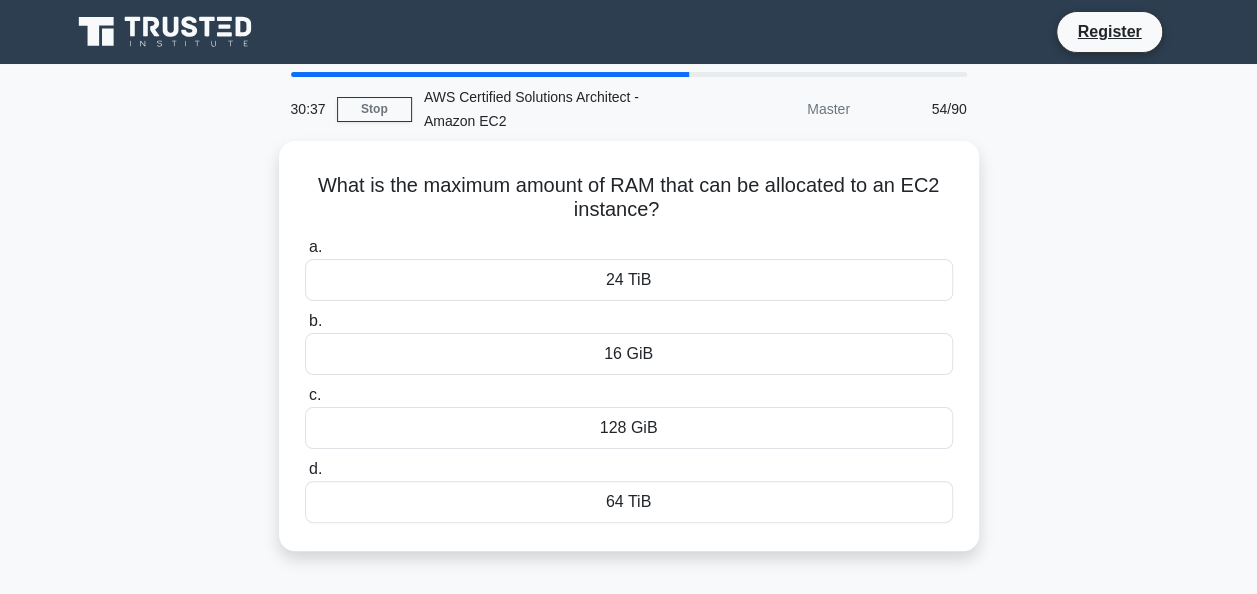 click on "What is the maximum amount of RAM that can be allocated to an EC2 instance?
.spinner_0XTQ{transform-origin:center;animation:spinner_y6GP .75s linear infinite}@keyframes spinner_y6GP{100%{transform:rotate(360deg)}}
a.
24 TiB
b. c." at bounding box center [629, 358] 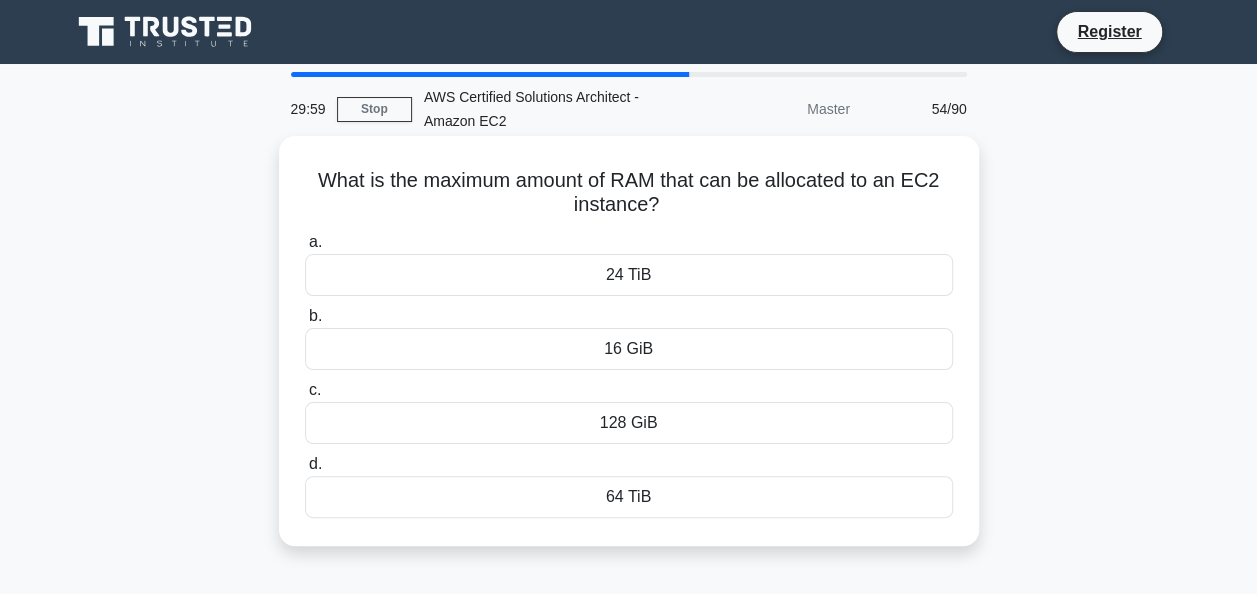 click on "128 GiB" at bounding box center (629, 423) 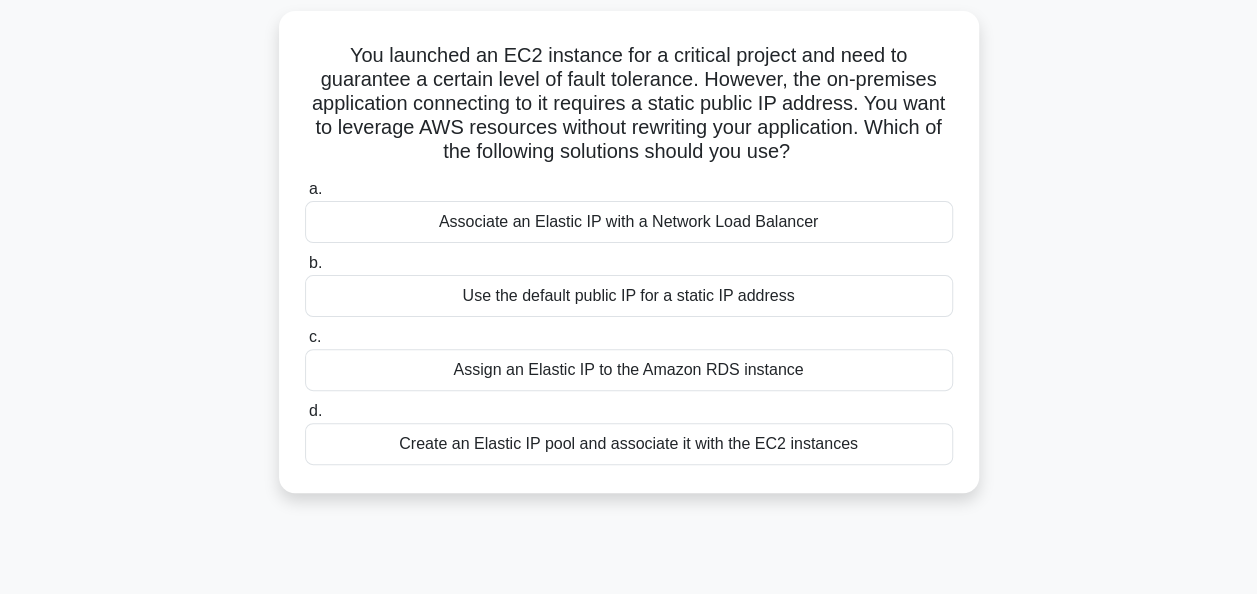 scroll, scrollTop: 100, scrollLeft: 0, axis: vertical 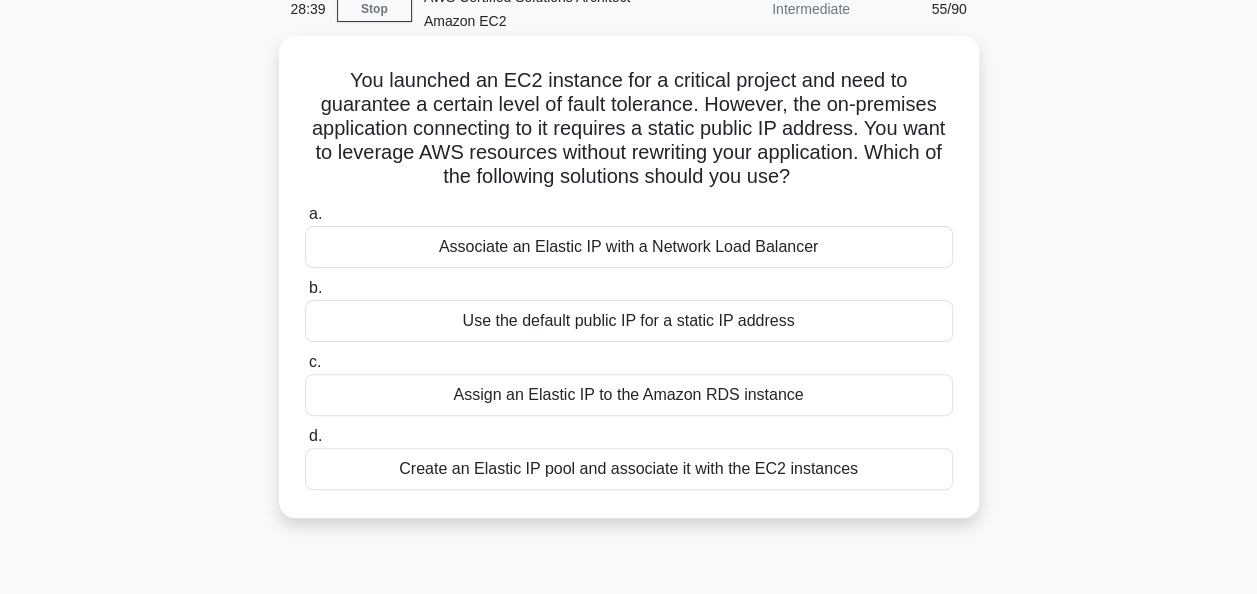 click on "Associate an Elastic IP with a Network Load Balancer" at bounding box center [629, 247] 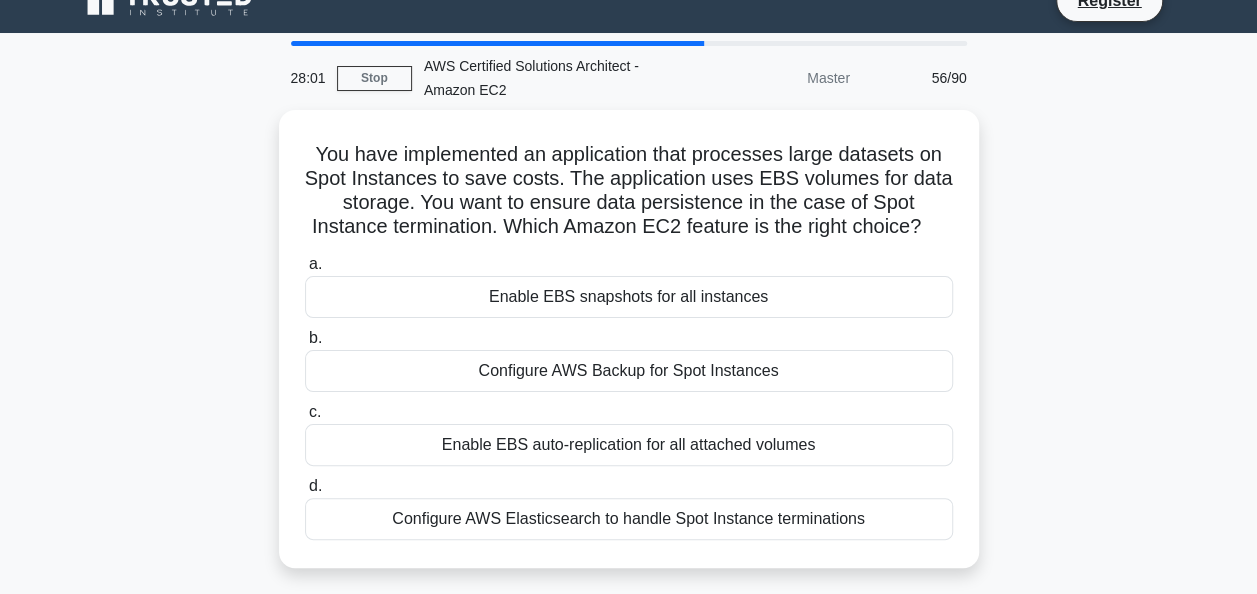 scroll, scrollTop: 0, scrollLeft: 0, axis: both 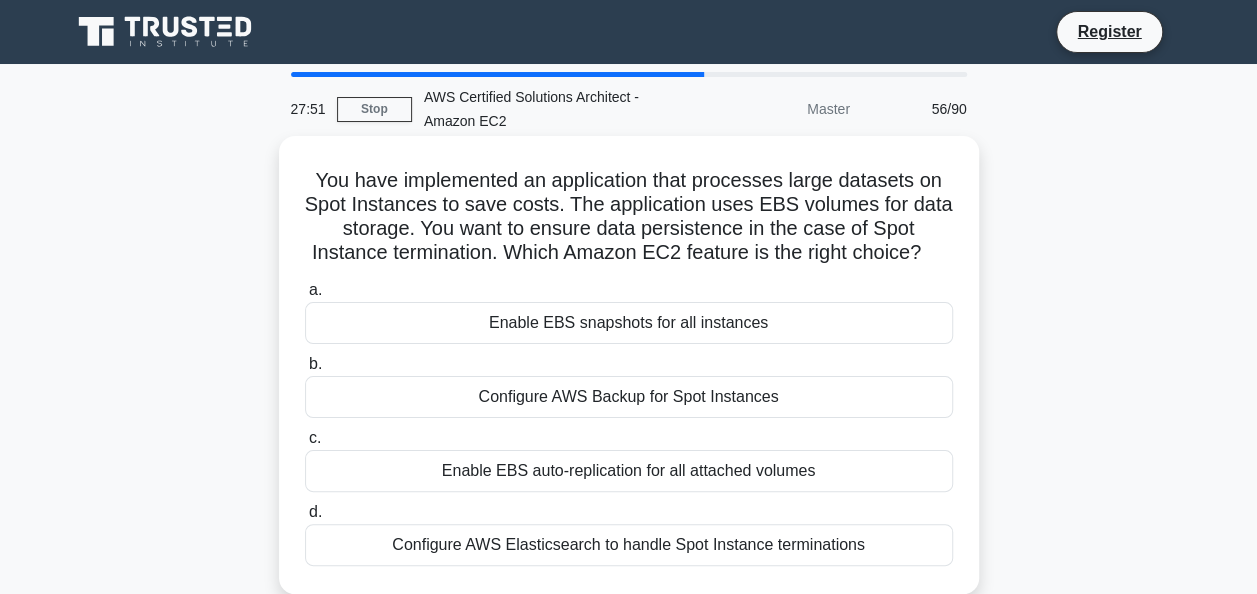 click on "Enable EBS auto-replication for all attached volumes" at bounding box center (629, 471) 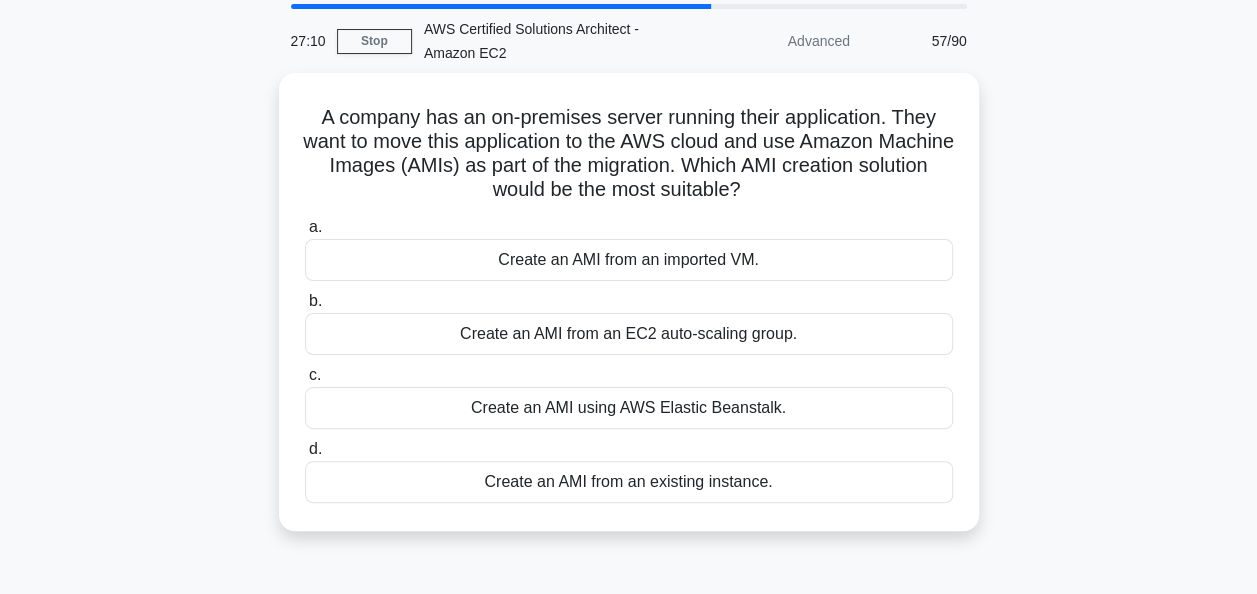 scroll, scrollTop: 100, scrollLeft: 0, axis: vertical 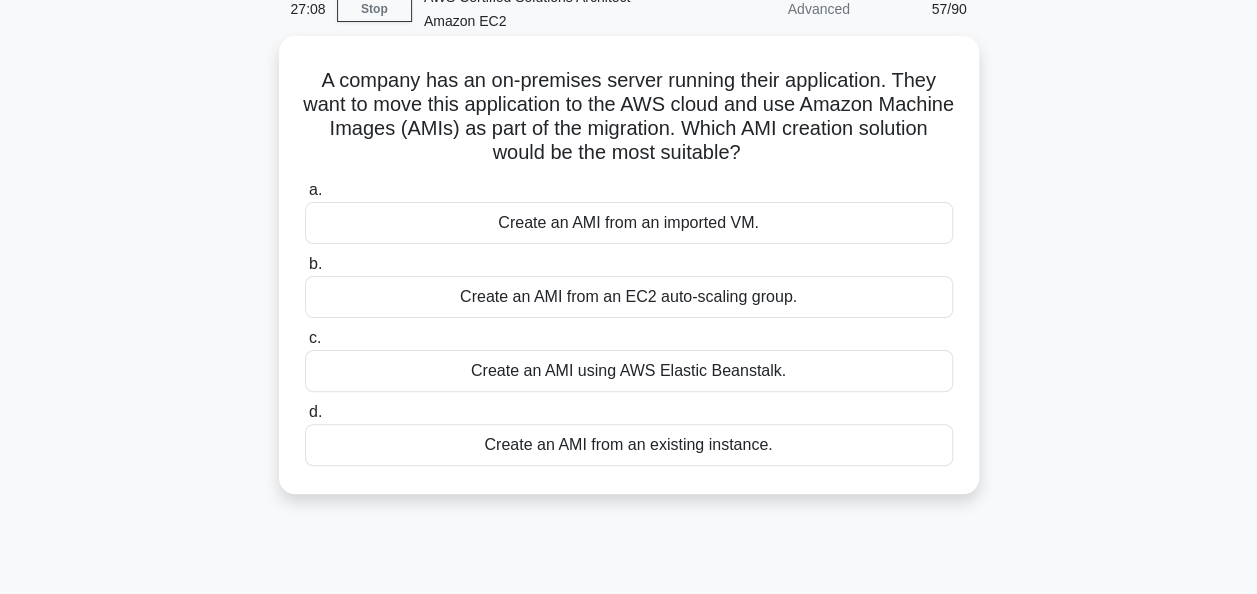 click on "Create an AMI using AWS Elastic Beanstalk." at bounding box center [629, 371] 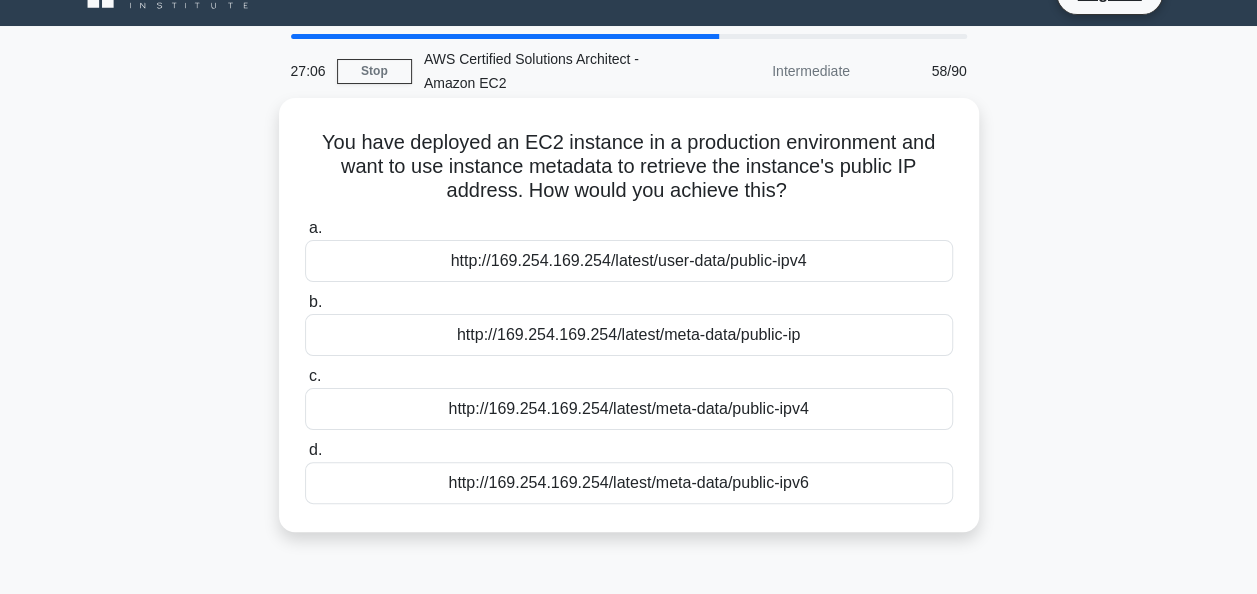 scroll, scrollTop: 0, scrollLeft: 0, axis: both 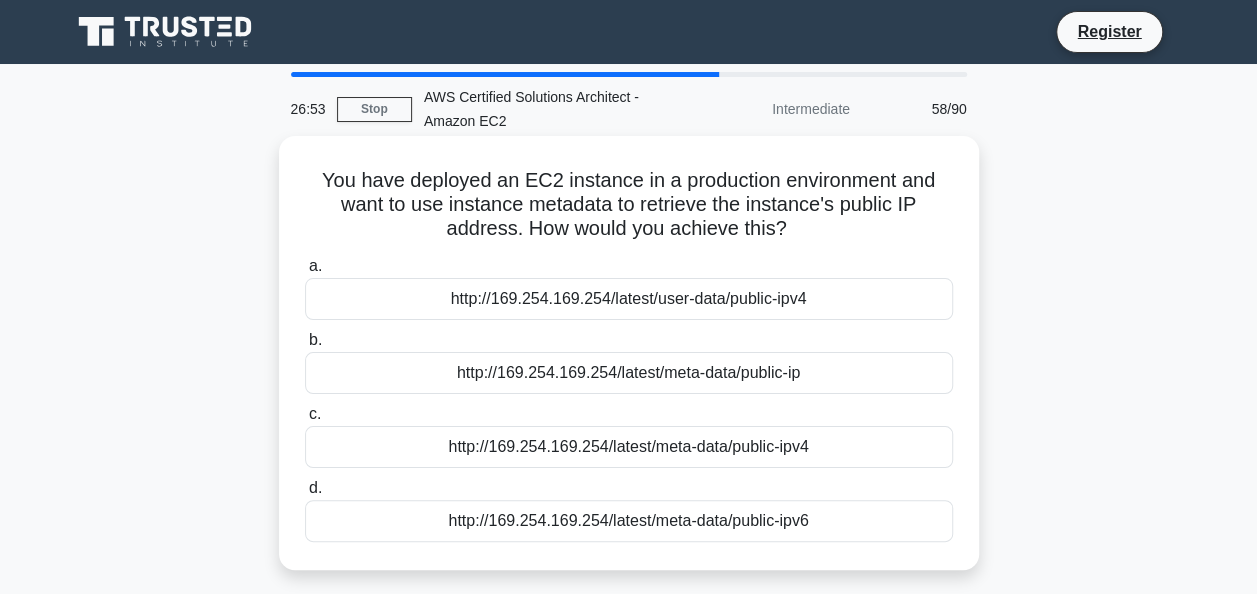 click on "http://169.254.169.254/latest/meta-data/public-ip" at bounding box center (629, 373) 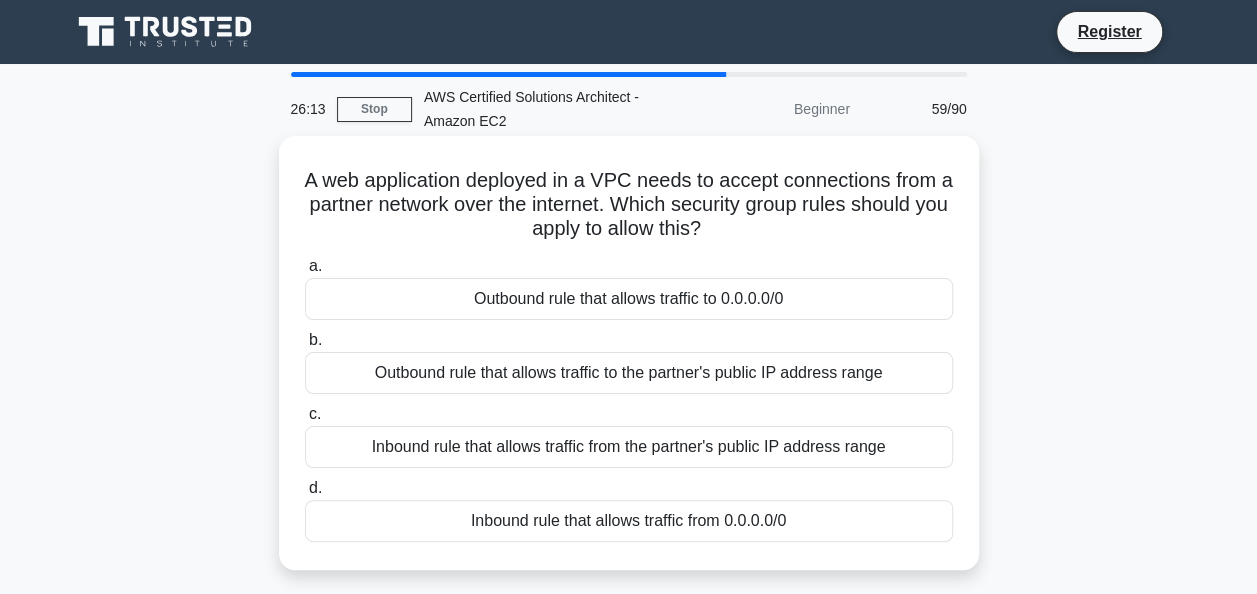click on "Inbound rule that allows traffic from the partner's public IP address range" at bounding box center [629, 447] 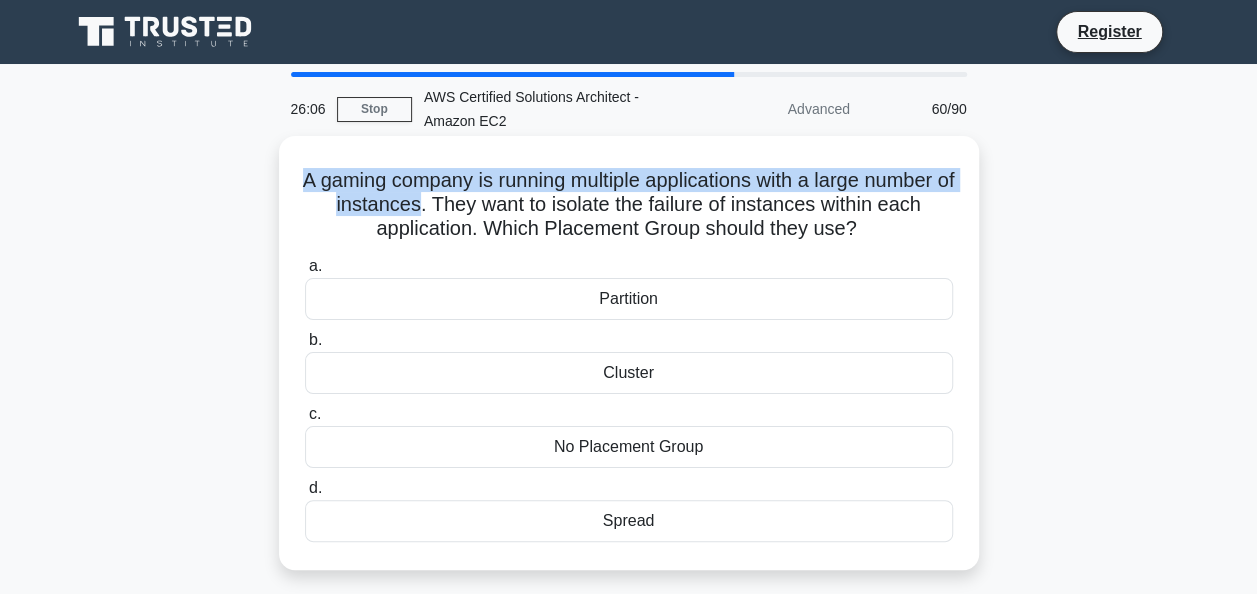 drag, startPoint x: 487, startPoint y: 208, endPoint x: 333, endPoint y: 179, distance: 156.70673 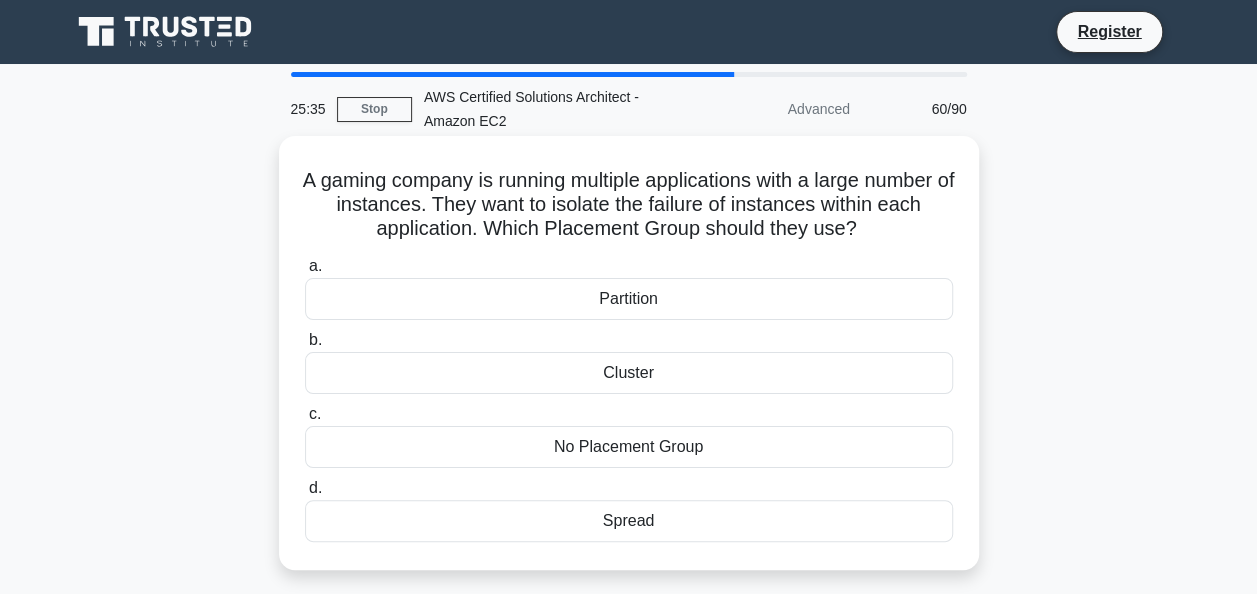 click on "Cluster" at bounding box center [629, 373] 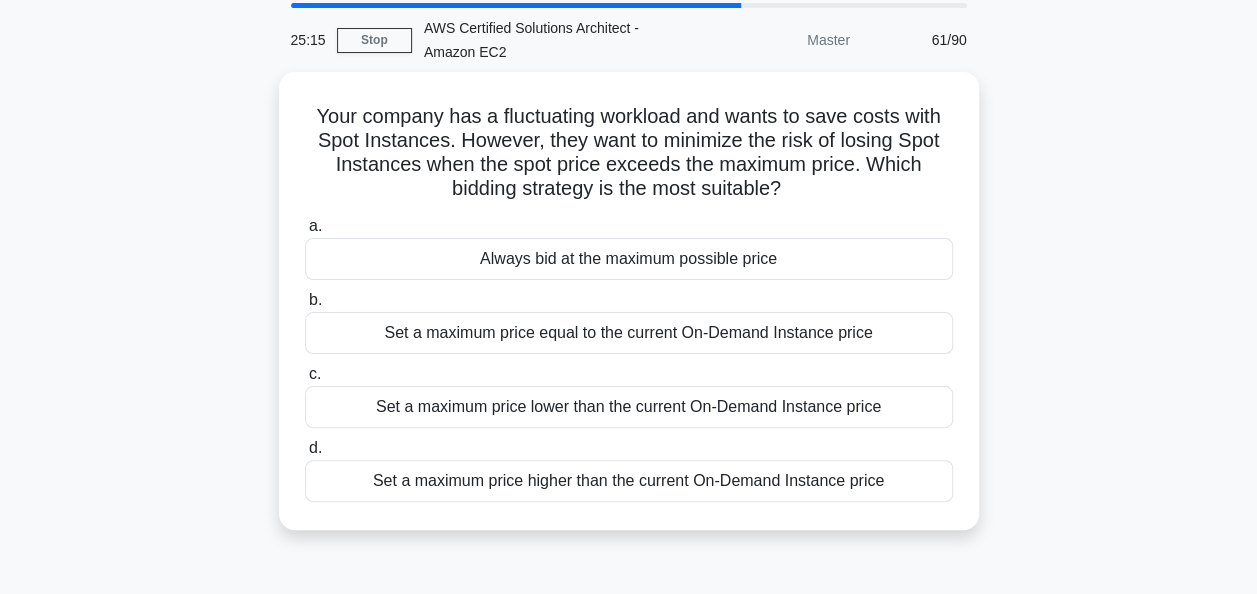scroll, scrollTop: 100, scrollLeft: 0, axis: vertical 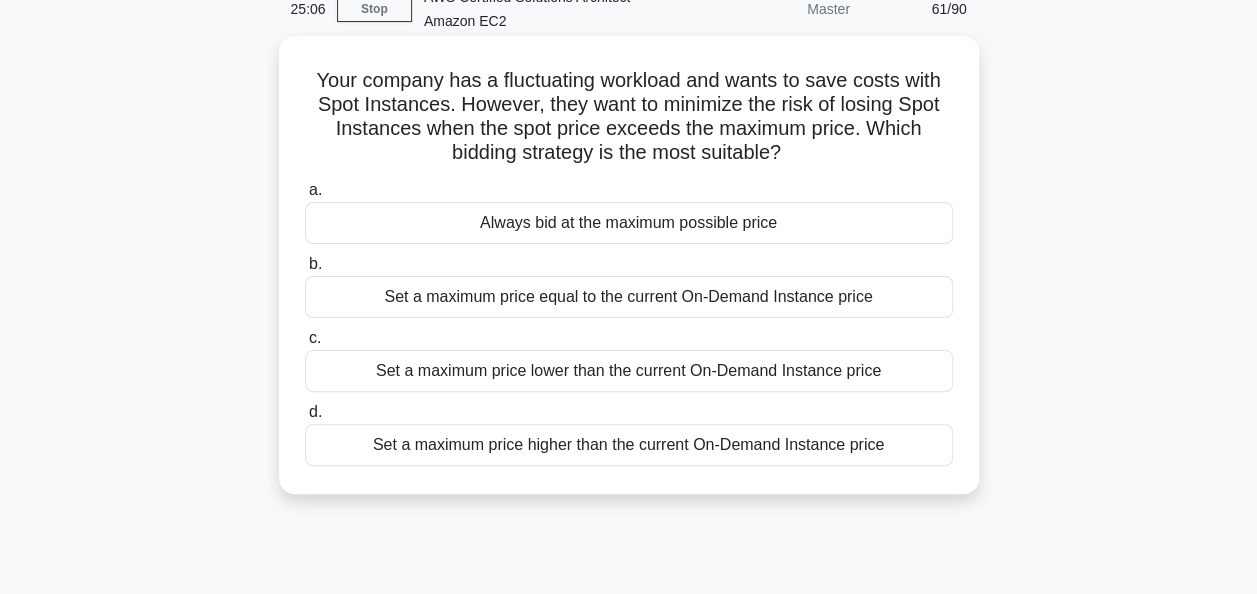 click on "Set a maximum price lower than the current On-Demand Instance price" at bounding box center [629, 371] 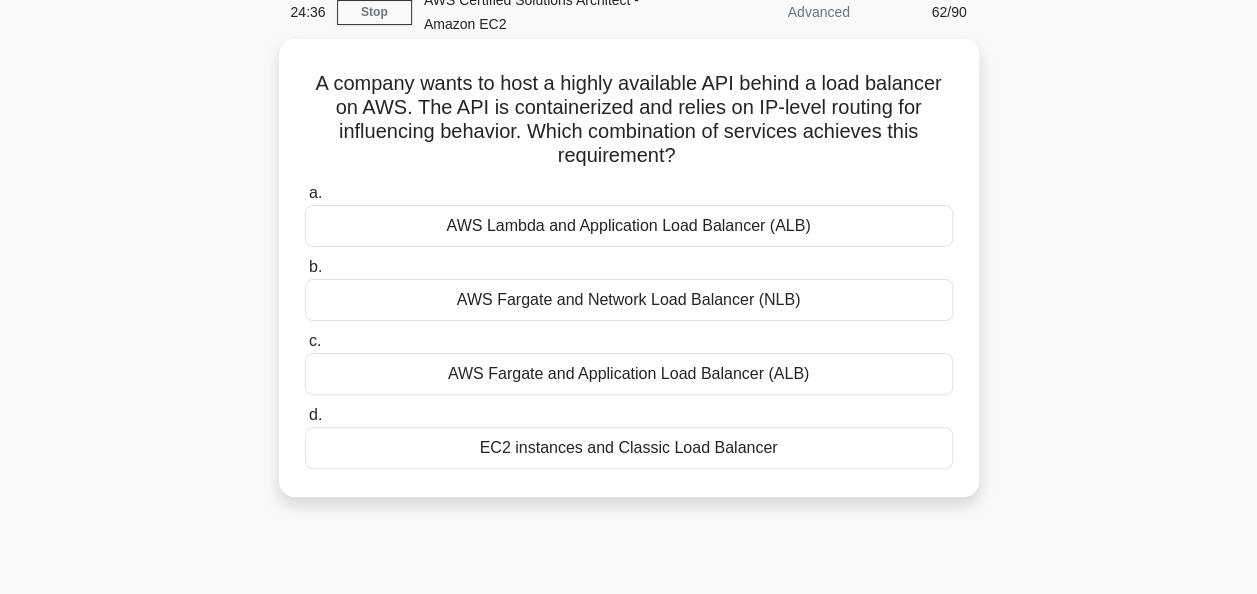 scroll, scrollTop: 0, scrollLeft: 0, axis: both 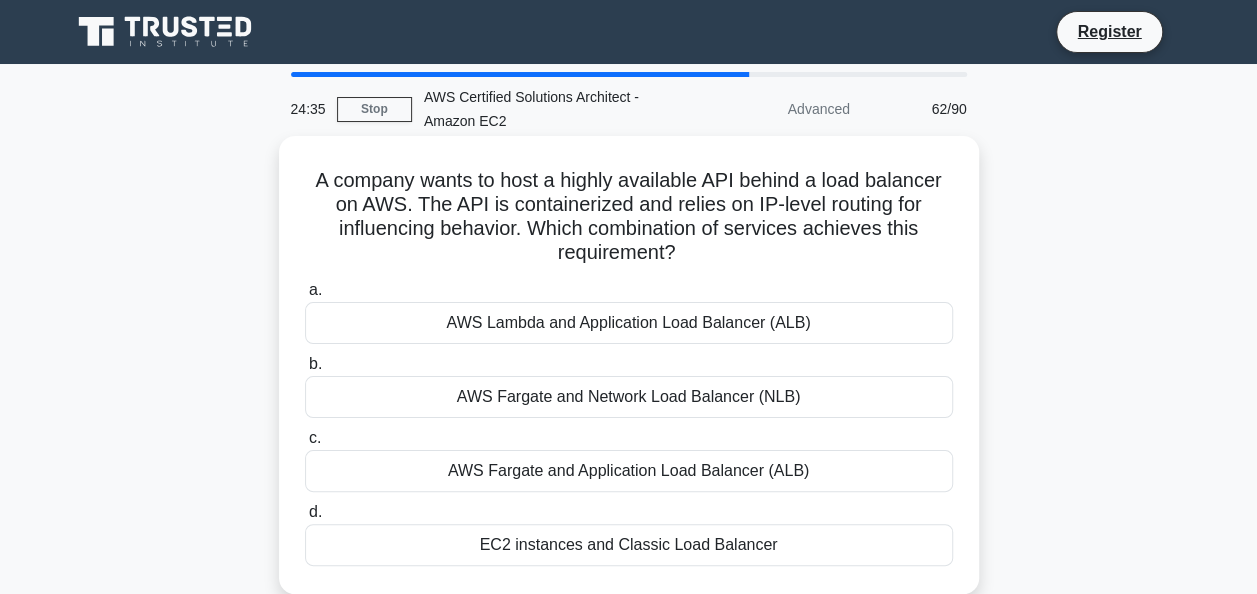 click on "AWS Lambda and Application Load Balancer (ALB)" at bounding box center (629, 323) 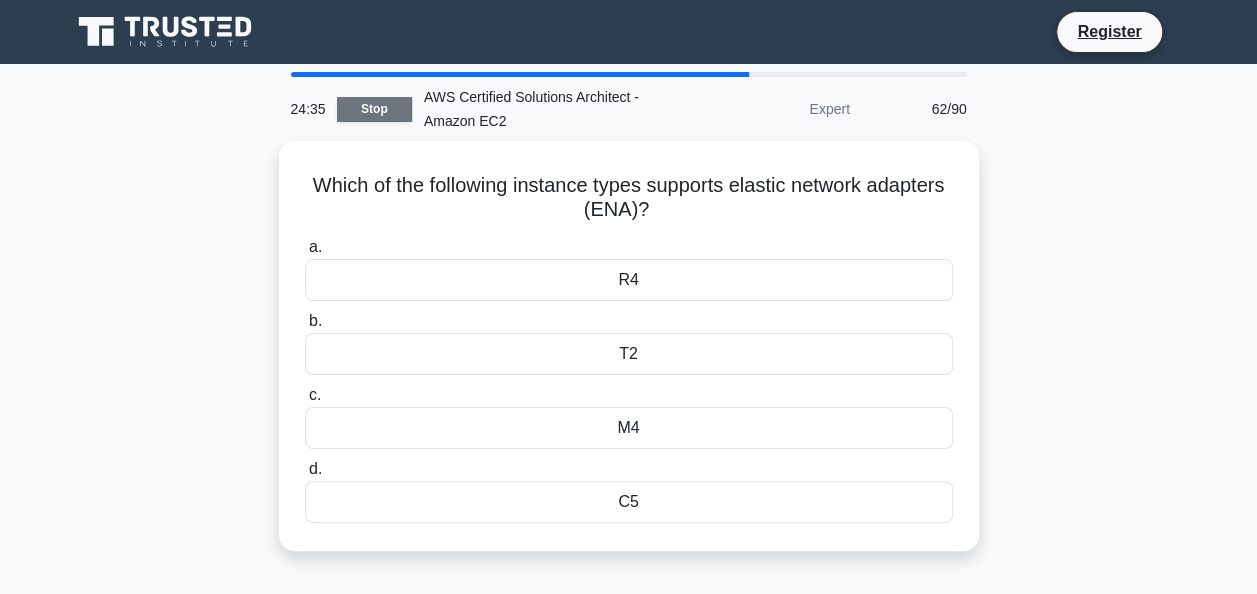 click on "Stop" at bounding box center [374, 109] 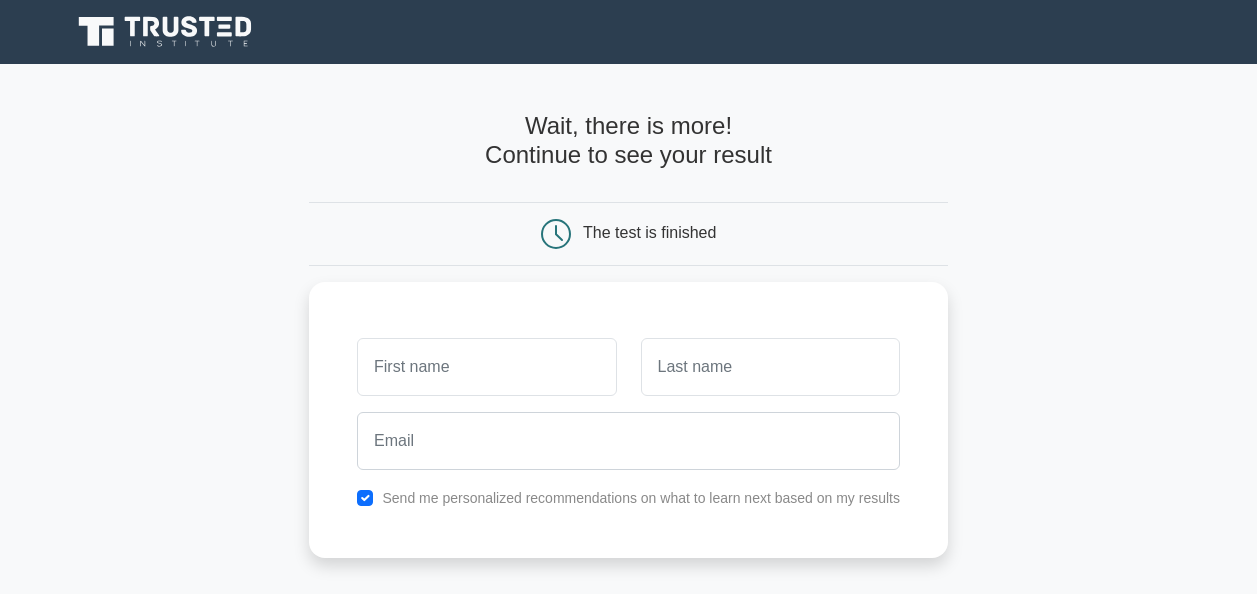 scroll, scrollTop: 0, scrollLeft: 0, axis: both 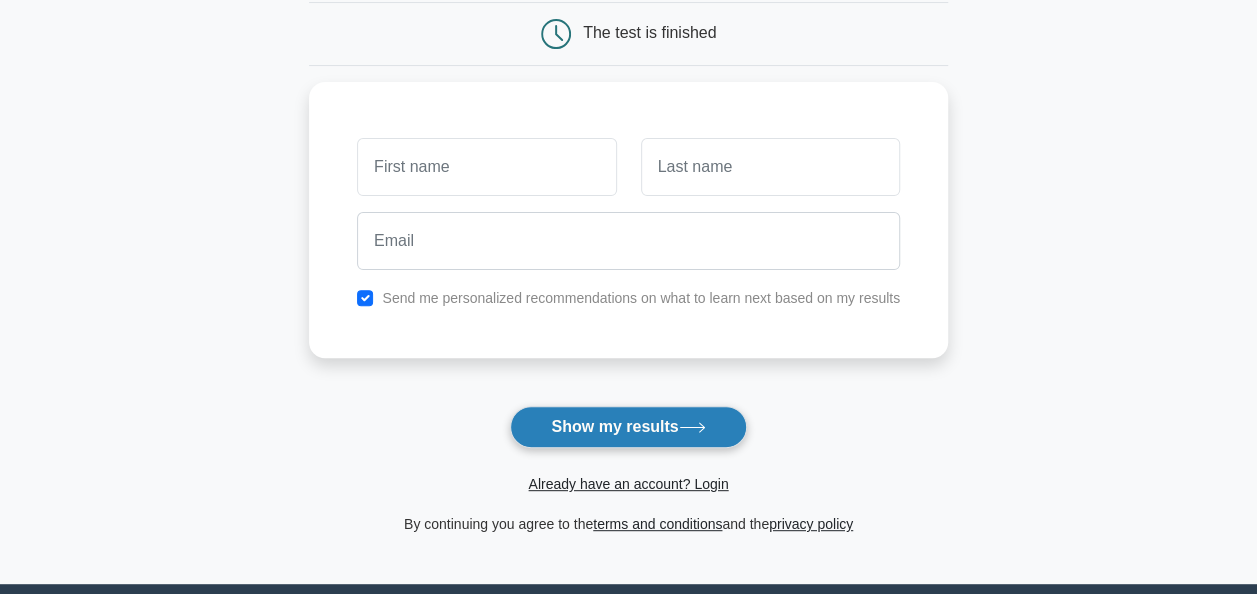 click on "Show my results" at bounding box center (628, 427) 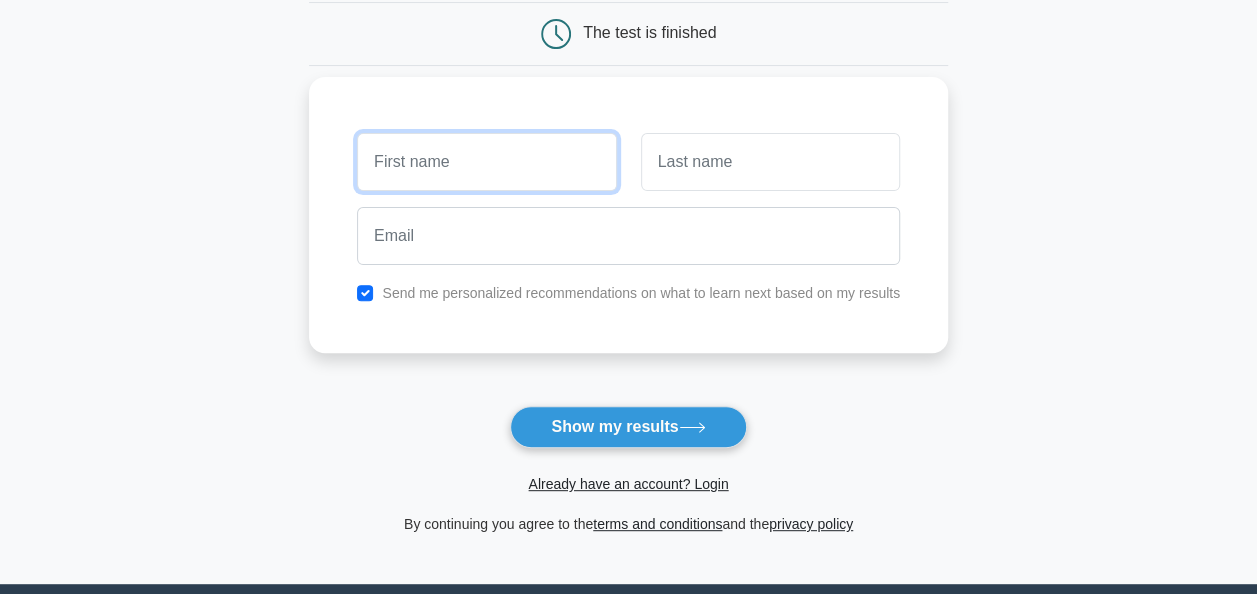 click at bounding box center [486, 162] 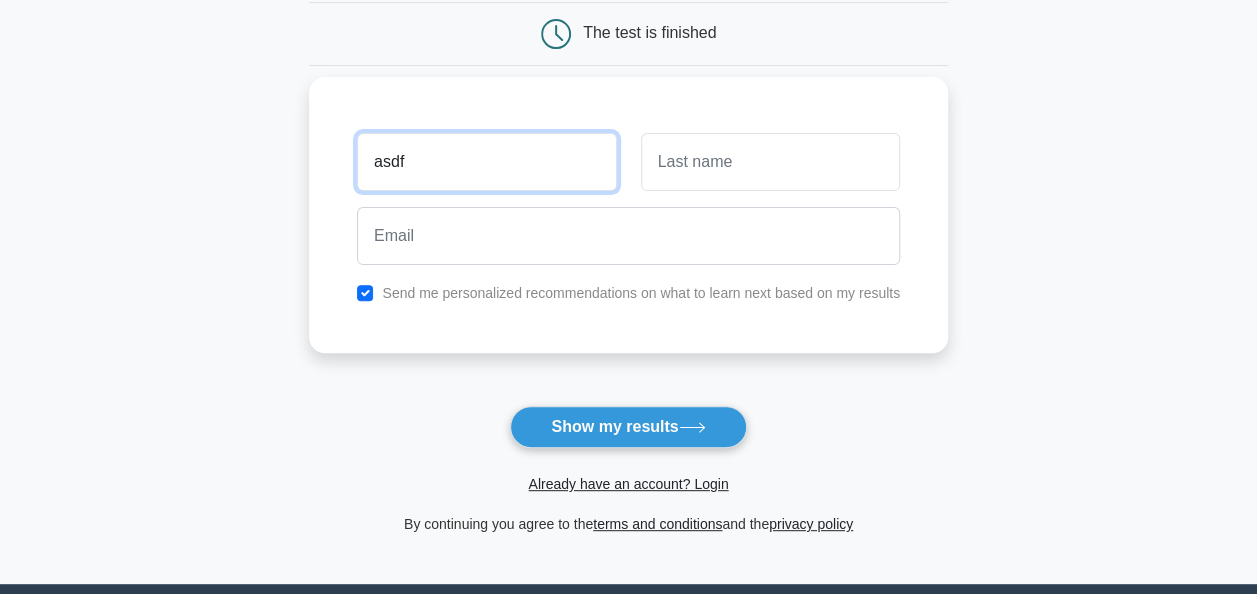 type on "asdf" 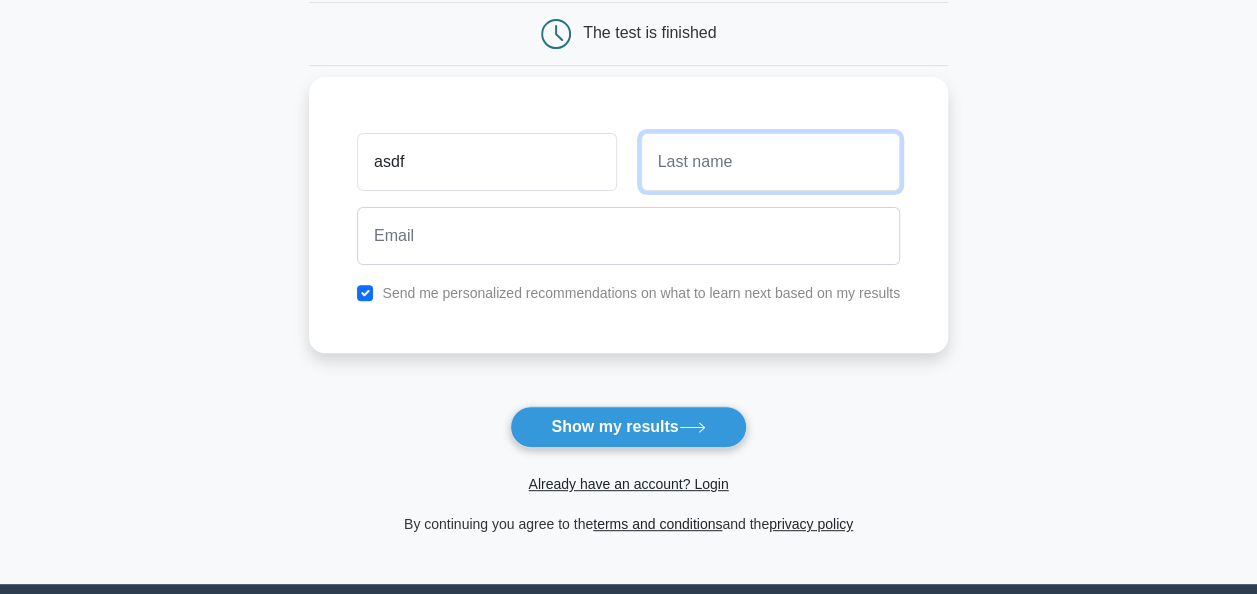 drag, startPoint x: 643, startPoint y: 160, endPoint x: 671, endPoint y: 162, distance: 28.071337 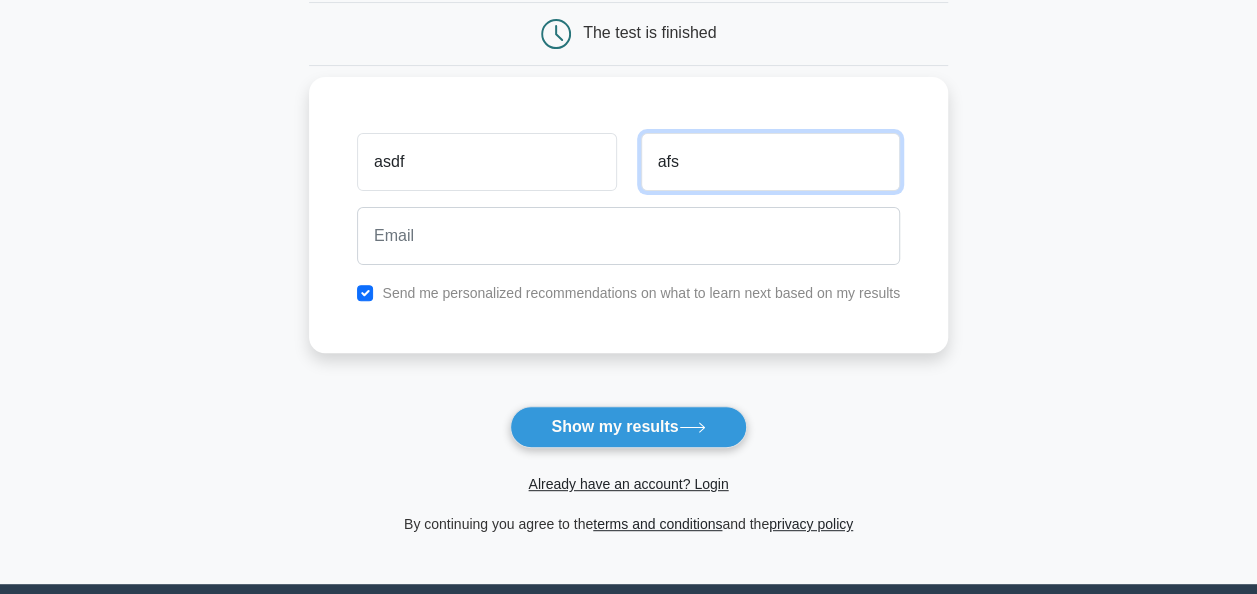 type on "afs" 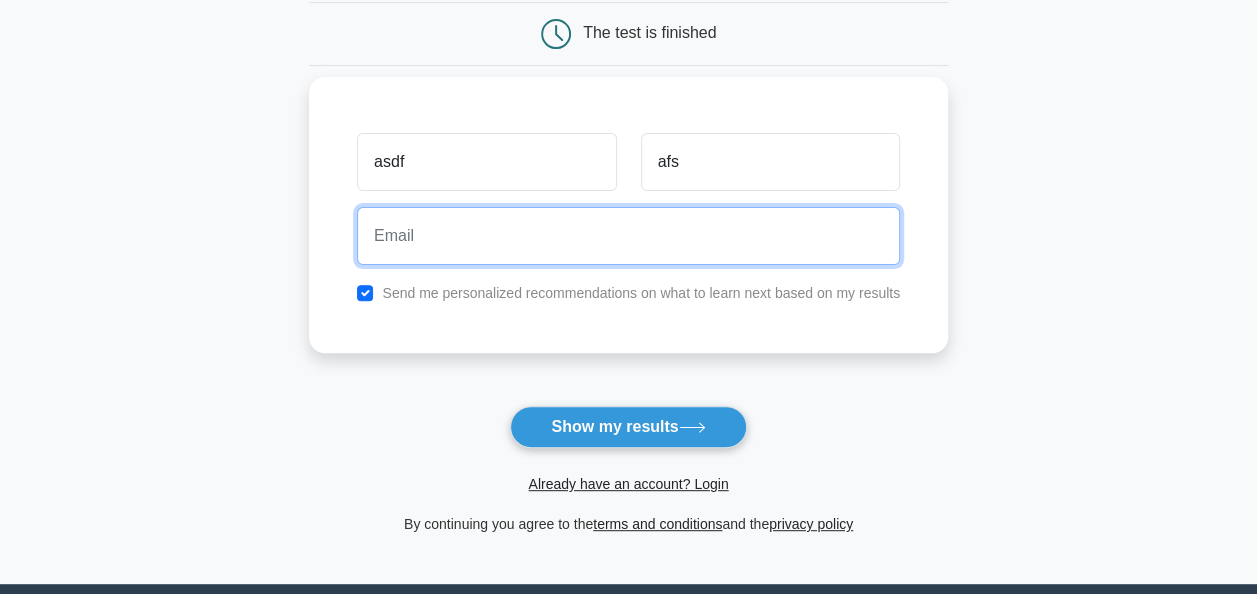 click at bounding box center (628, 236) 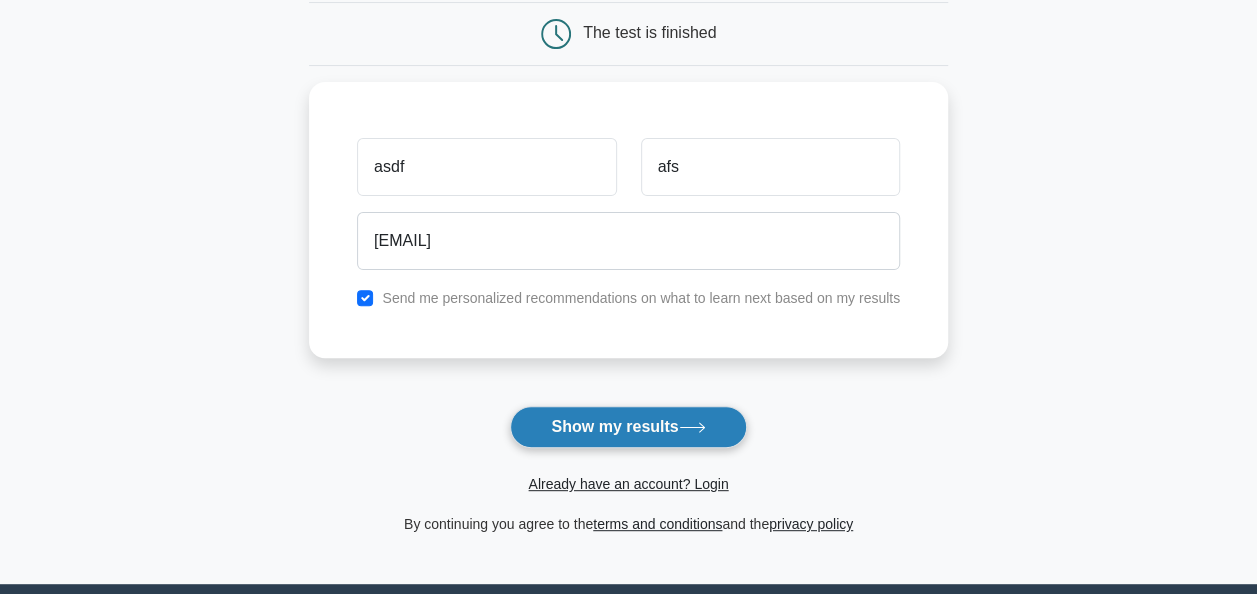 click on "Show my results" at bounding box center (628, 427) 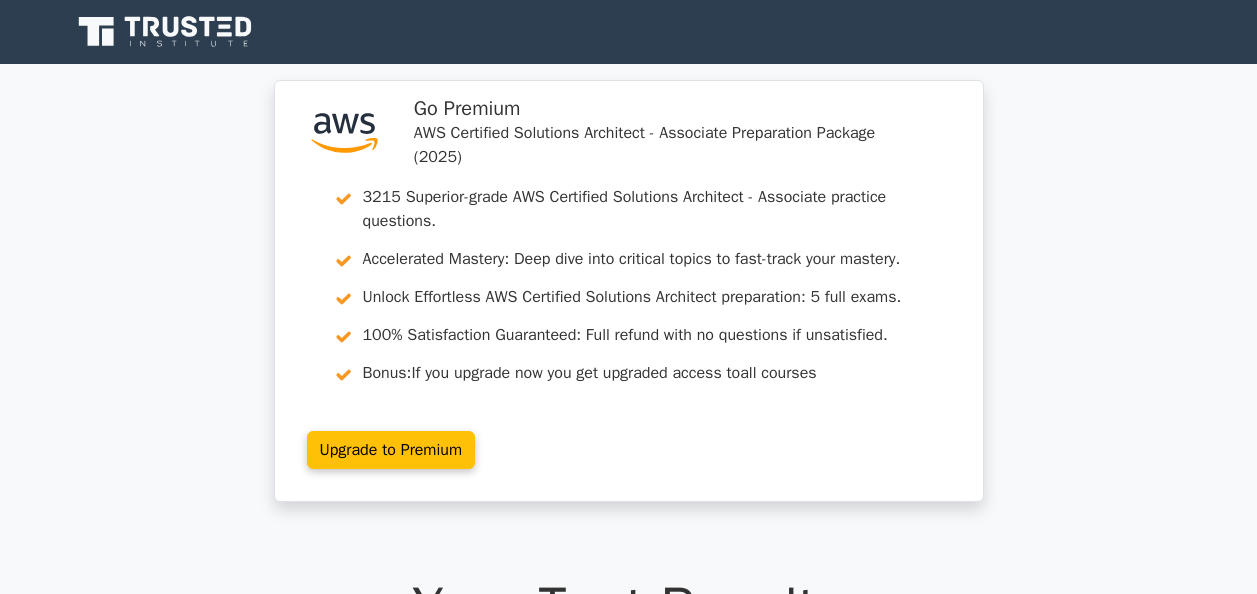 scroll, scrollTop: 0, scrollLeft: 0, axis: both 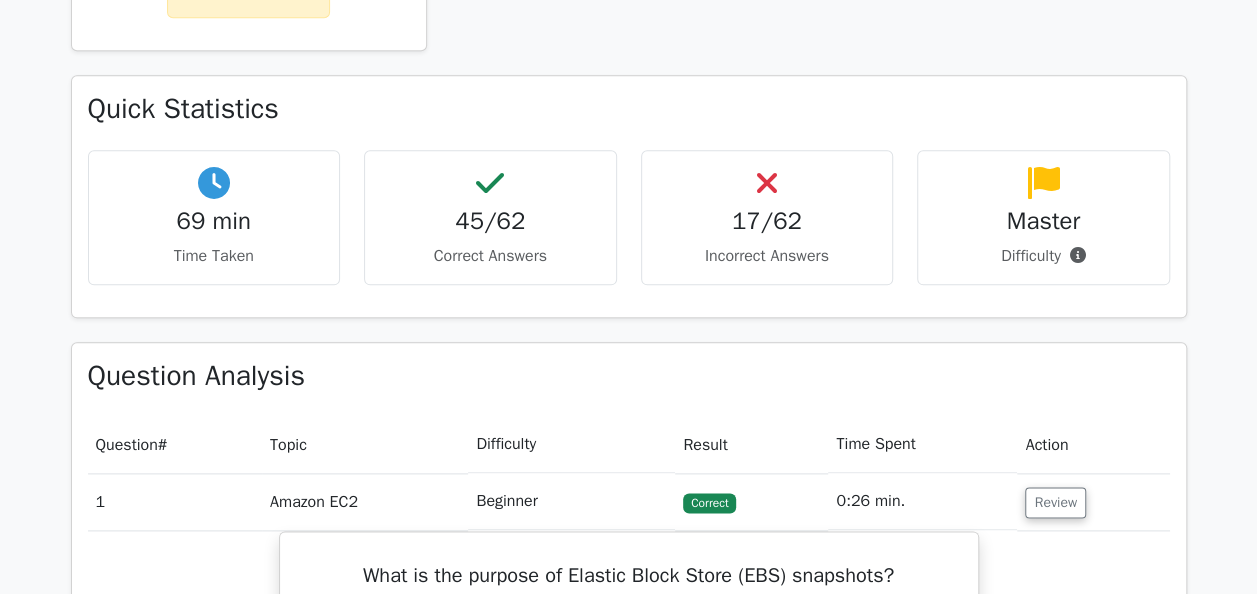 click on "[NAME]" at bounding box center (628, 2270) 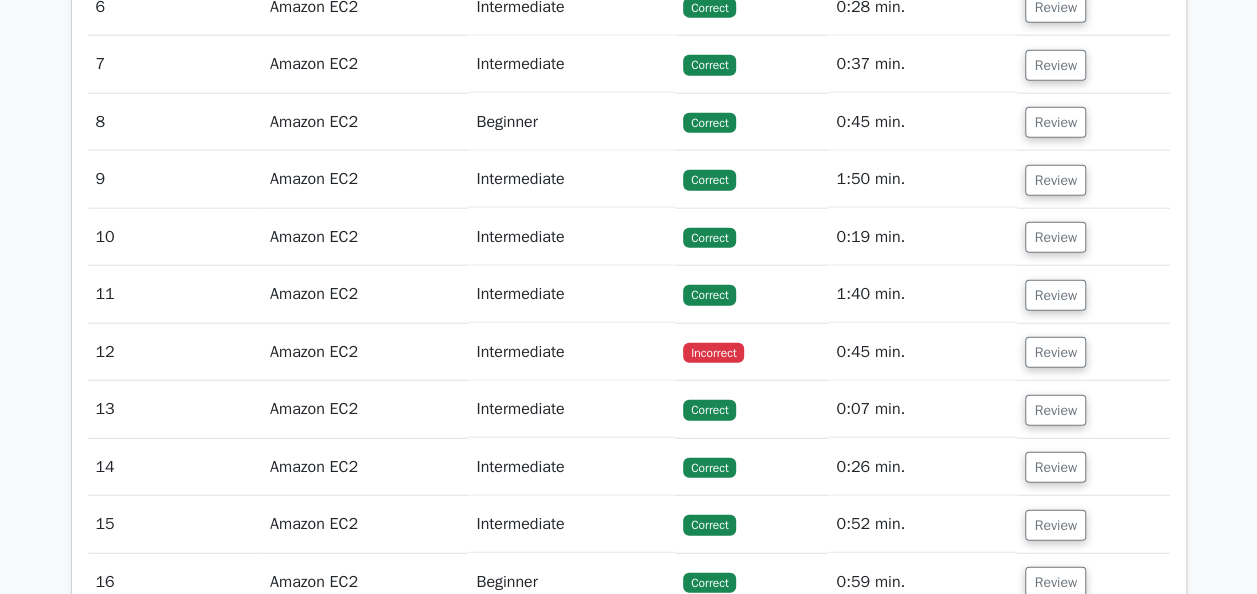 scroll, scrollTop: 2400, scrollLeft: 0, axis: vertical 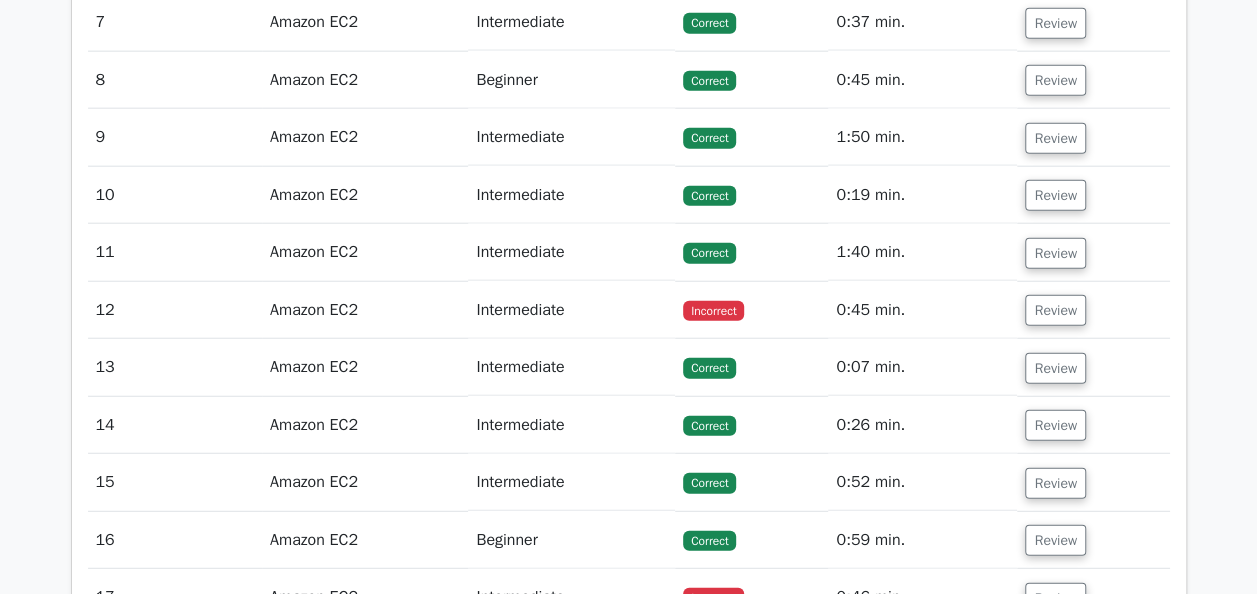 click on "Review" at bounding box center (1093, 310) 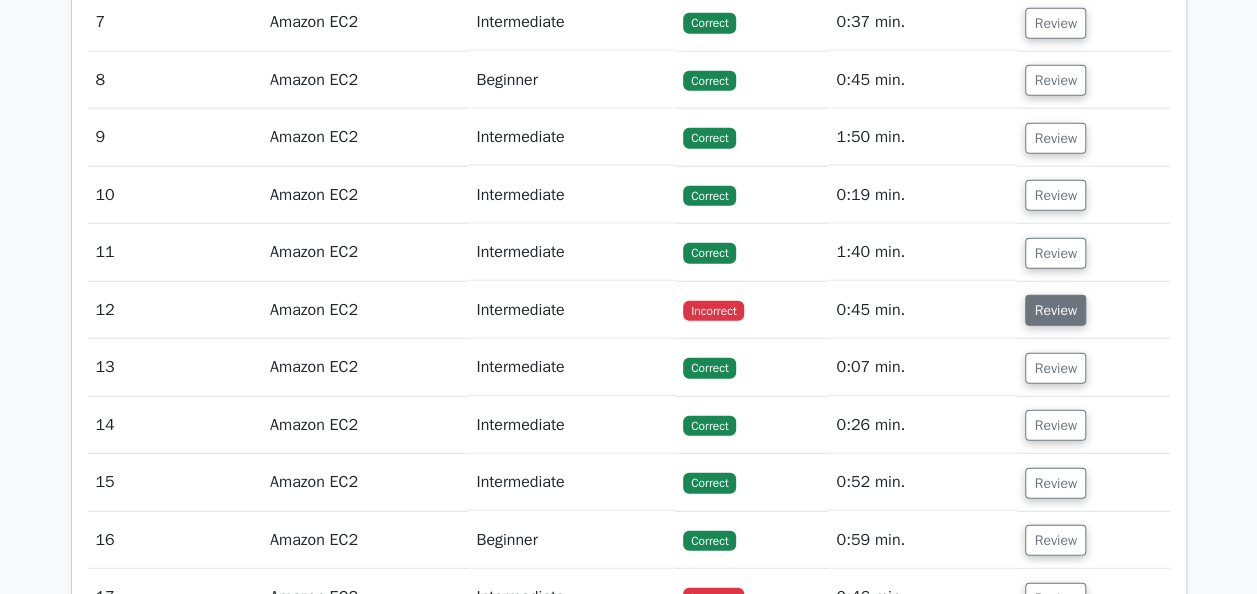 click on "Review" at bounding box center (1055, 310) 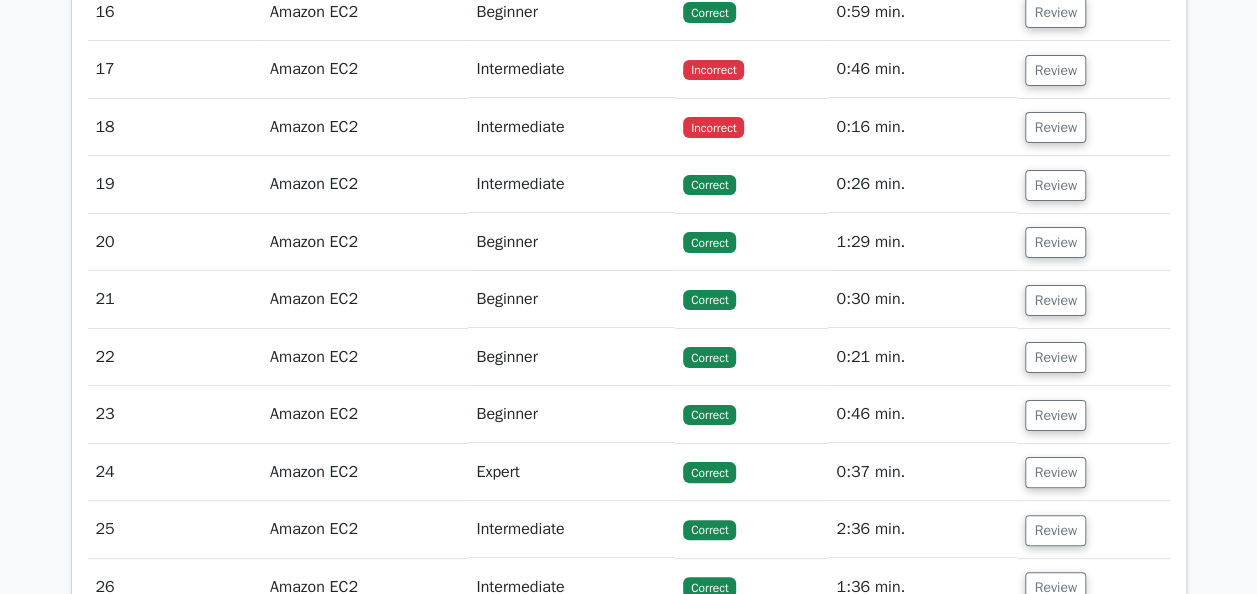 scroll, scrollTop: 3500, scrollLeft: 0, axis: vertical 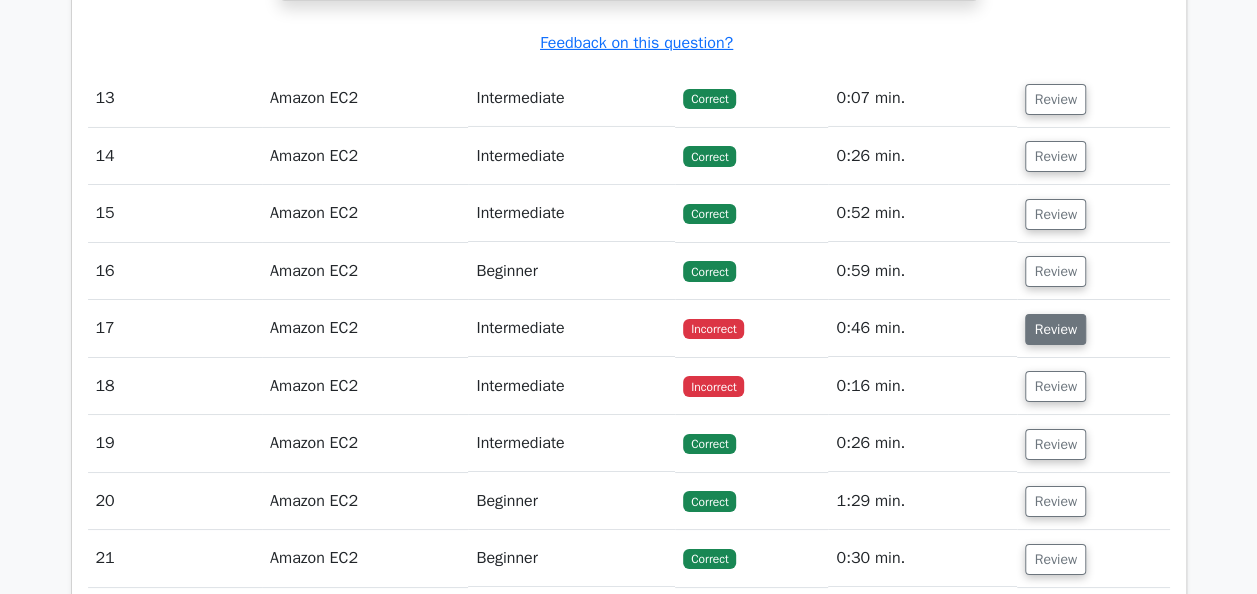 click on "Review" at bounding box center (1055, 329) 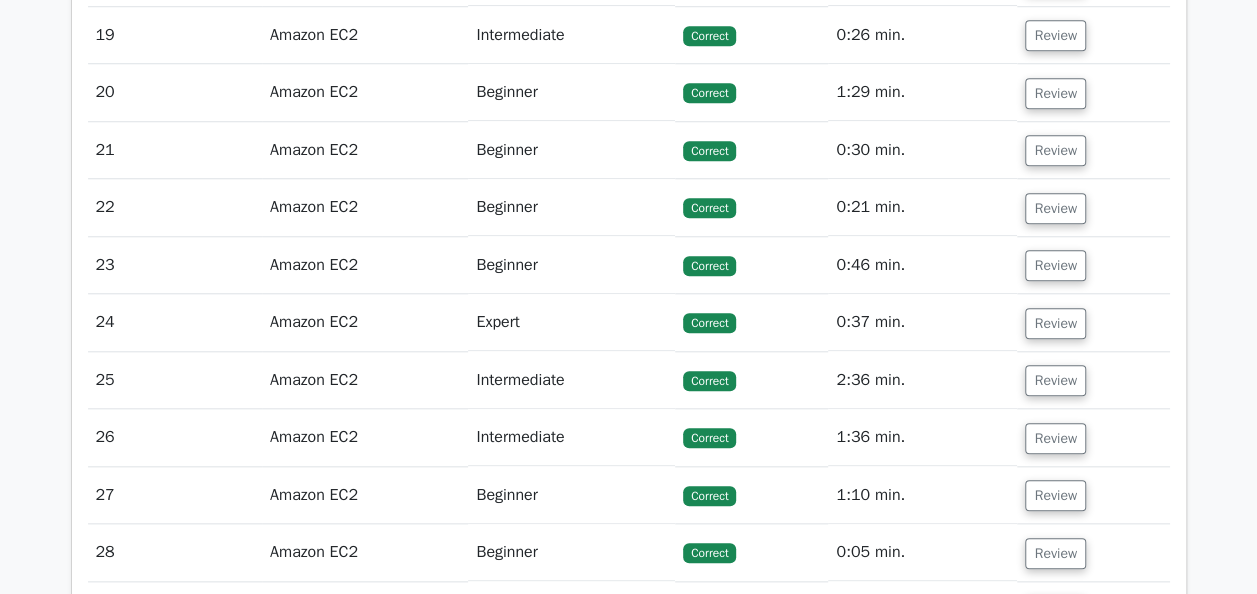 scroll, scrollTop: 4300, scrollLeft: 0, axis: vertical 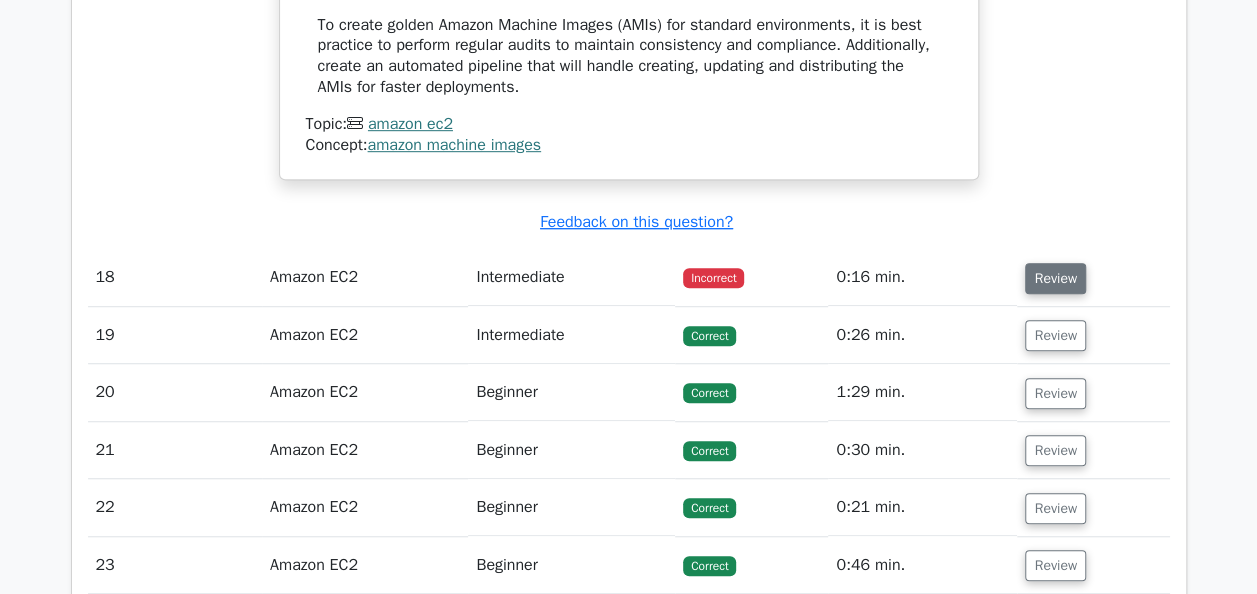 click on "Review" at bounding box center [1055, 278] 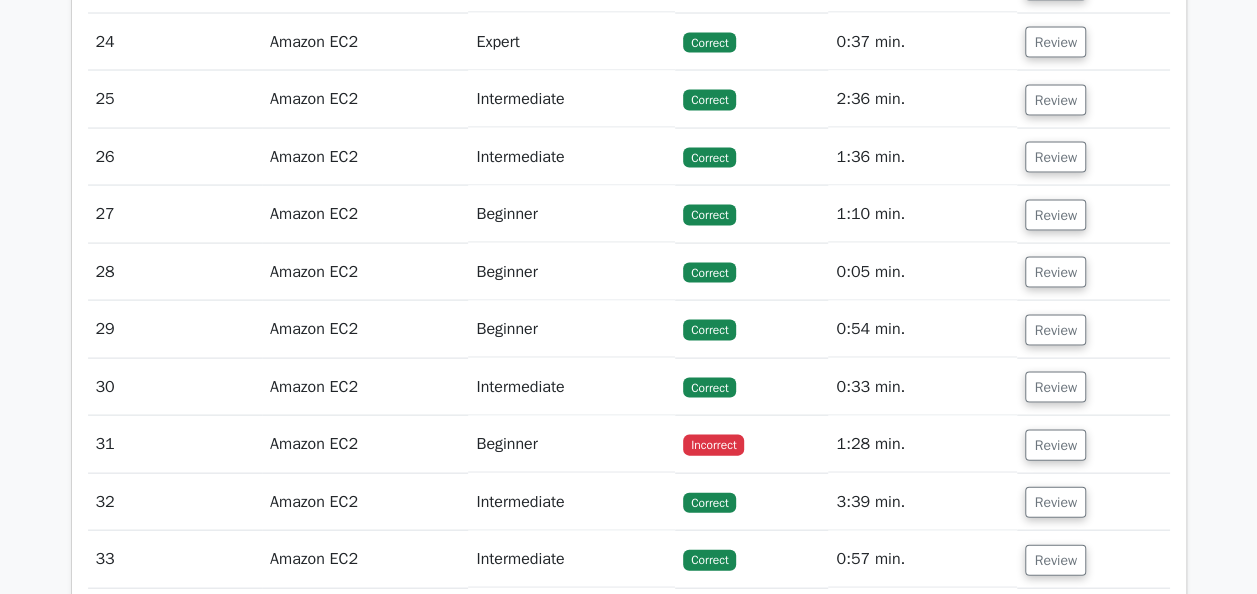 scroll, scrollTop: 5900, scrollLeft: 0, axis: vertical 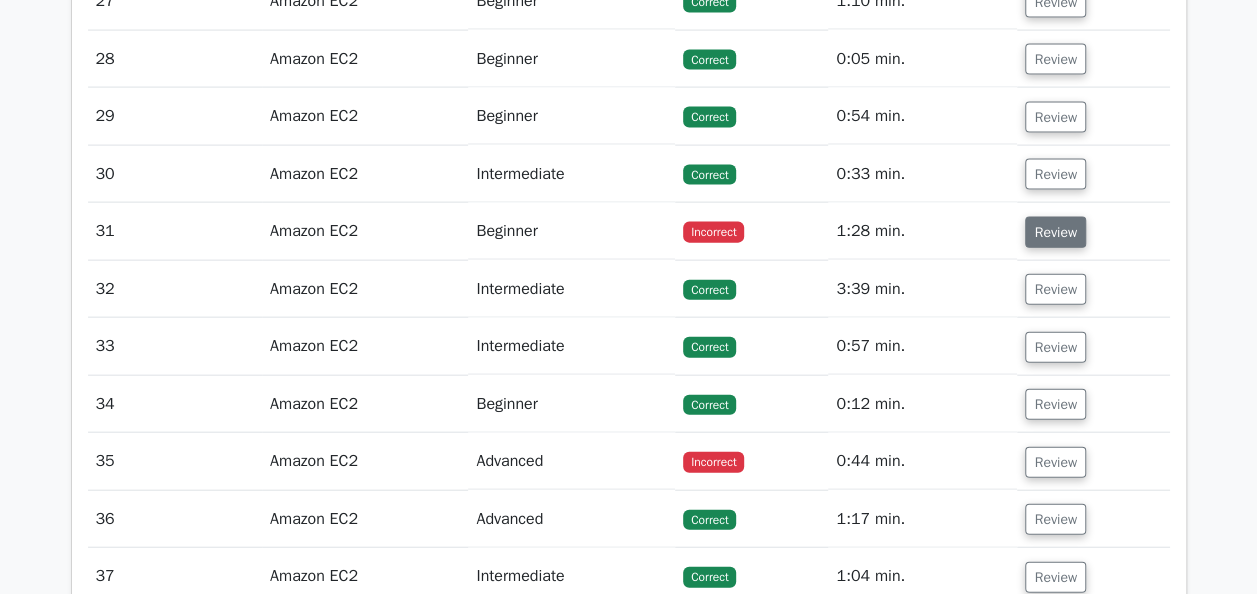 click on "Review" at bounding box center (1055, 232) 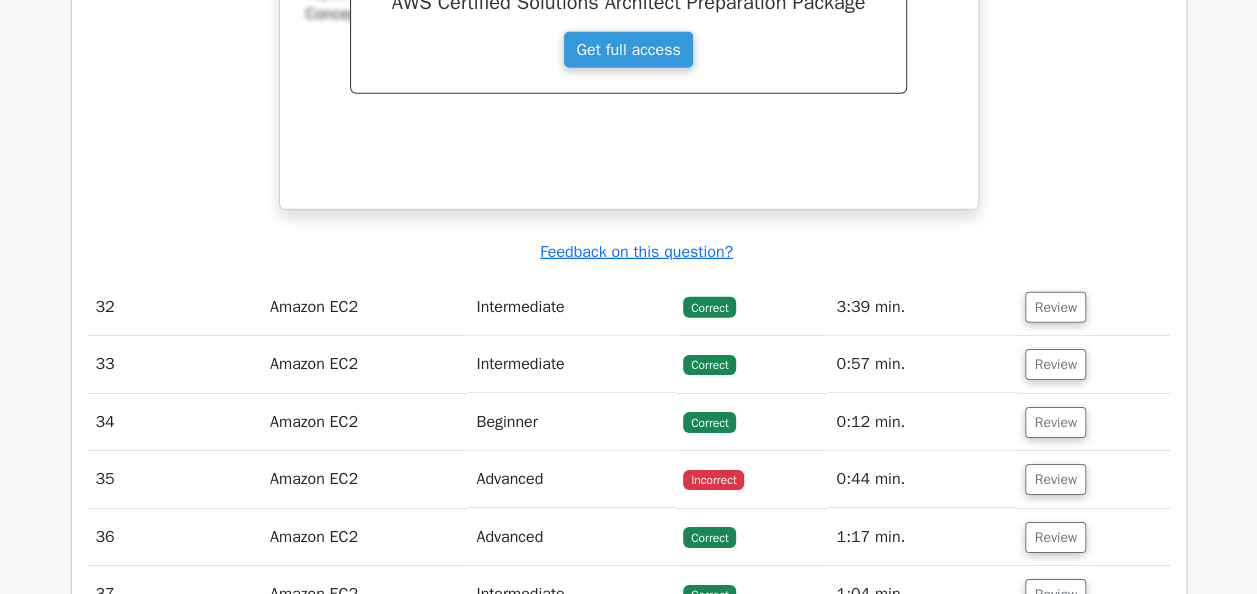 scroll, scrollTop: 6900, scrollLeft: 0, axis: vertical 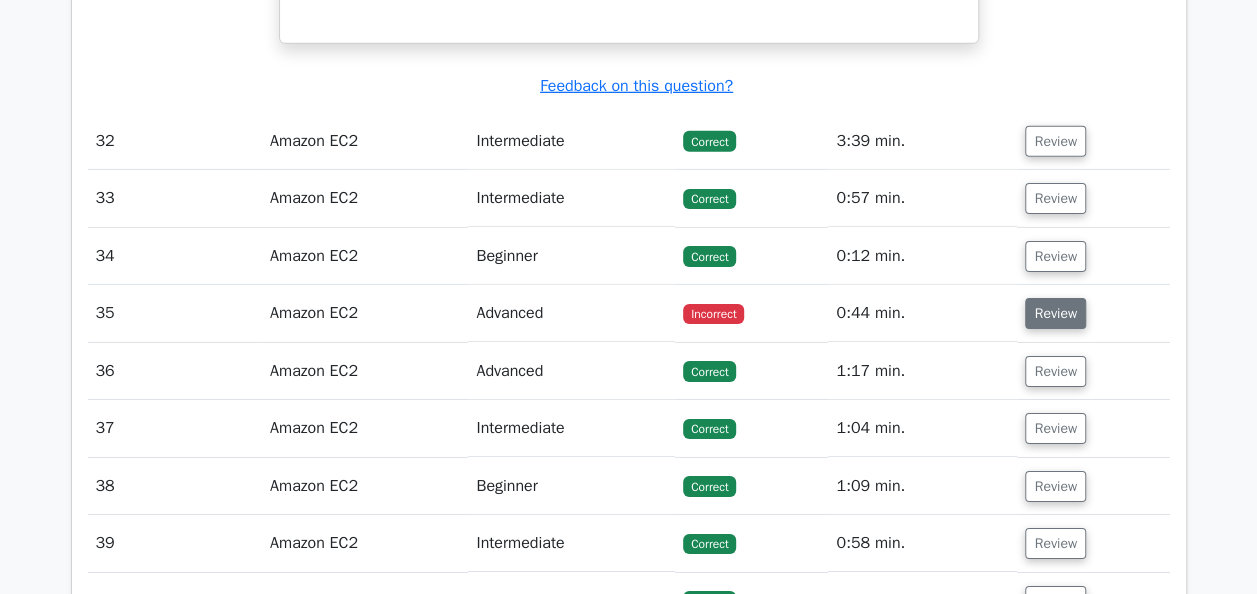 click on "Review" at bounding box center (1055, 313) 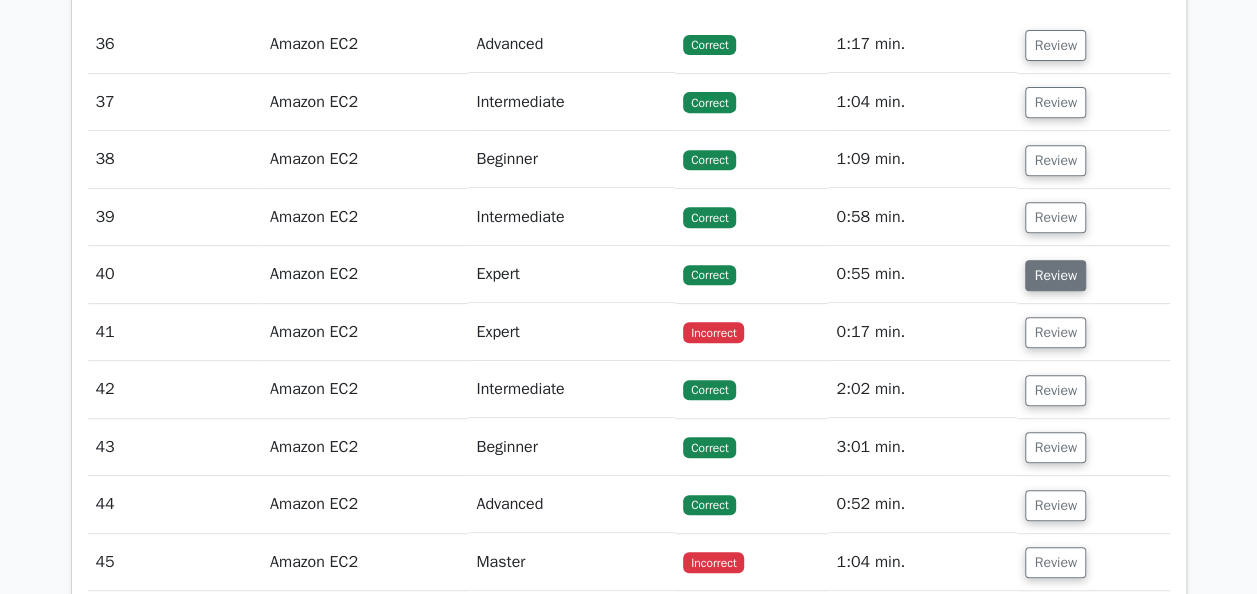 scroll, scrollTop: 8000, scrollLeft: 0, axis: vertical 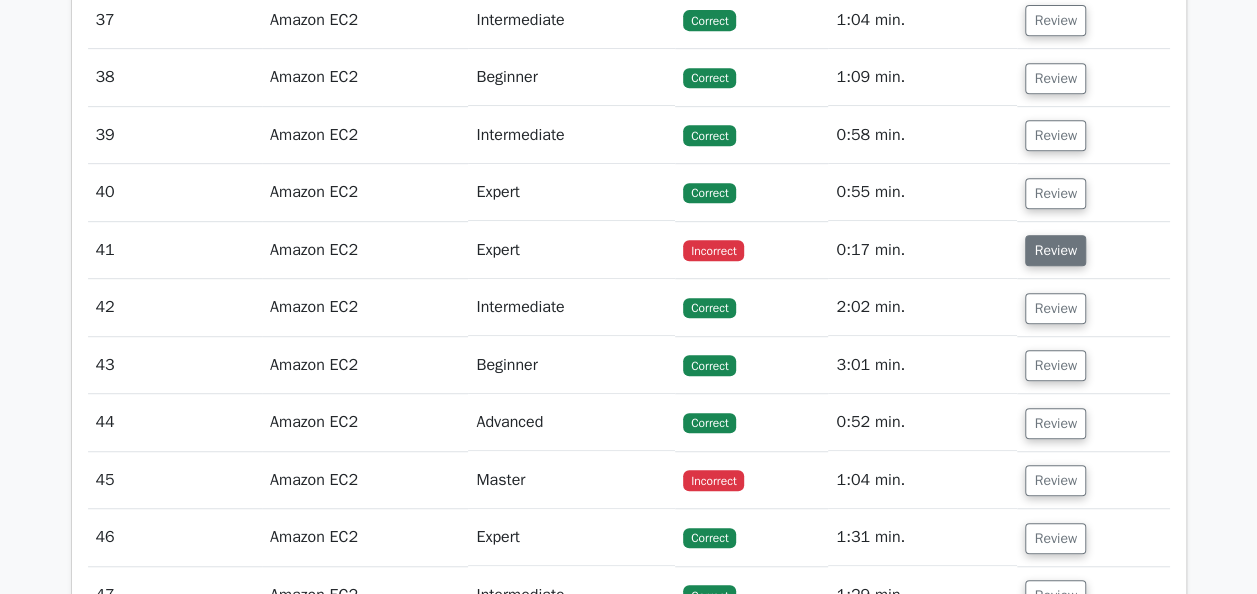 click on "Review" at bounding box center (1055, 250) 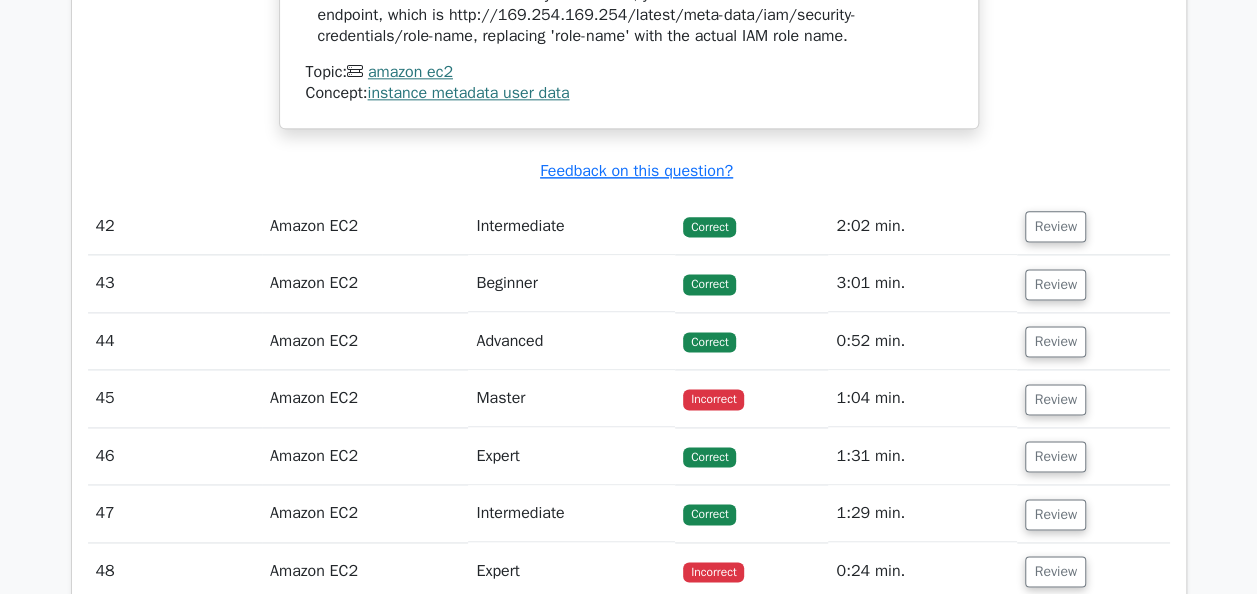 scroll, scrollTop: 8800, scrollLeft: 0, axis: vertical 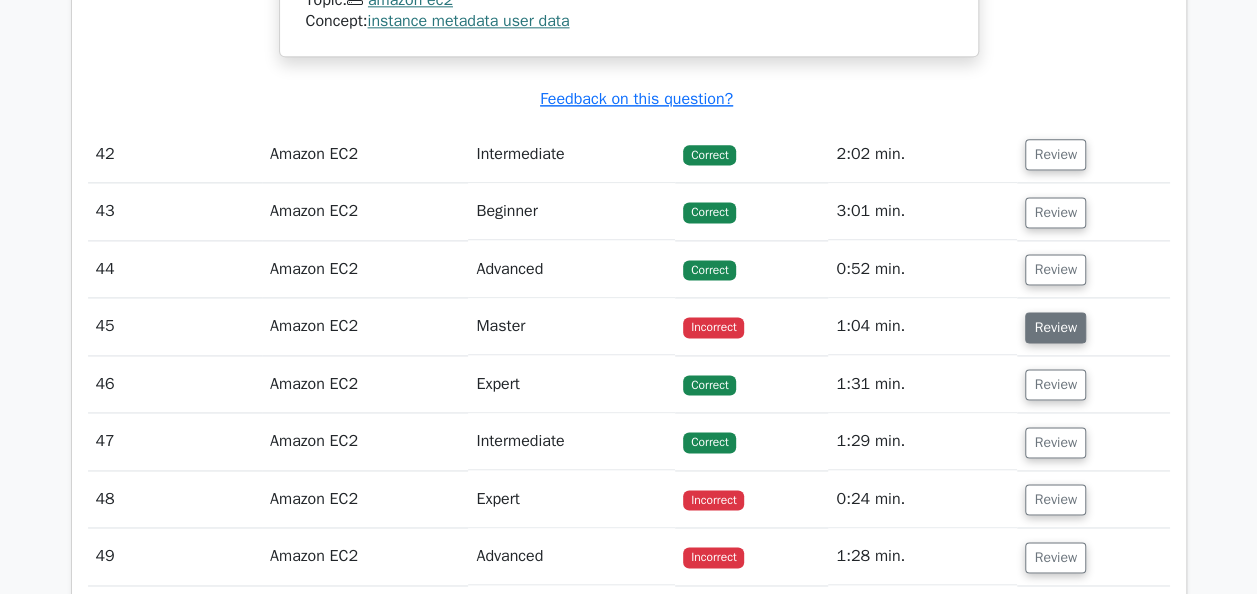 click on "Review" at bounding box center (1055, 327) 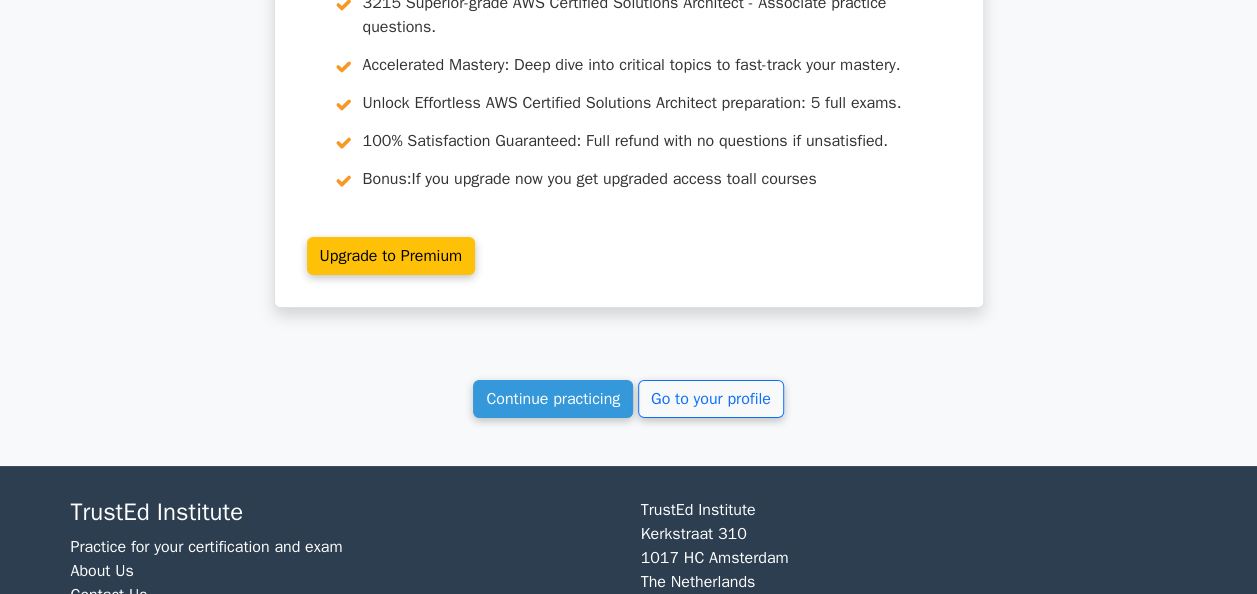 scroll, scrollTop: 11320, scrollLeft: 0, axis: vertical 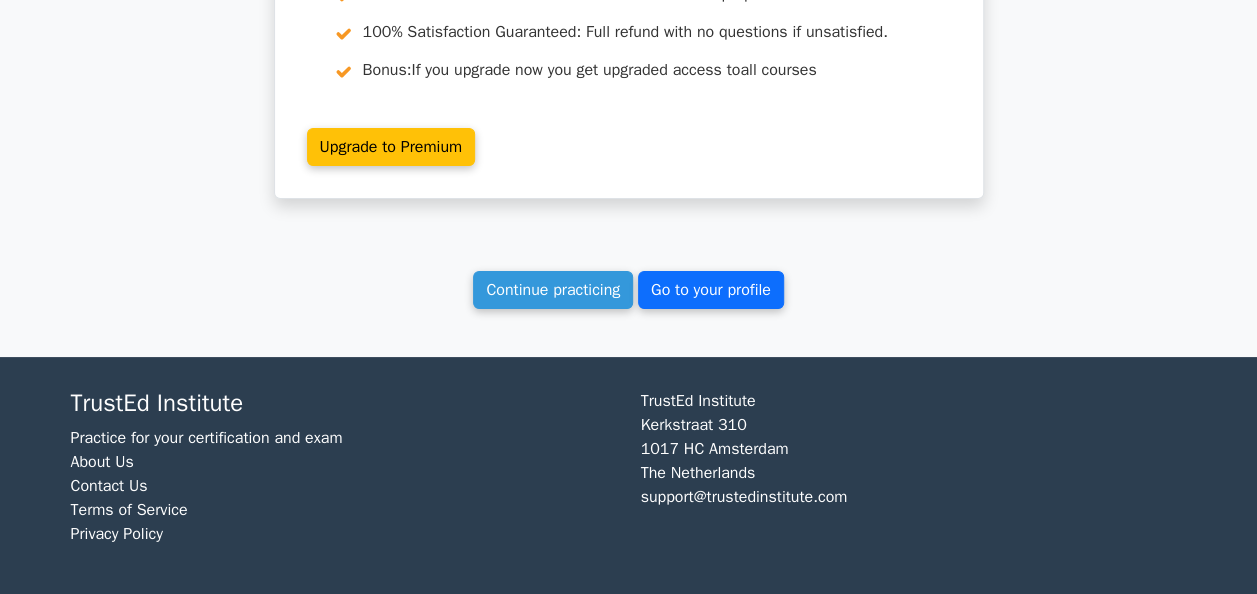 click on "Go to your profile" at bounding box center [711, 290] 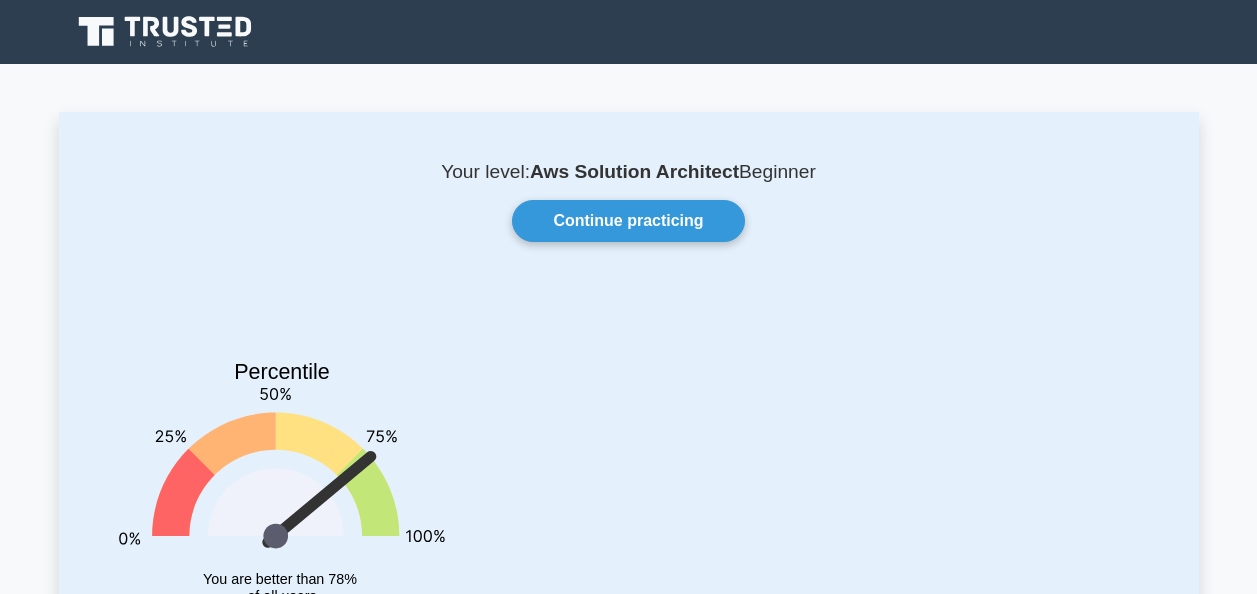 scroll, scrollTop: 0, scrollLeft: 0, axis: both 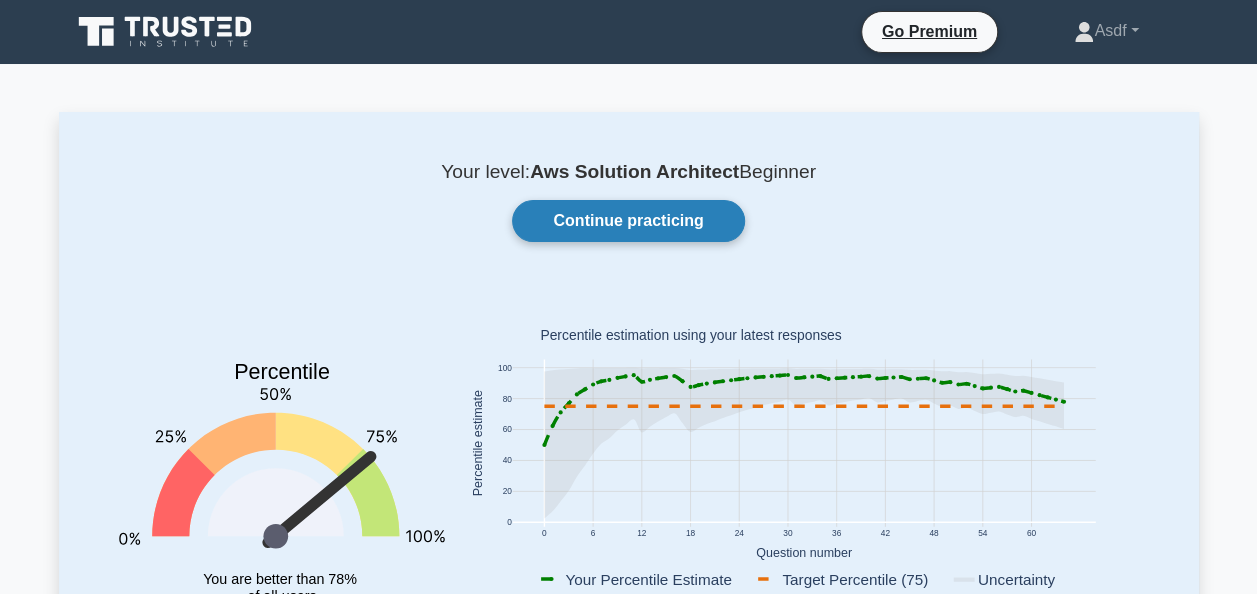 click on "Continue practicing" at bounding box center [628, 221] 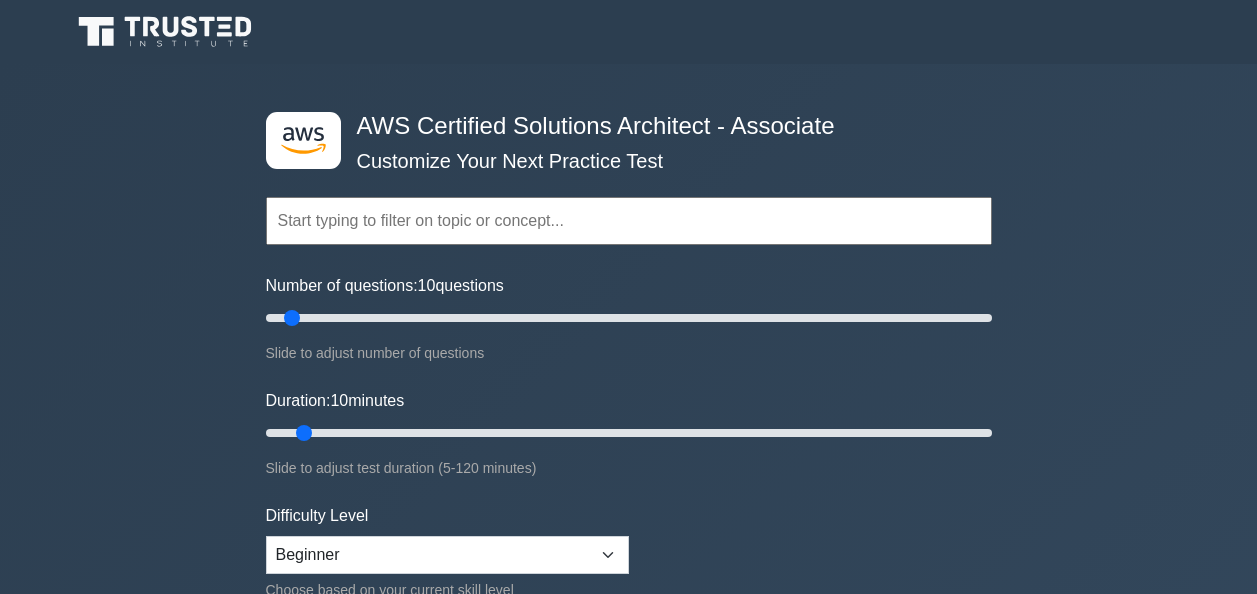 scroll, scrollTop: 0, scrollLeft: 0, axis: both 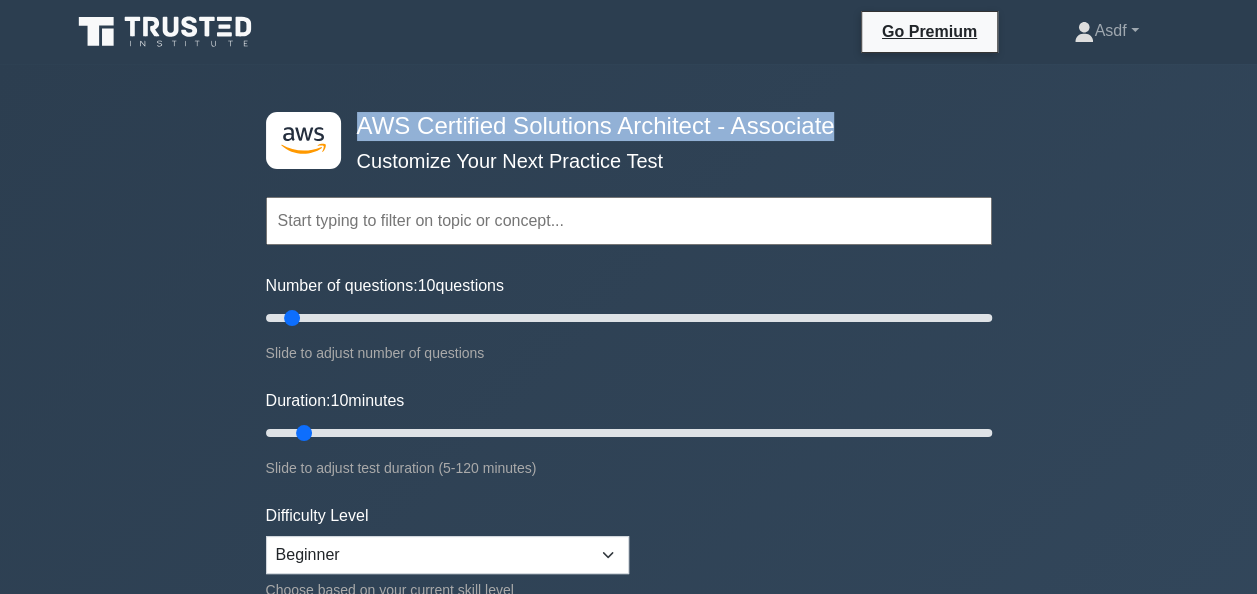 drag, startPoint x: 360, startPoint y: 128, endPoint x: 876, endPoint y: 128, distance: 516 